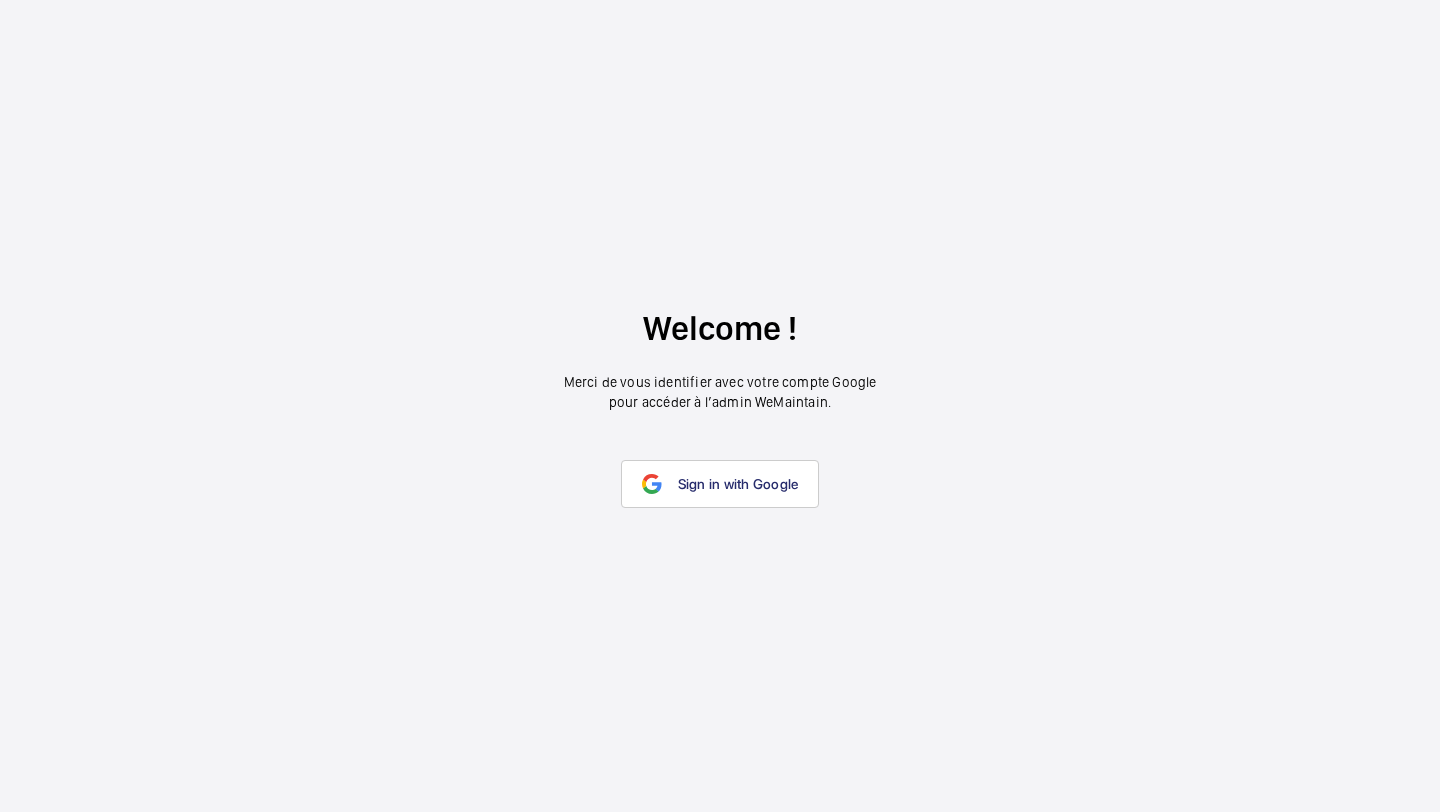 scroll, scrollTop: 0, scrollLeft: 0, axis: both 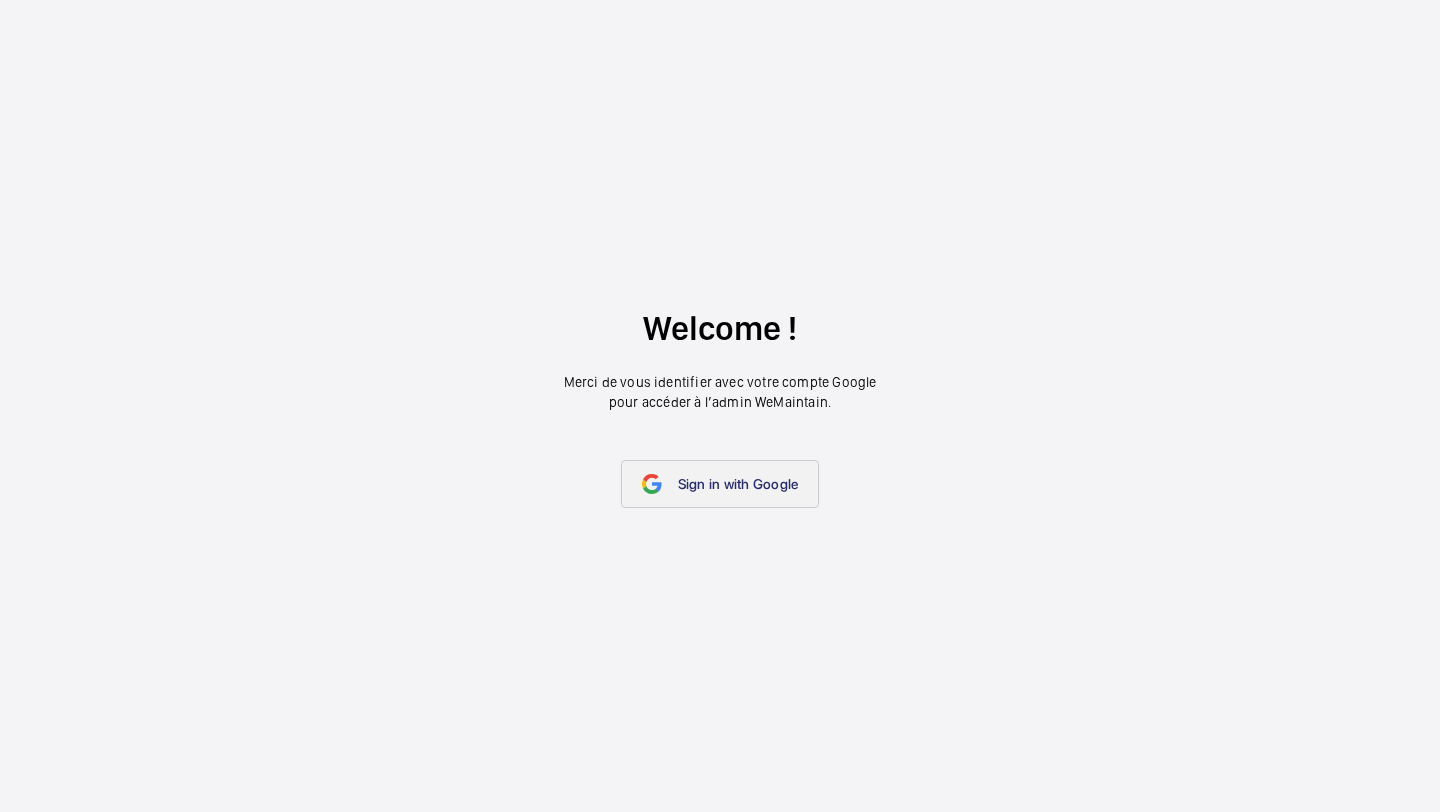 click on "Sign in with Google" 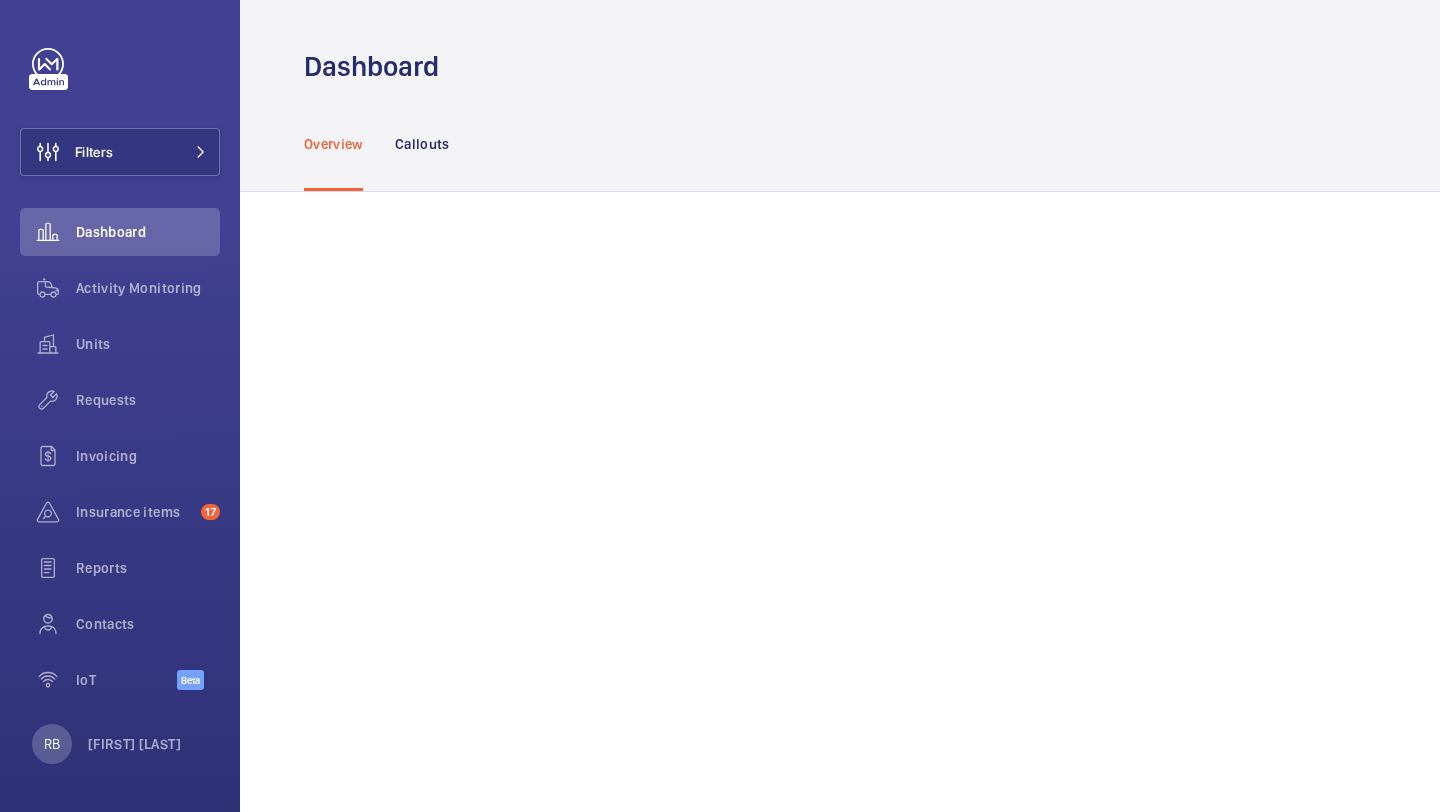 scroll, scrollTop: 0, scrollLeft: 0, axis: both 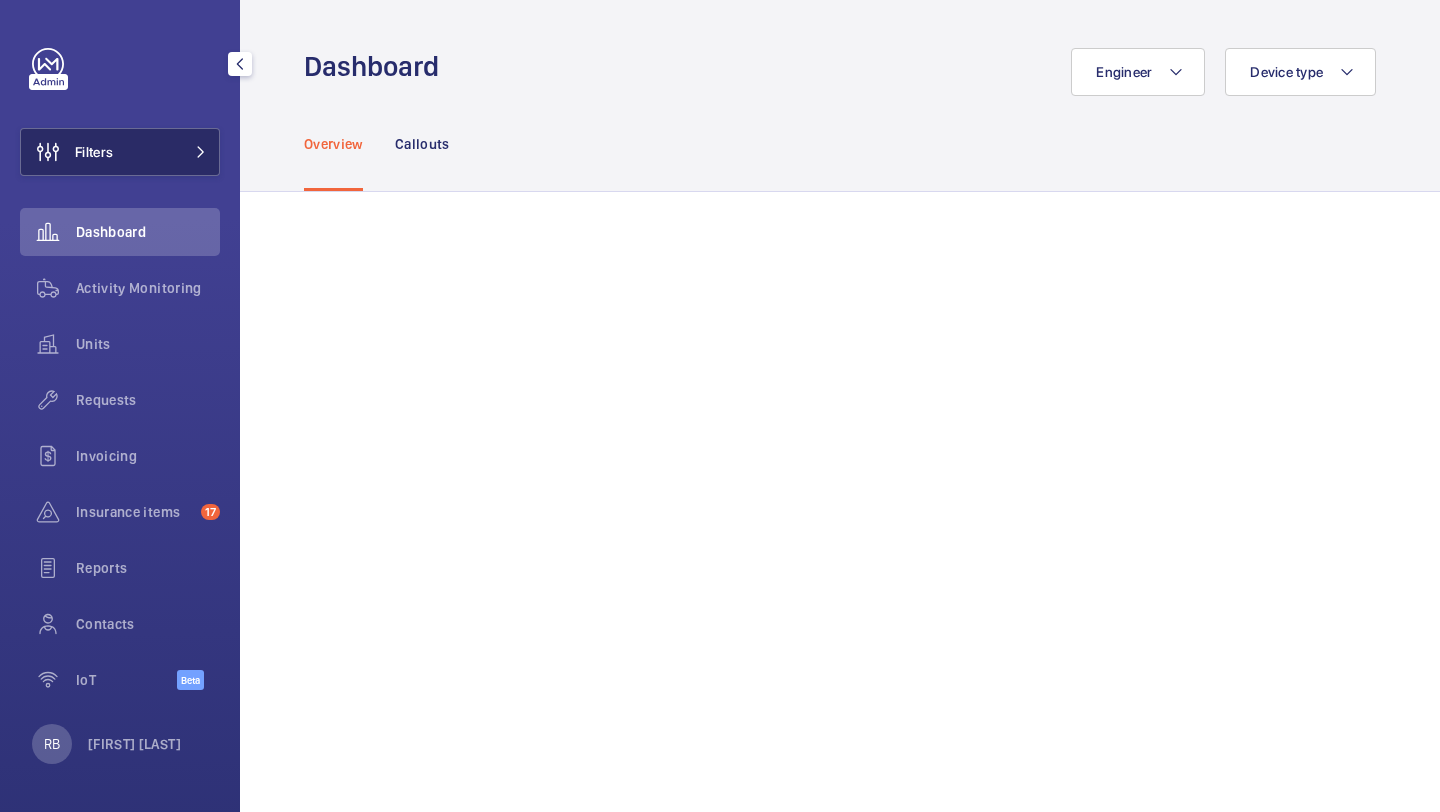 click on "Filters" 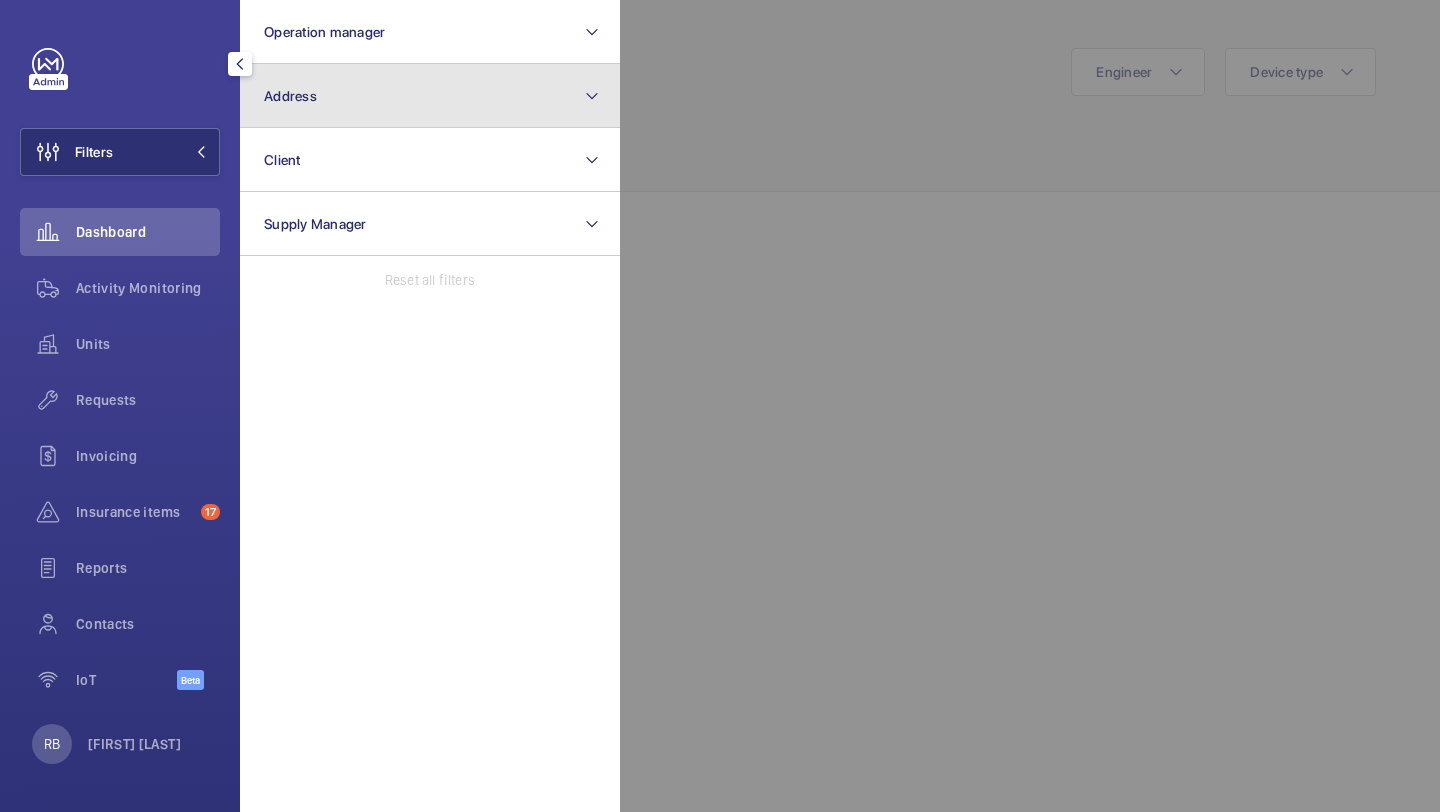 click on "Address" 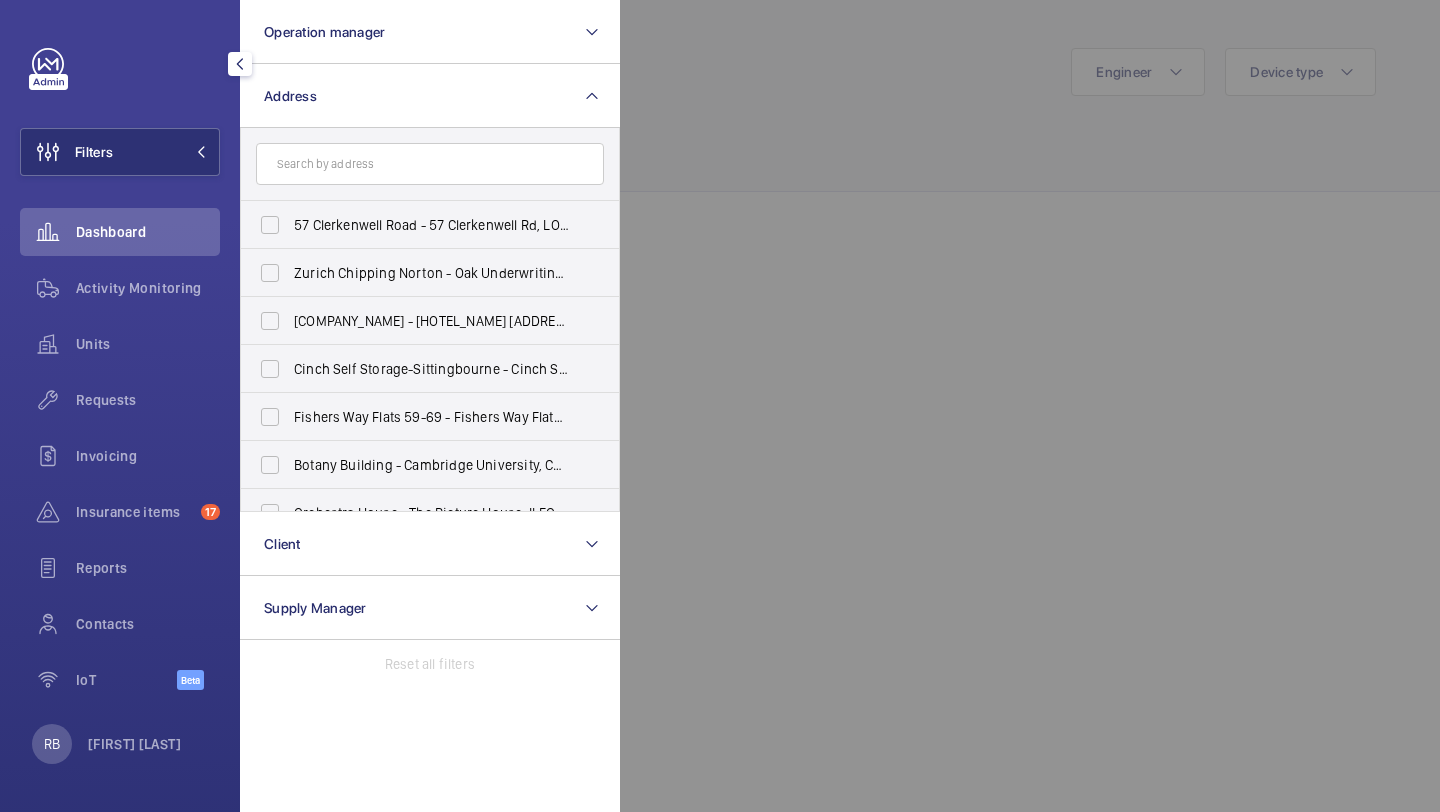 click 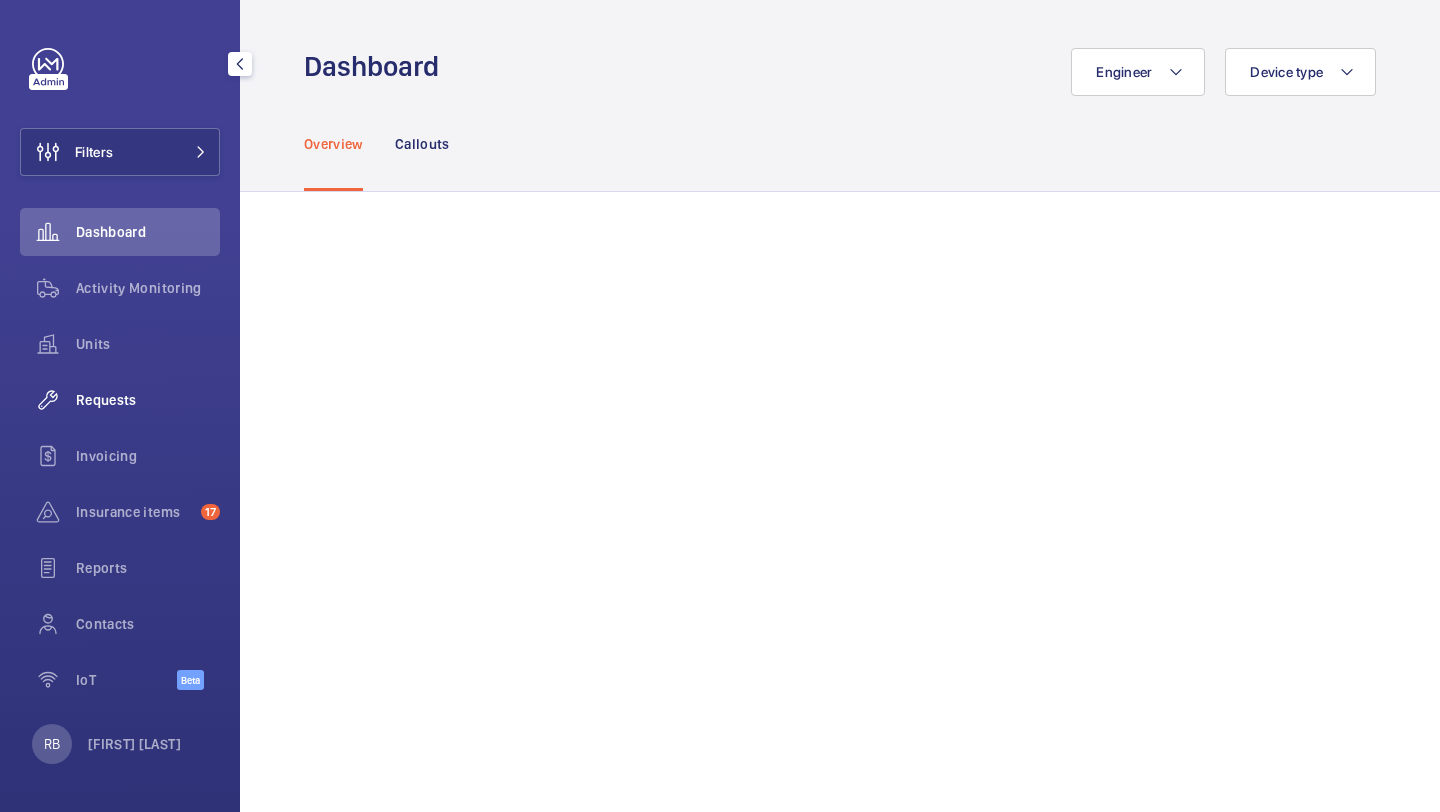 click on "Requests" 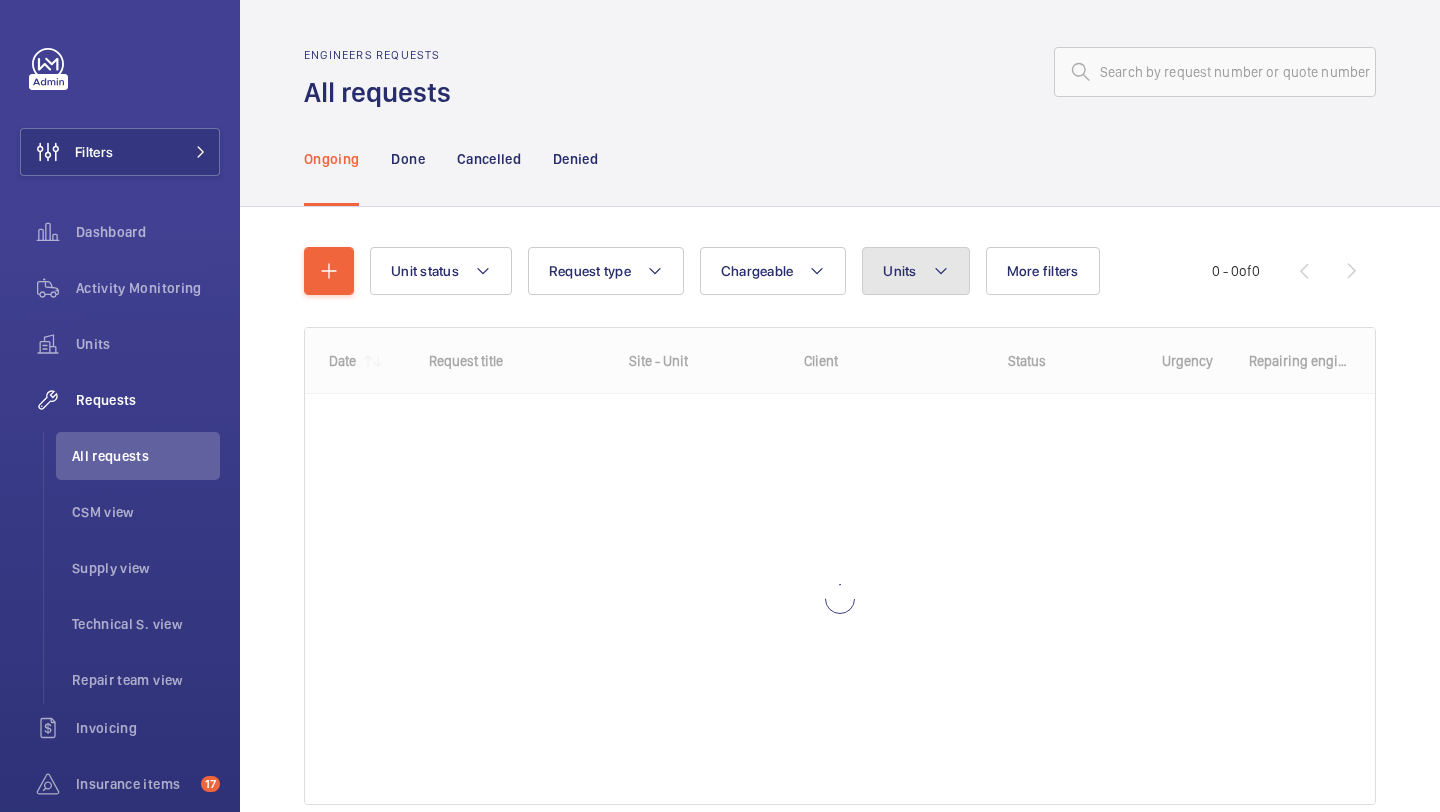 click on "Units" 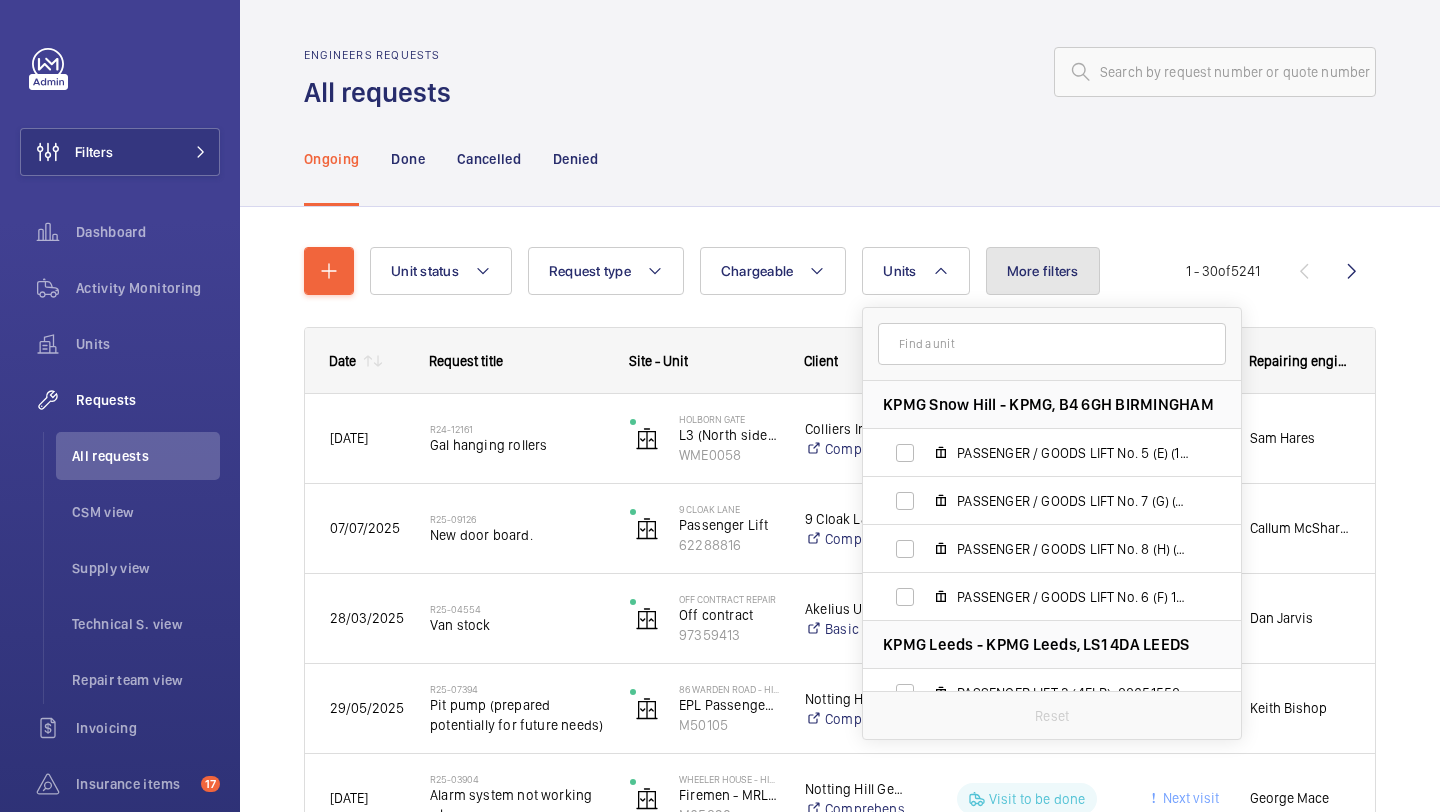 click on "More filters" 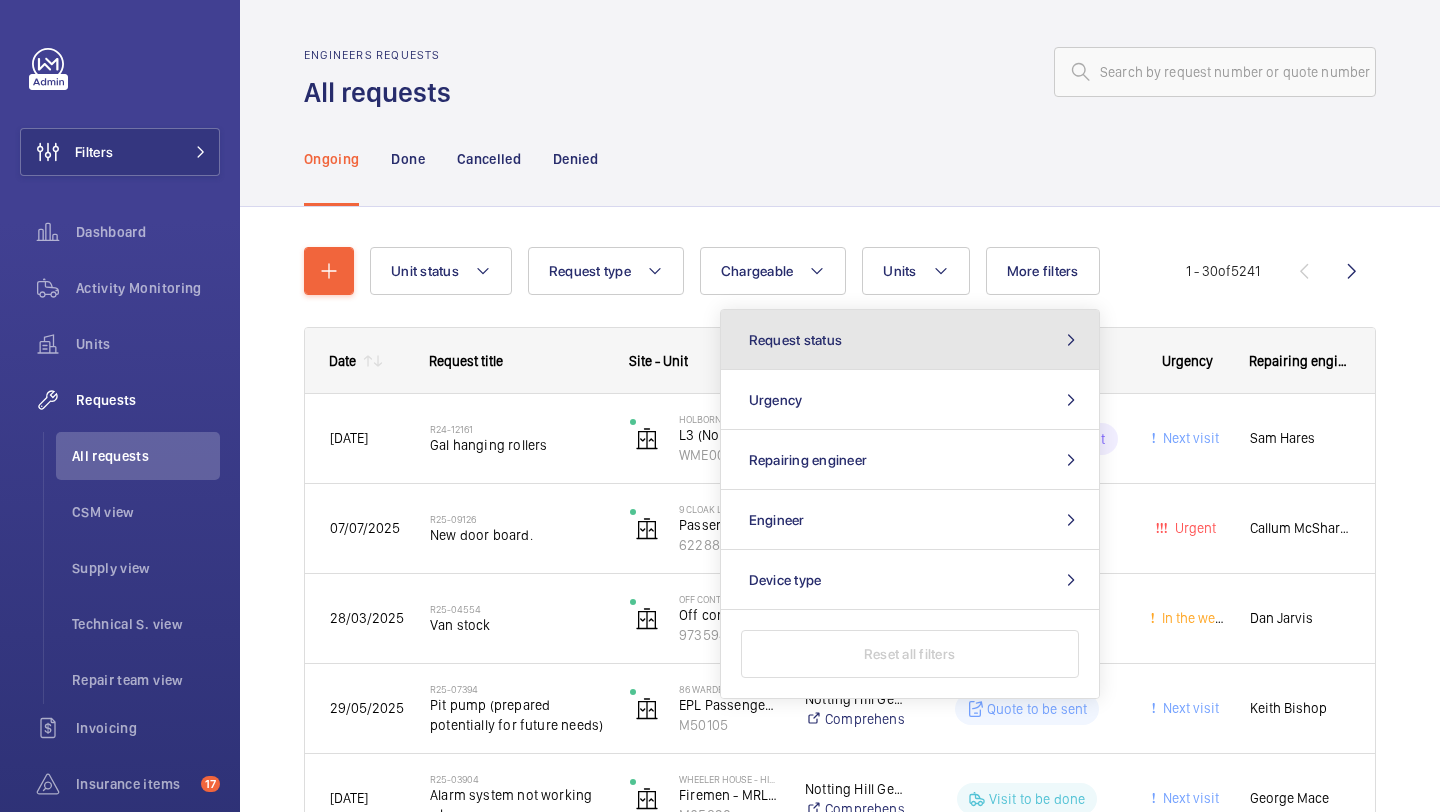 click on "Request status" 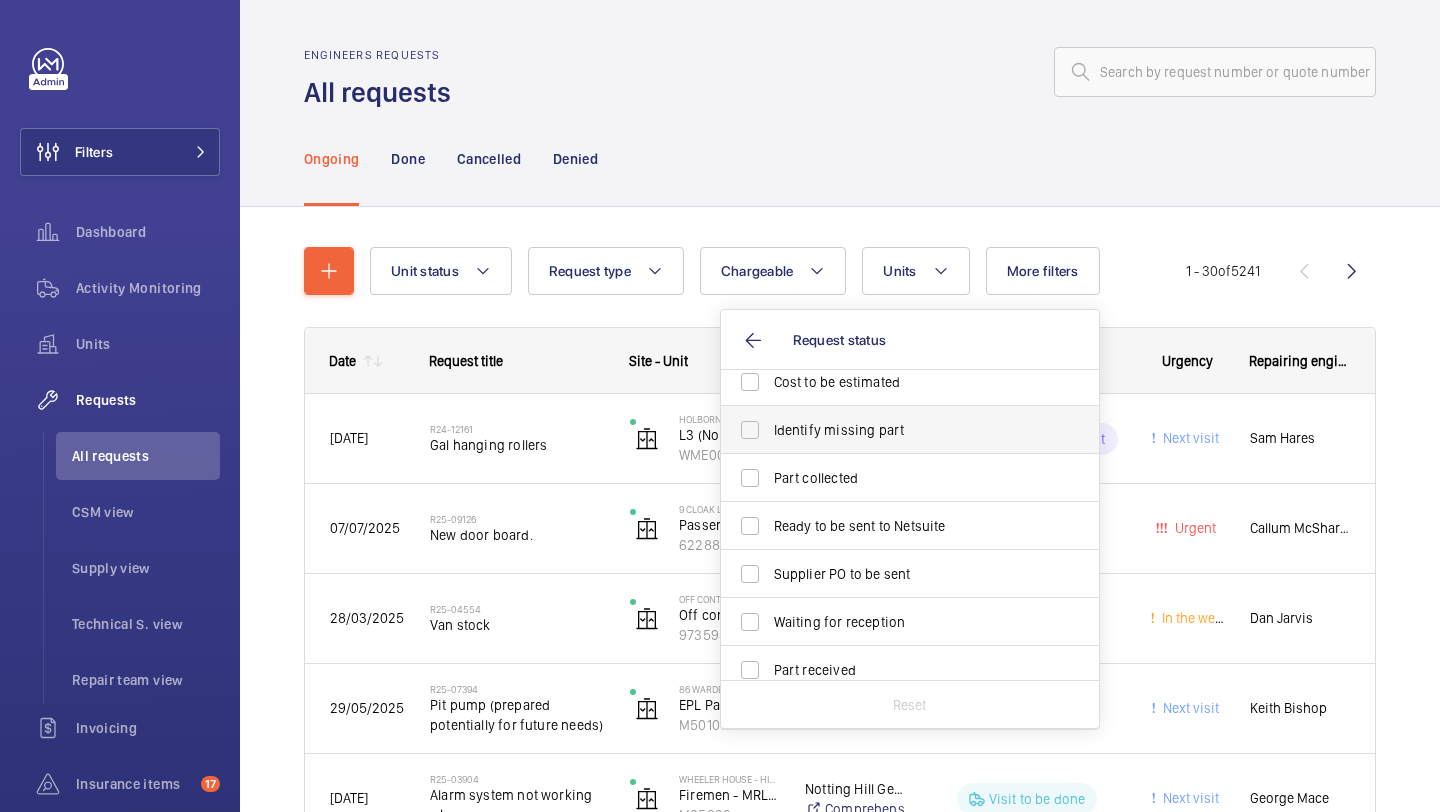 scroll, scrollTop: 0, scrollLeft: 0, axis: both 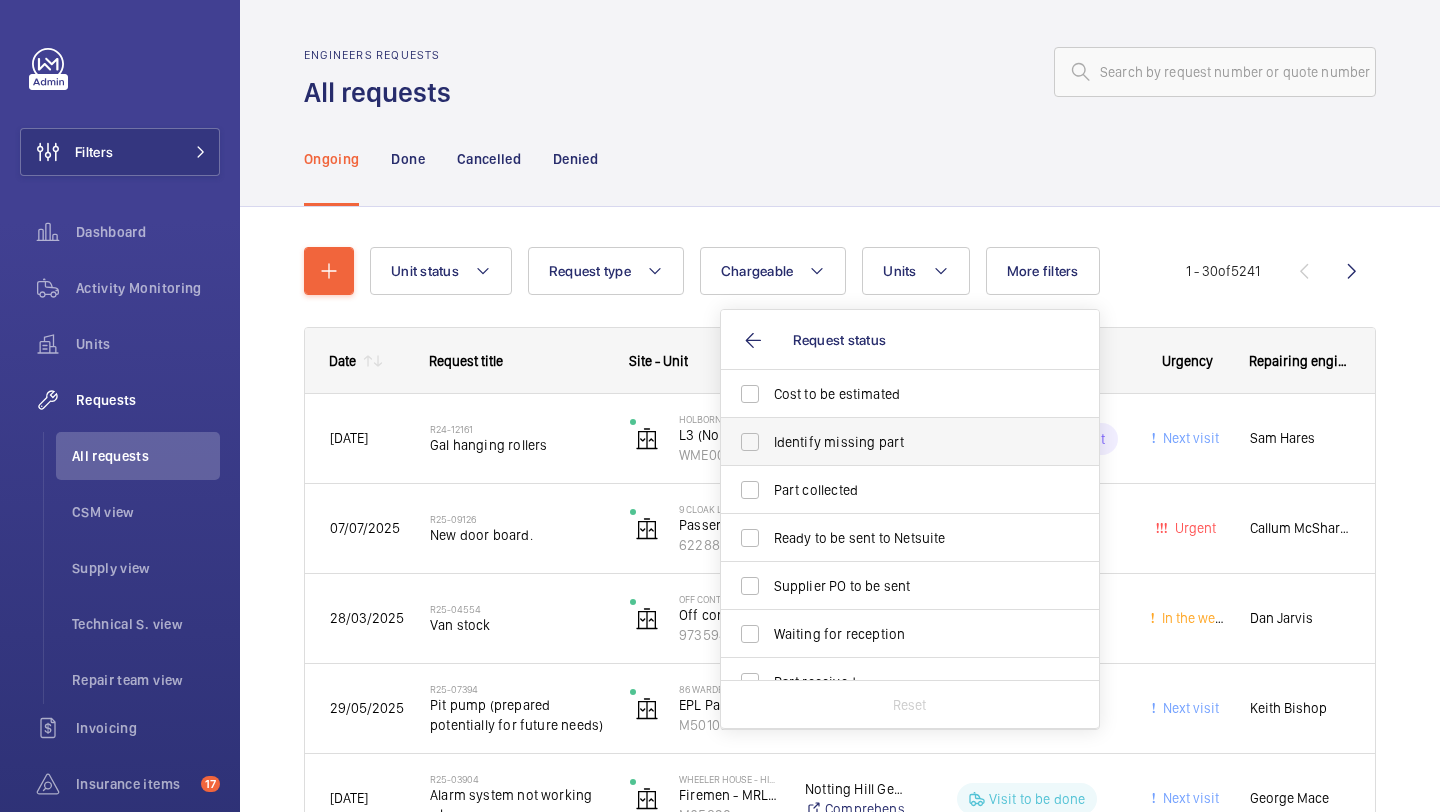 click on "Identify missing part" at bounding box center (911, 442) 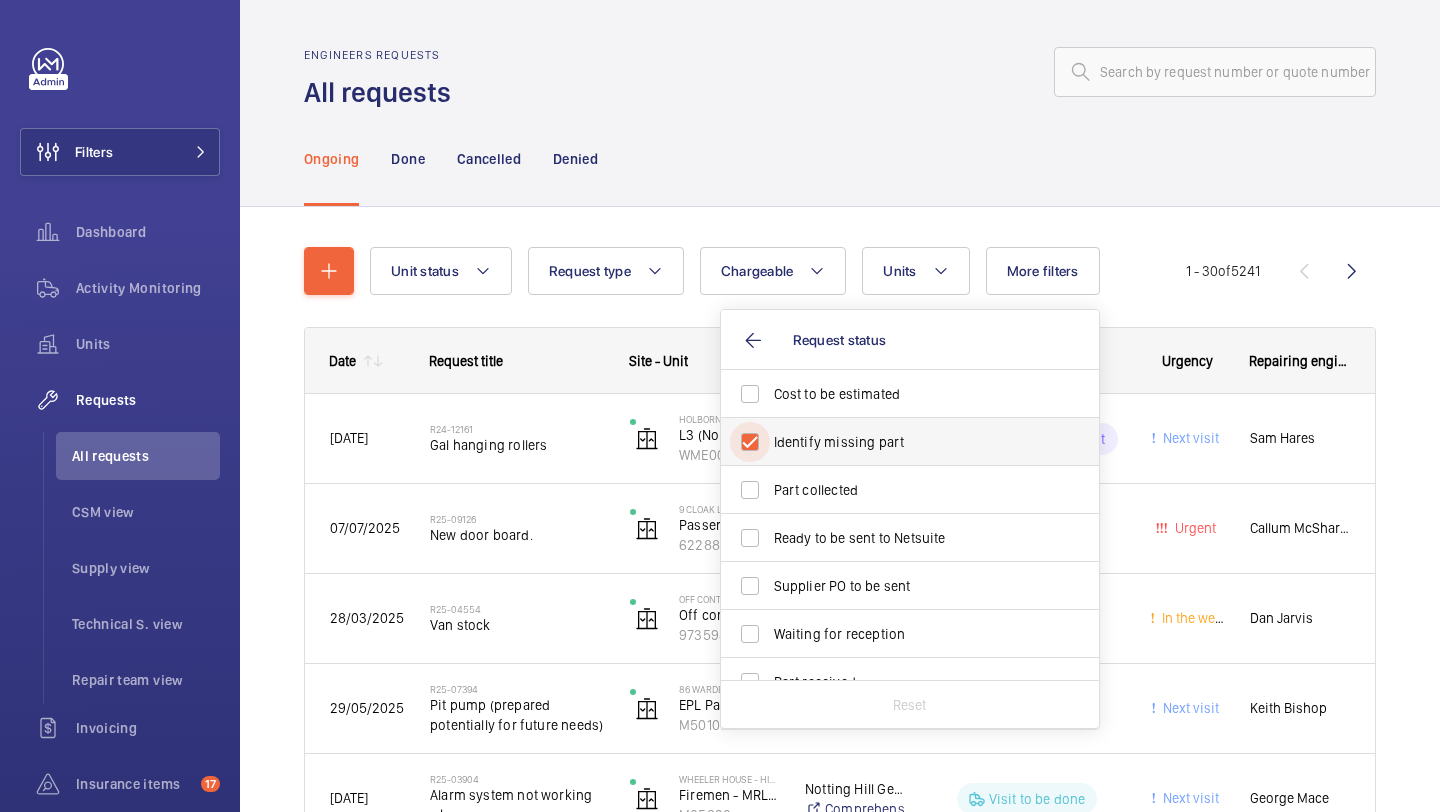 checkbox on "true" 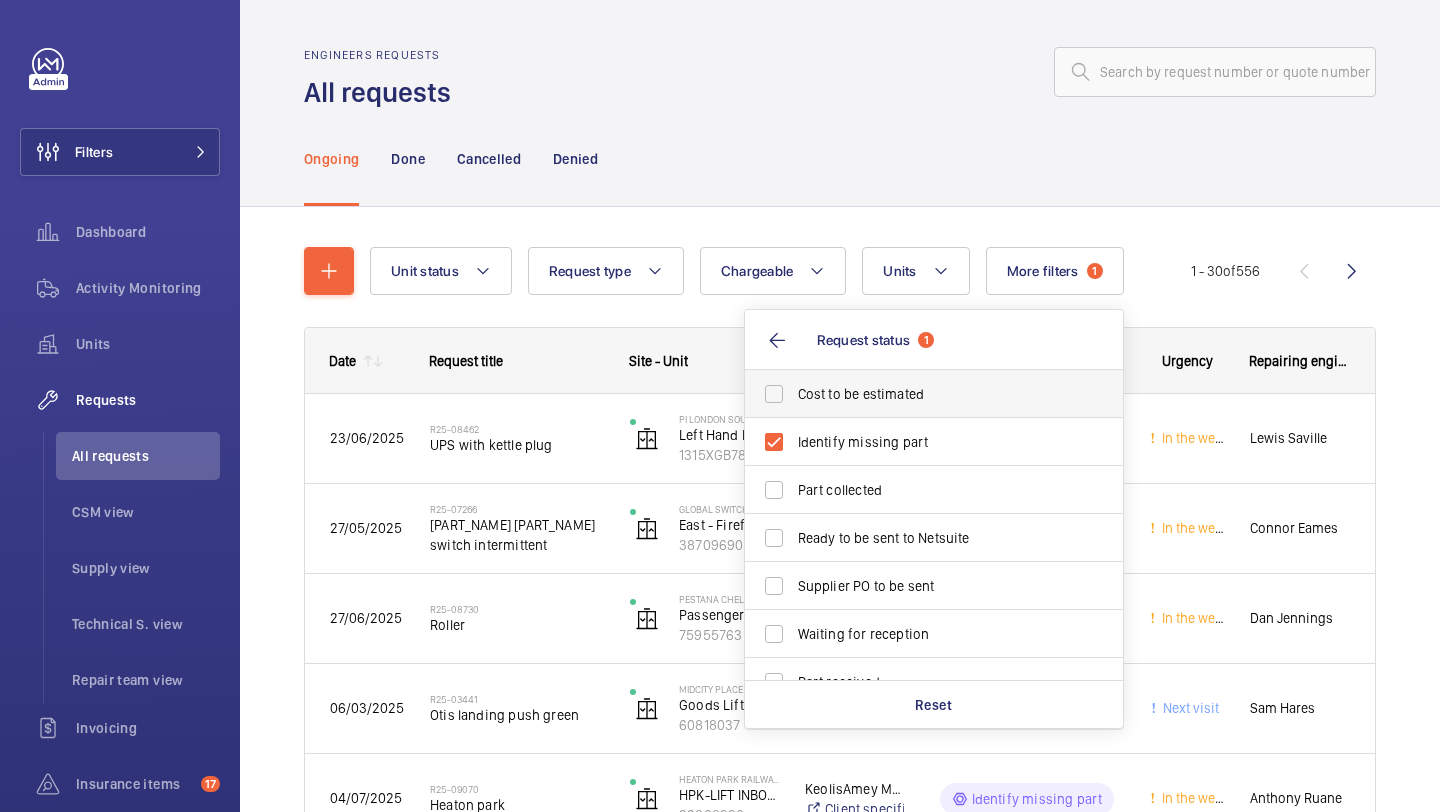click on "Cost to be estimated" at bounding box center [919, 394] 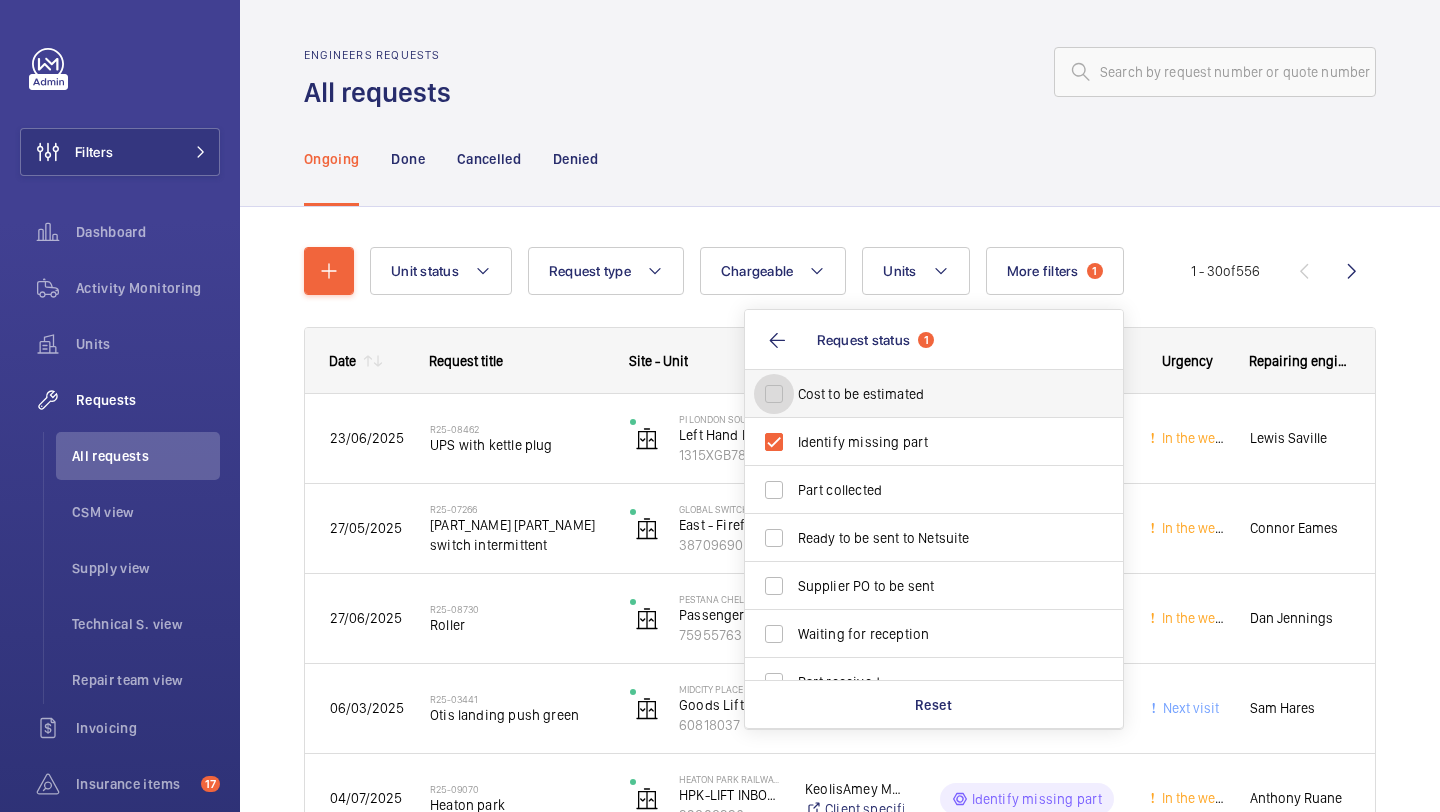 click on "Cost to be estimated" at bounding box center [774, 394] 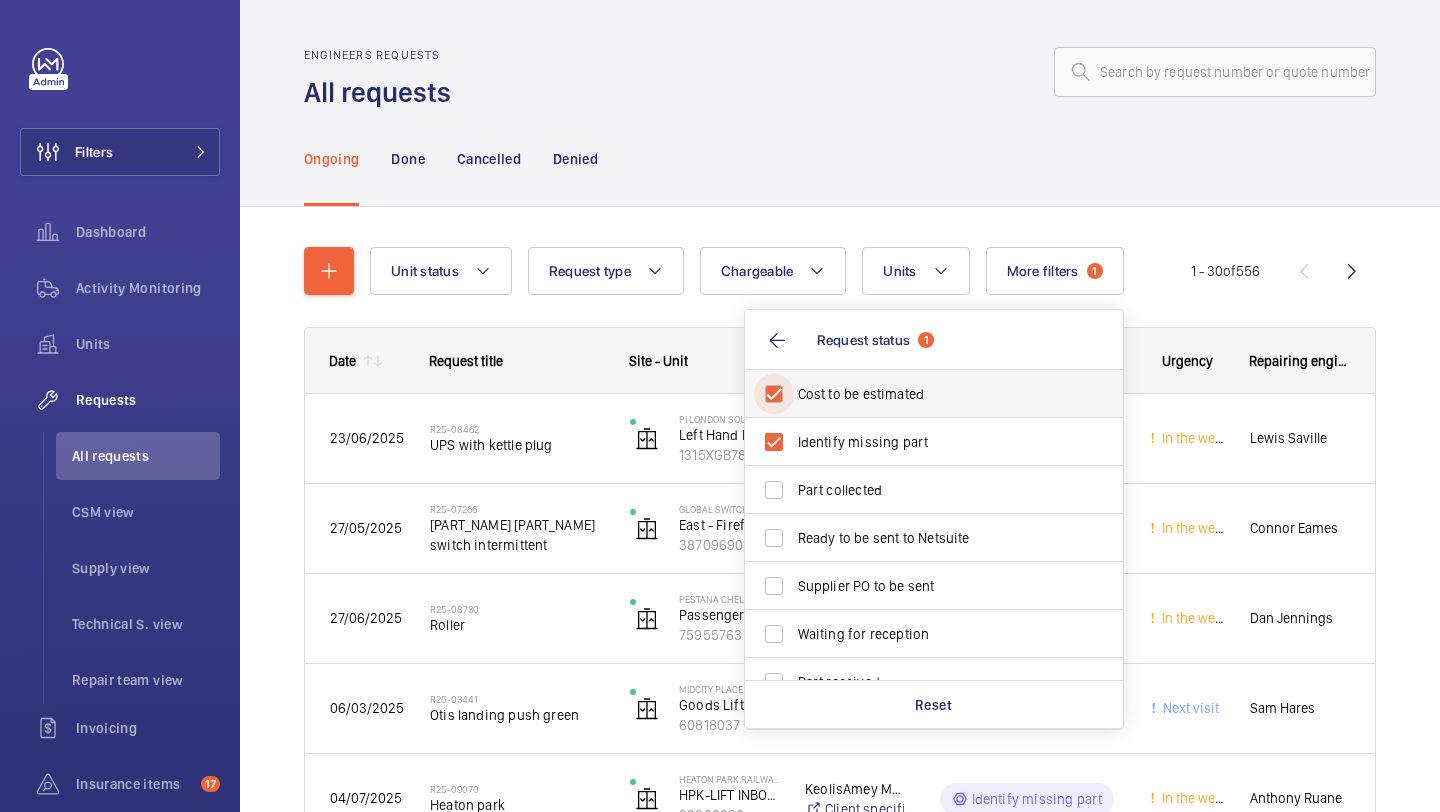 checkbox on "true" 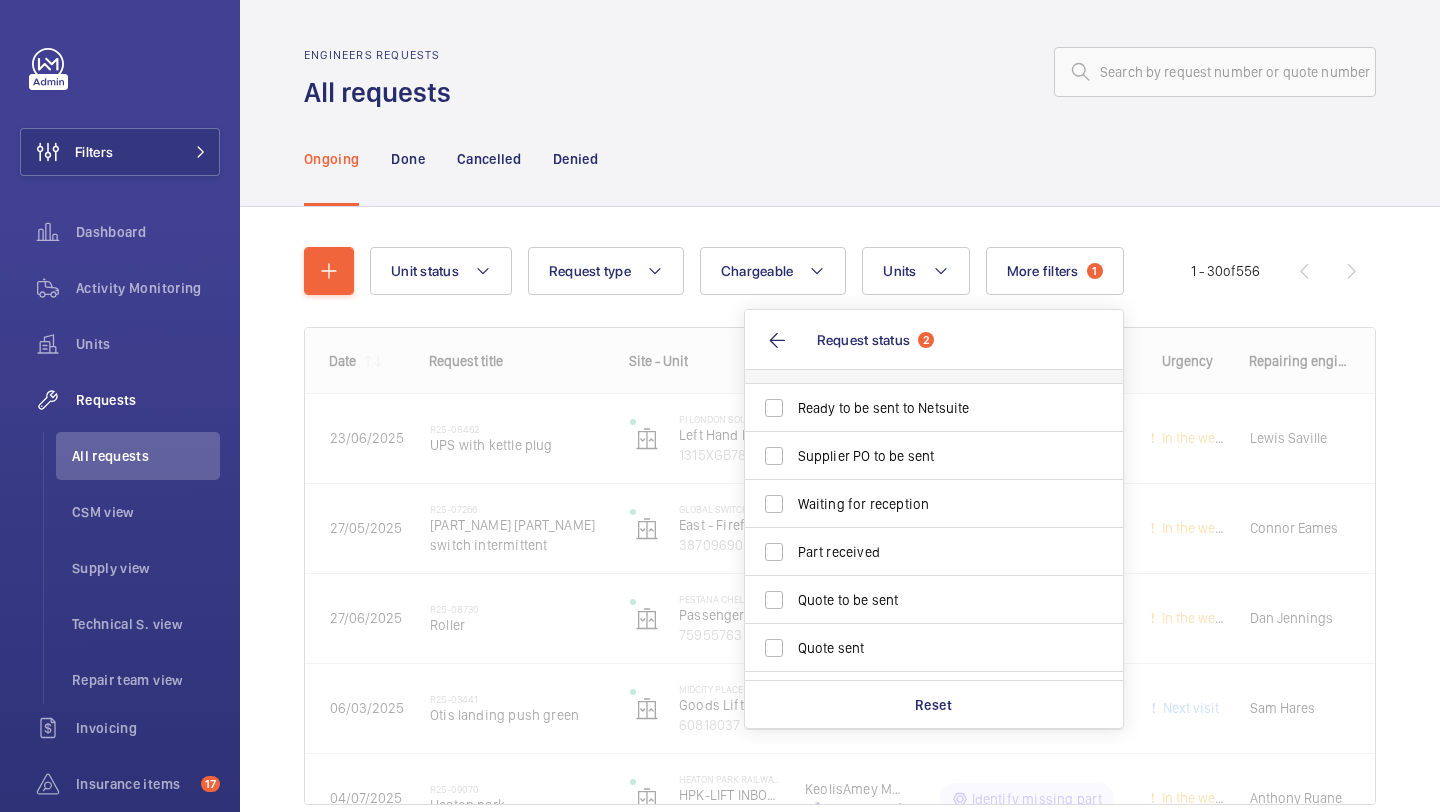 scroll, scrollTop: 157, scrollLeft: 0, axis: vertical 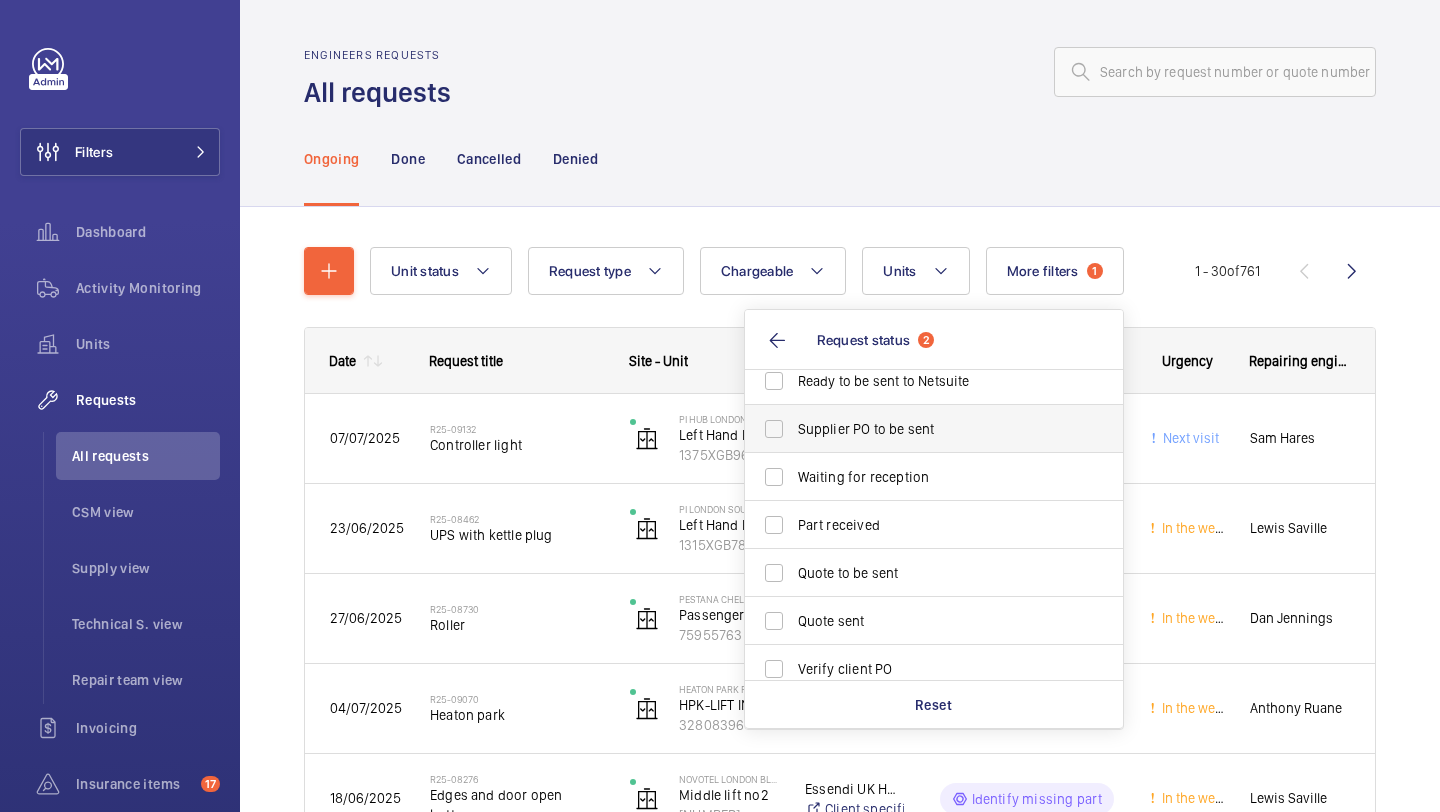 click on "Supplier PO to be sent" at bounding box center (919, 429) 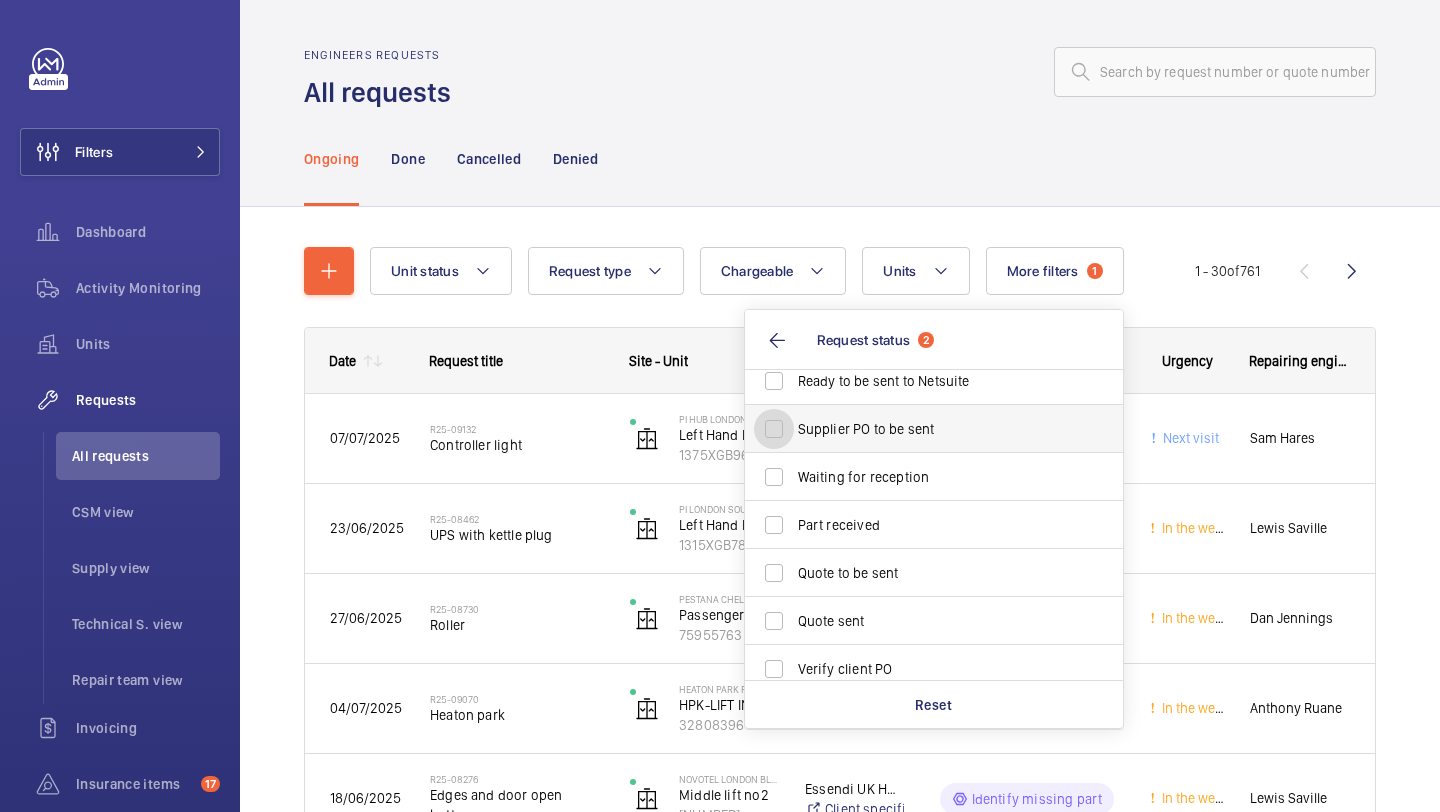 click on "Supplier PO to be sent" at bounding box center [774, 429] 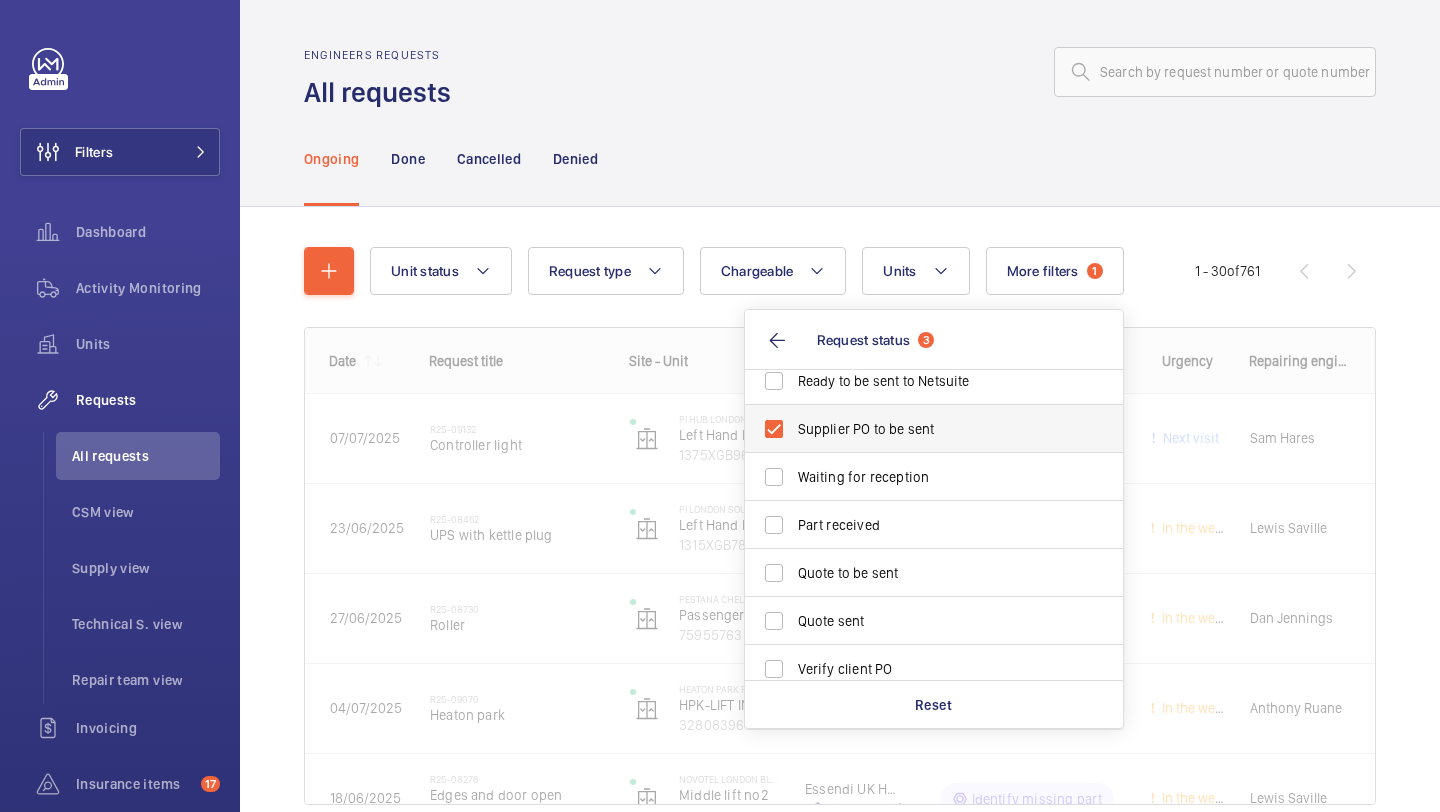 click on "Supplier PO to be sent" at bounding box center [919, 429] 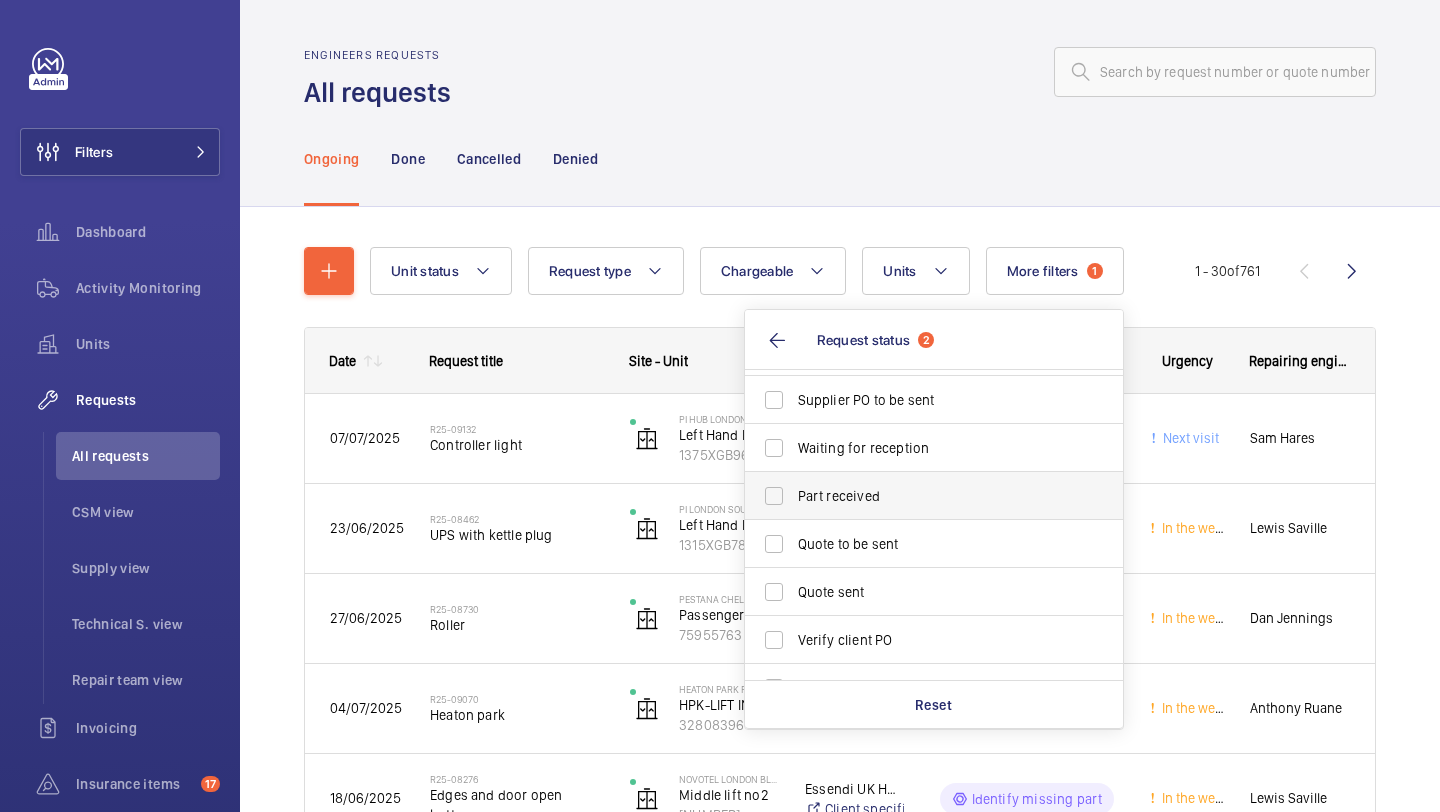 scroll, scrollTop: 0, scrollLeft: 0, axis: both 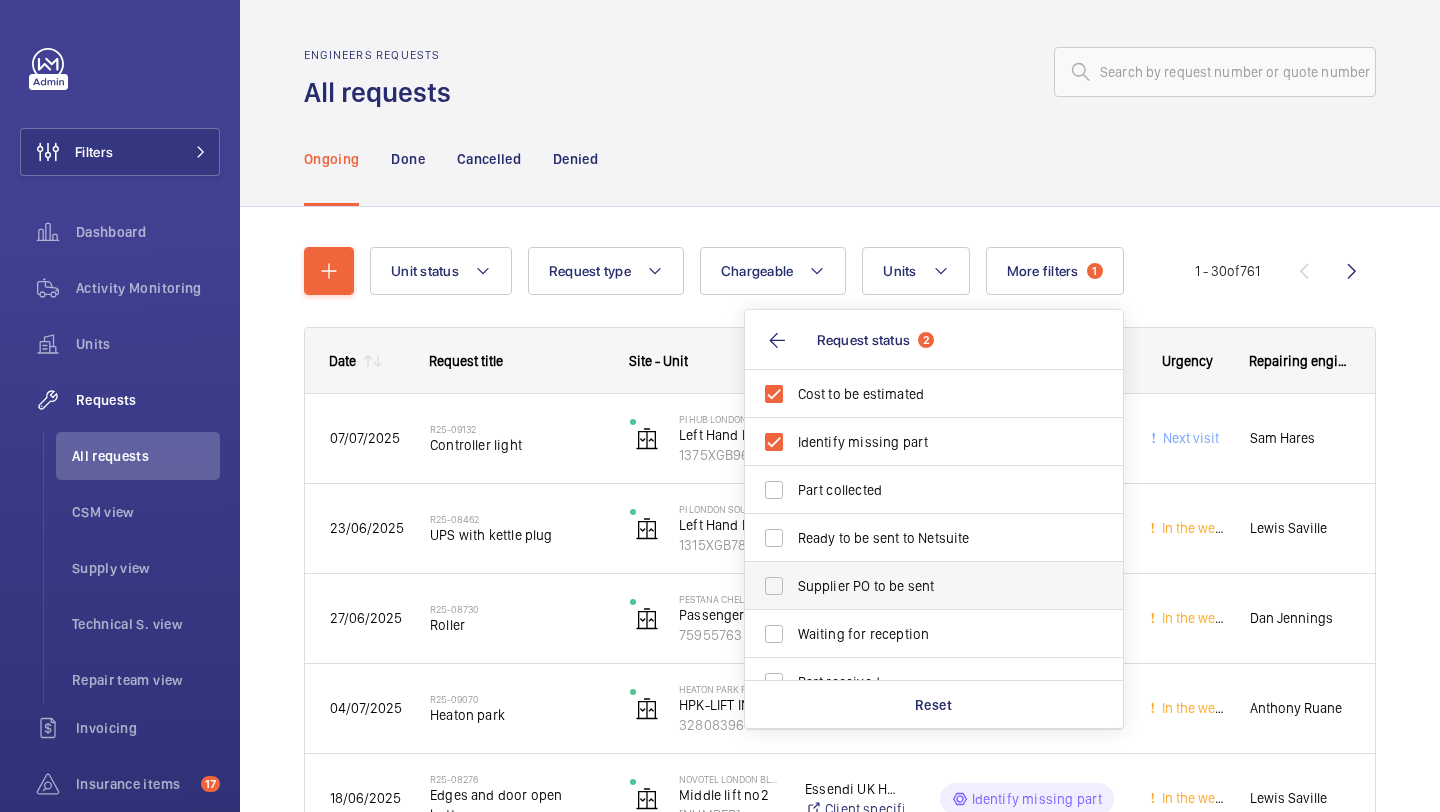 click on "Supplier PO to be sent" at bounding box center [935, 586] 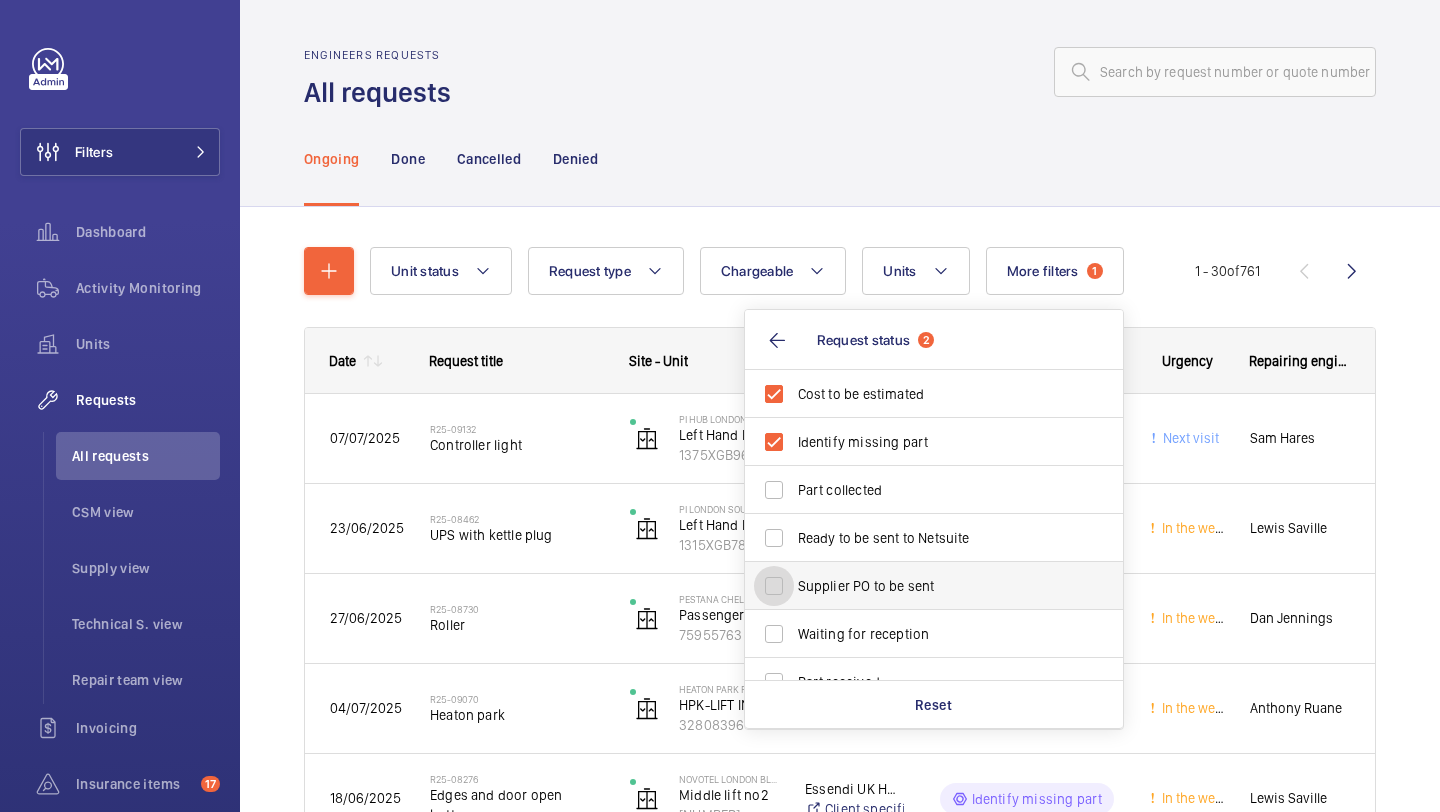 click on "Supplier PO to be sent" at bounding box center [774, 586] 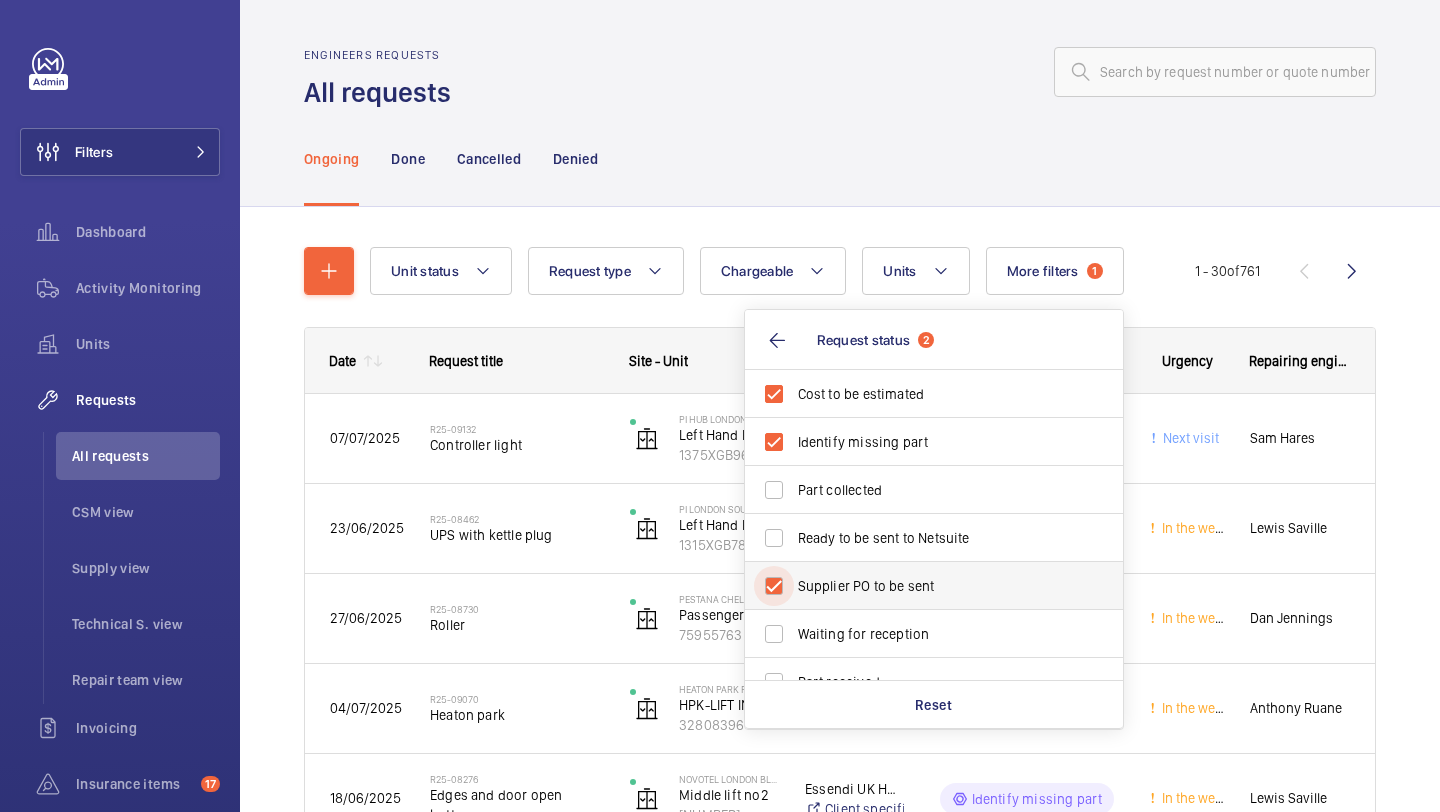 checkbox on "true" 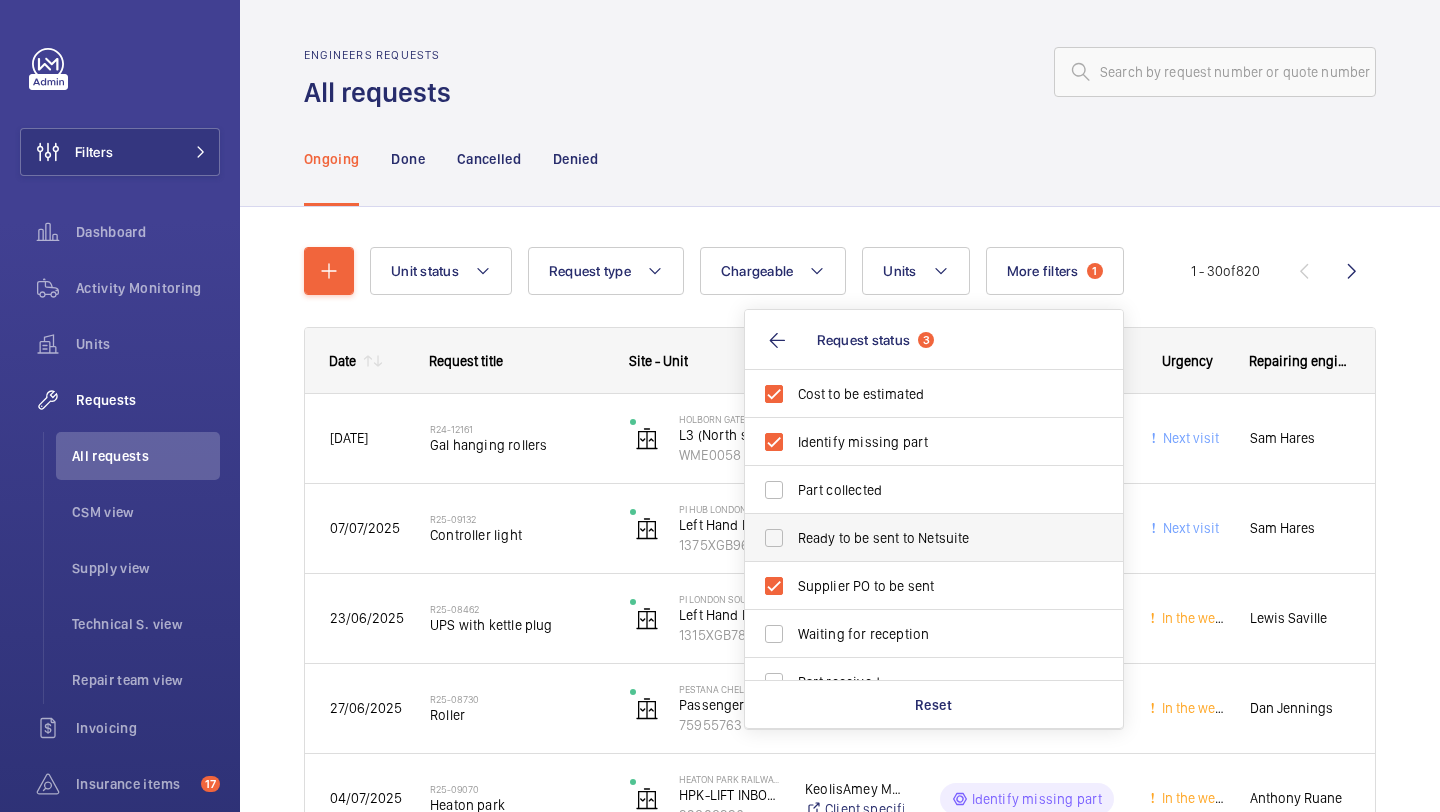 click on "Ready to be sent to Netsuite" at bounding box center (935, 538) 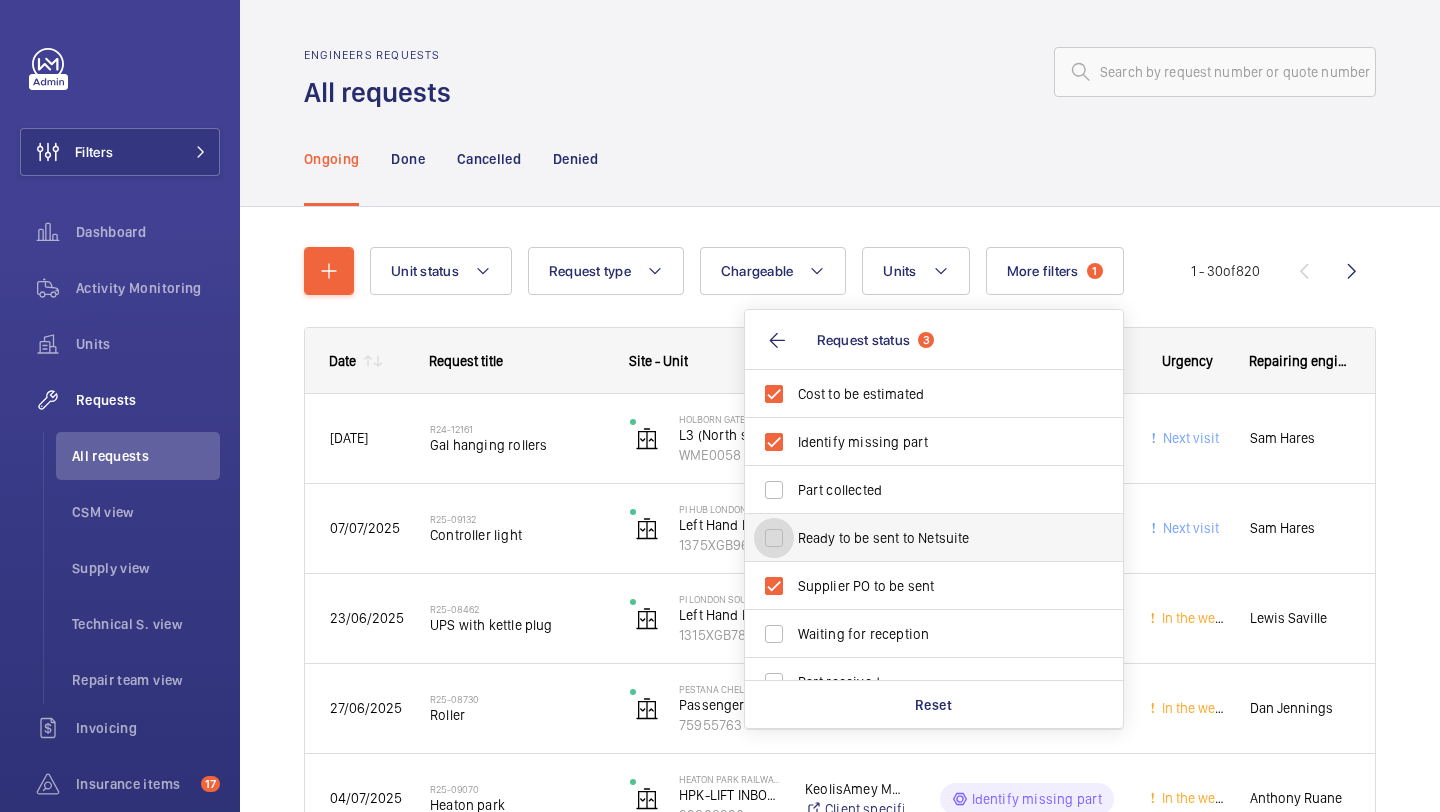 click on "Ready to be sent to Netsuite" at bounding box center (774, 538) 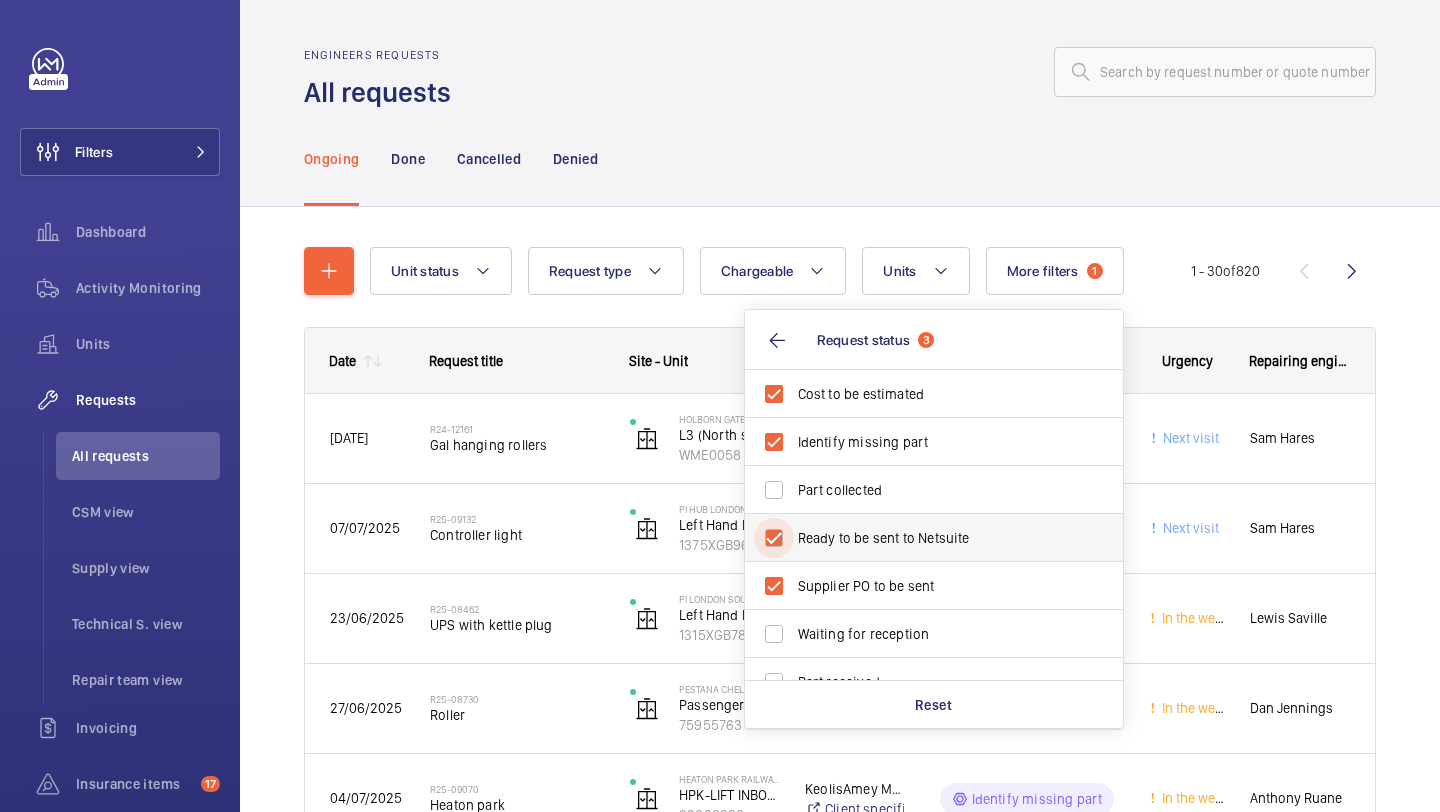 checkbox on "true" 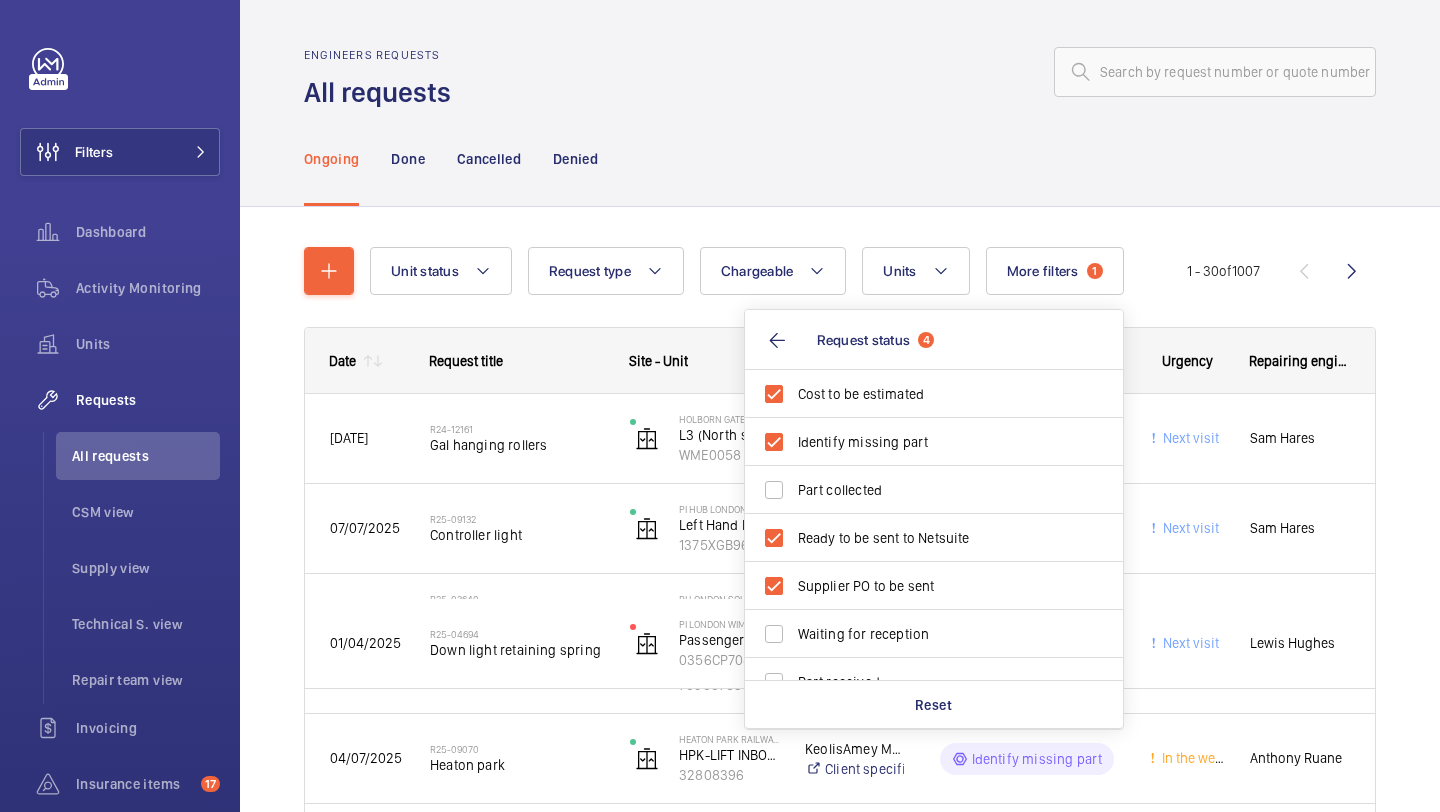 click on "Unit status Request type  Chargeable Units More filters  1  Request status  4 Cost to be estimated Identify missing part Part collected Ready to be sent to Netsuite Supplier PO to be sent Waiting for reception Part received Quote to be sent Quote sent Verify client PO Visit to be done Visit to be verified Reset Urgency Repairing engineer Engineer Device type 1 - 30  of  1007
Date
Request title
Site - Unit" 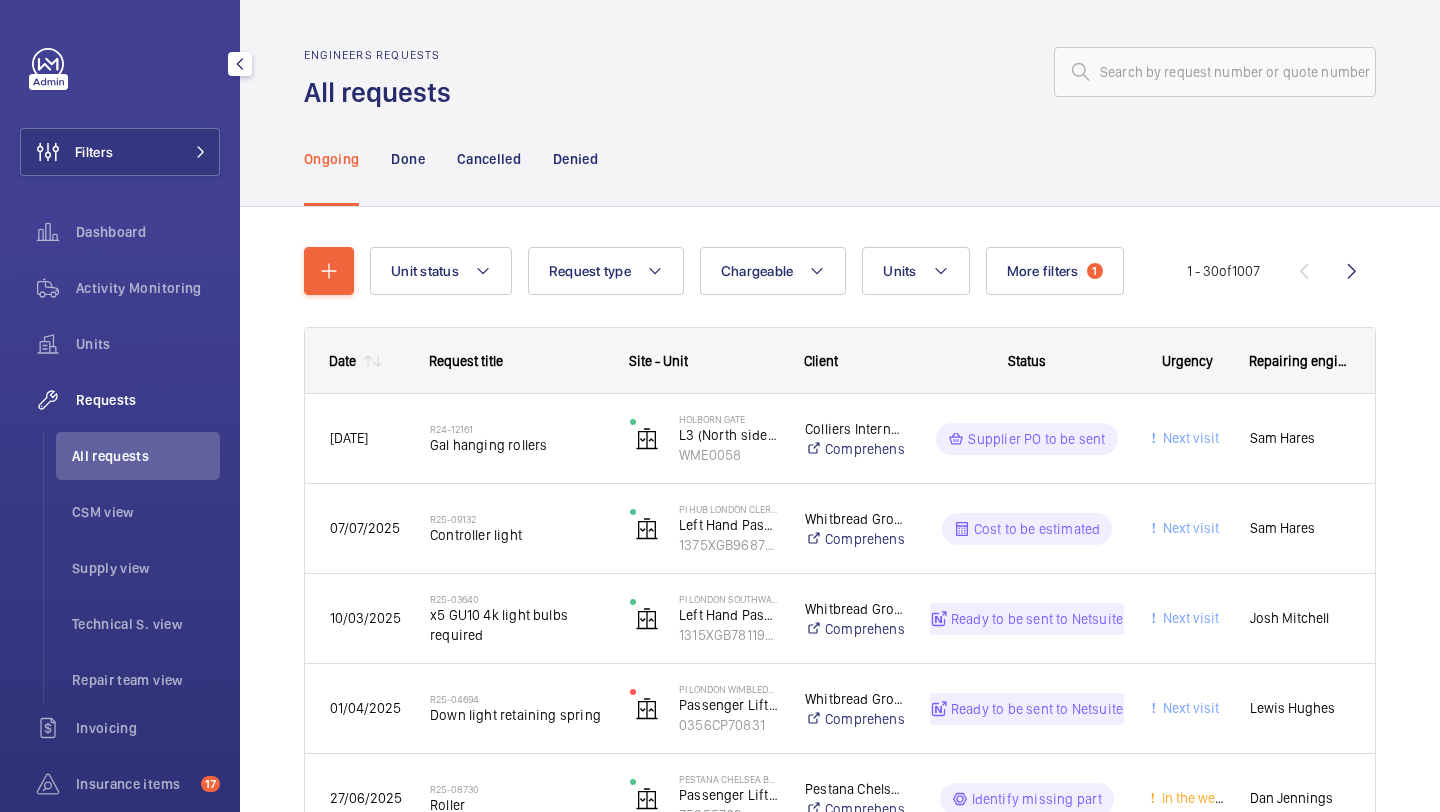 click on "Unit status Request type  Chargeable Units More filters  1  Request status  4 Cost to be estimated Identify missing part Part collected Ready to be sent to Netsuite Supplier PO to be sent Waiting for reception Part received Quote to be sent Quote sent Verify client PO Visit to be done Visit to be verified Reset Urgency Repairing engineer Engineer Device type 1 - 30  of  1007
Date
Request title
Site - Unit" 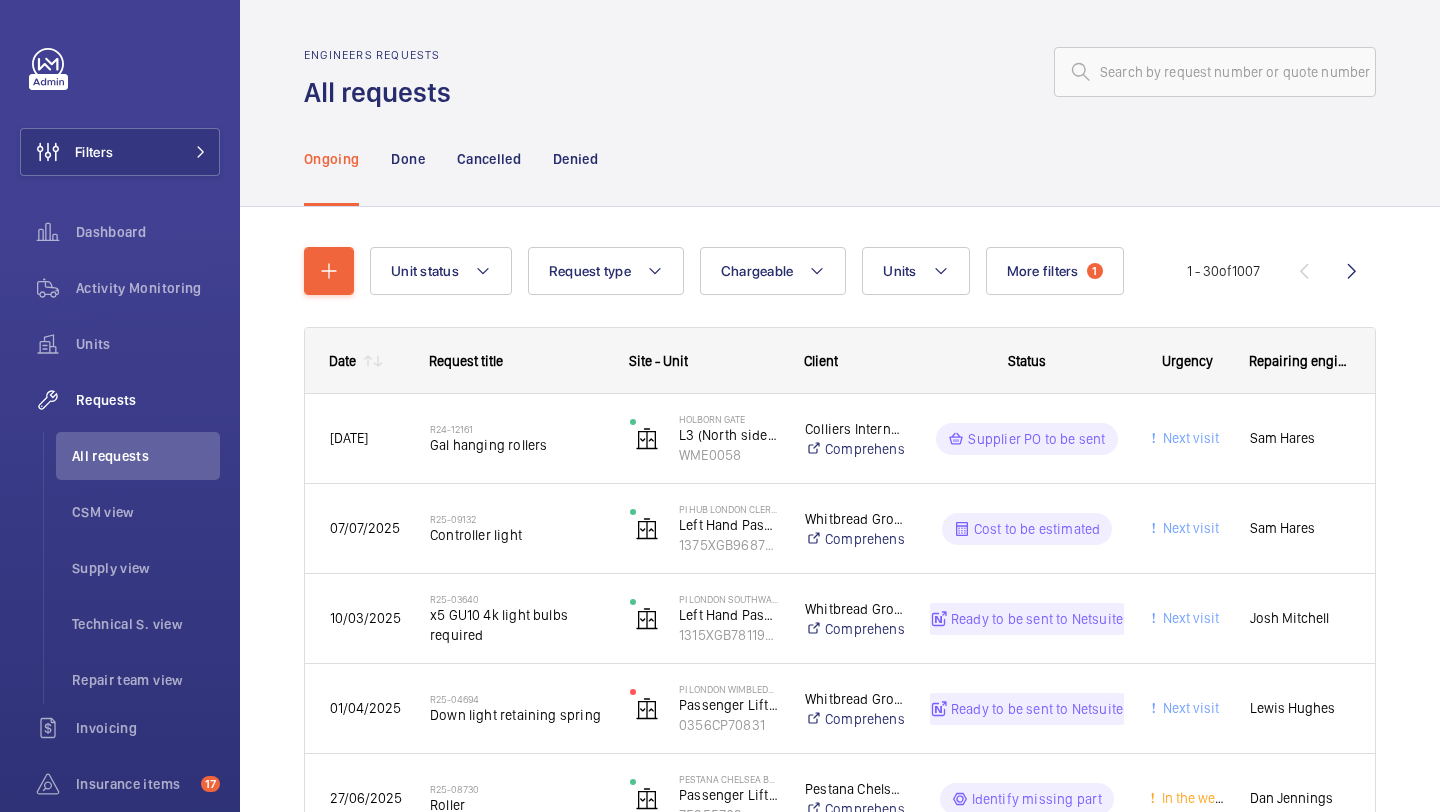 click on "Engineers requests All requests" 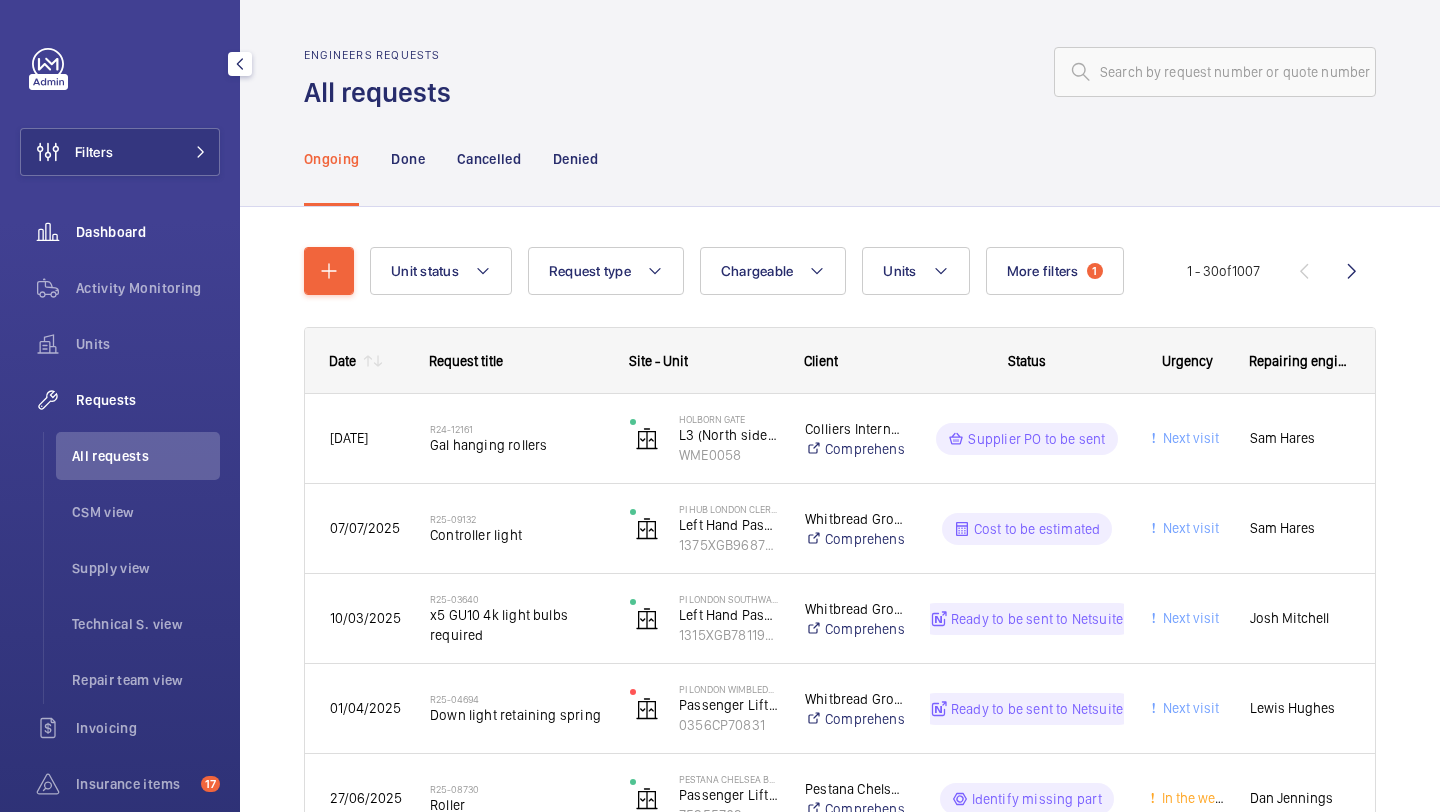 click on "Dashboard" 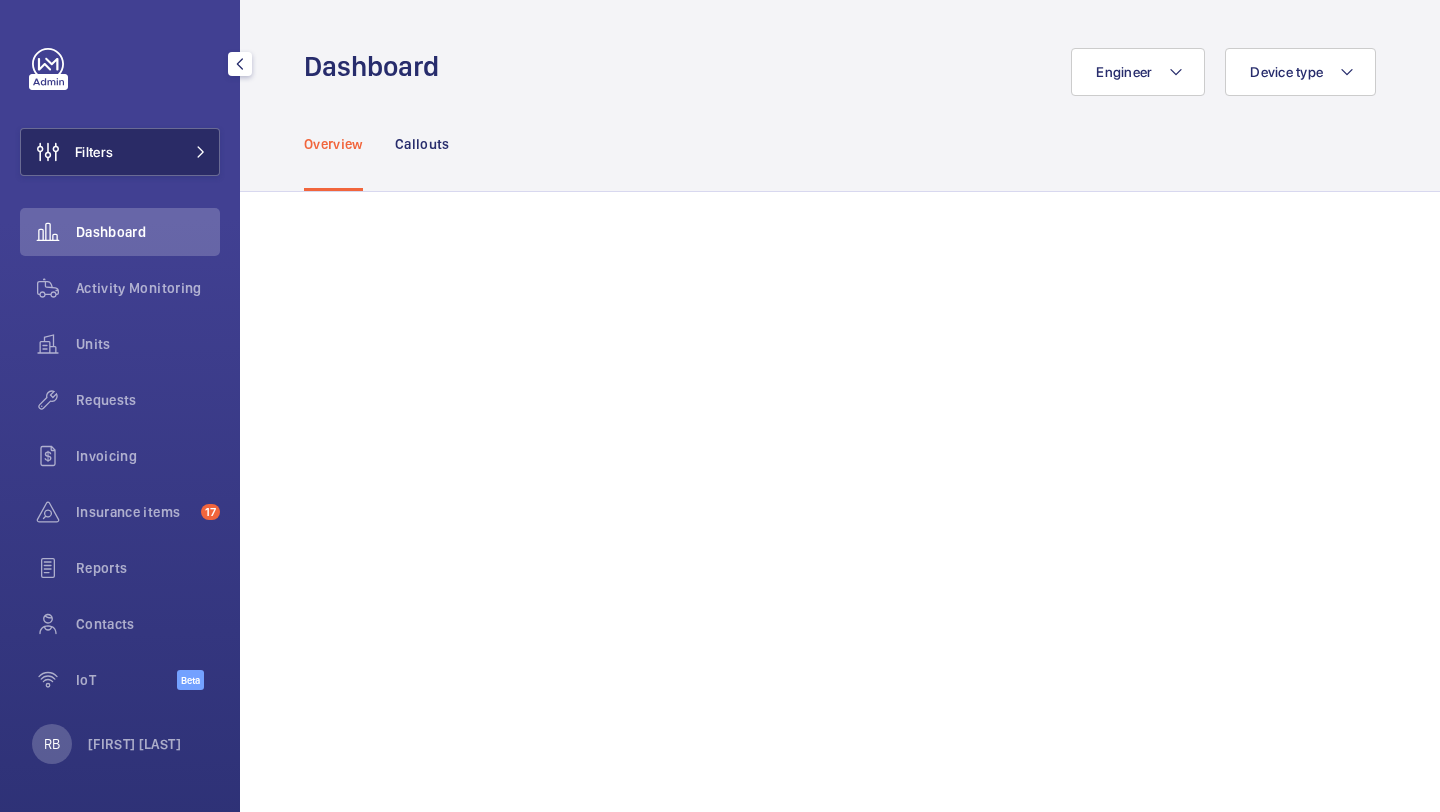 click on "Filters" 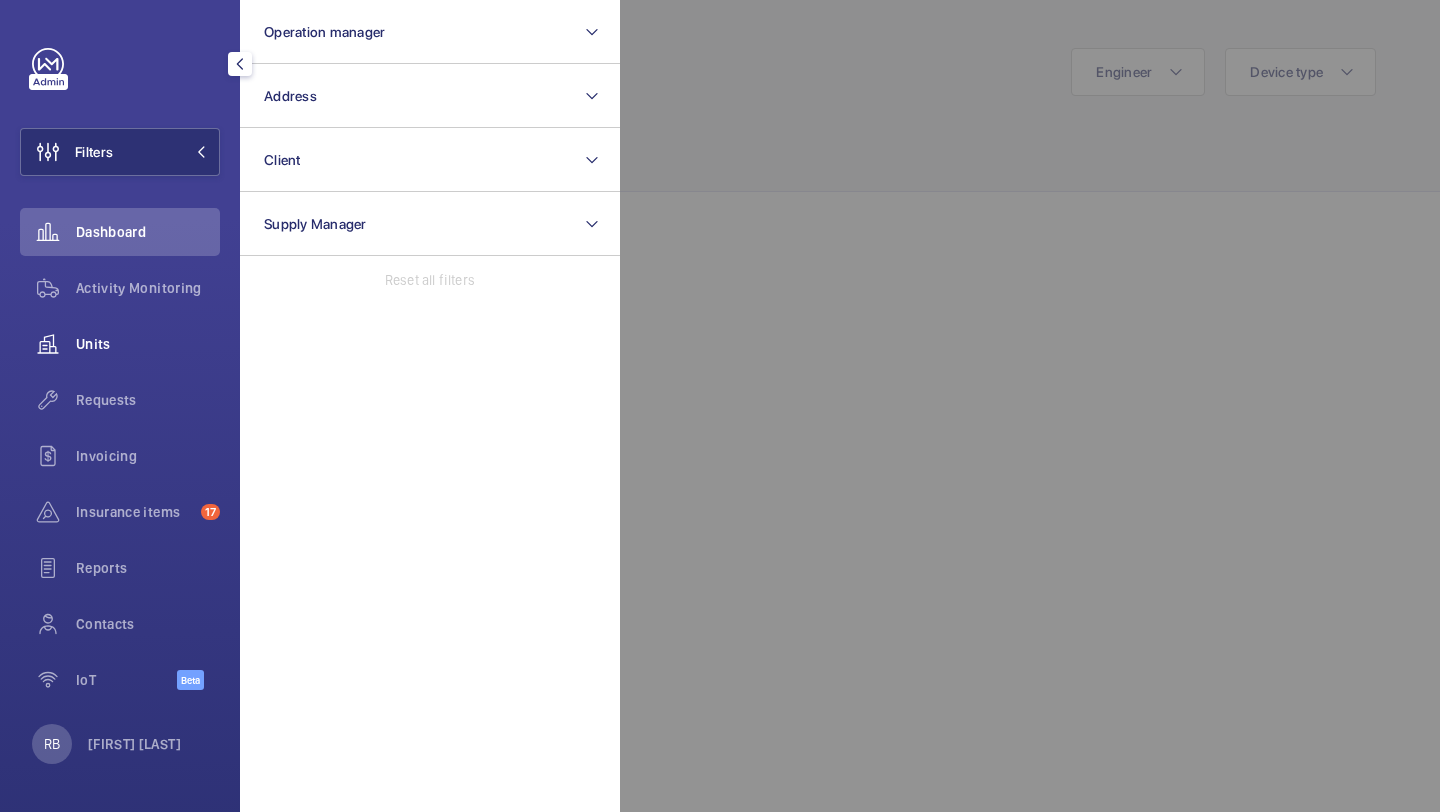 click on "Units" 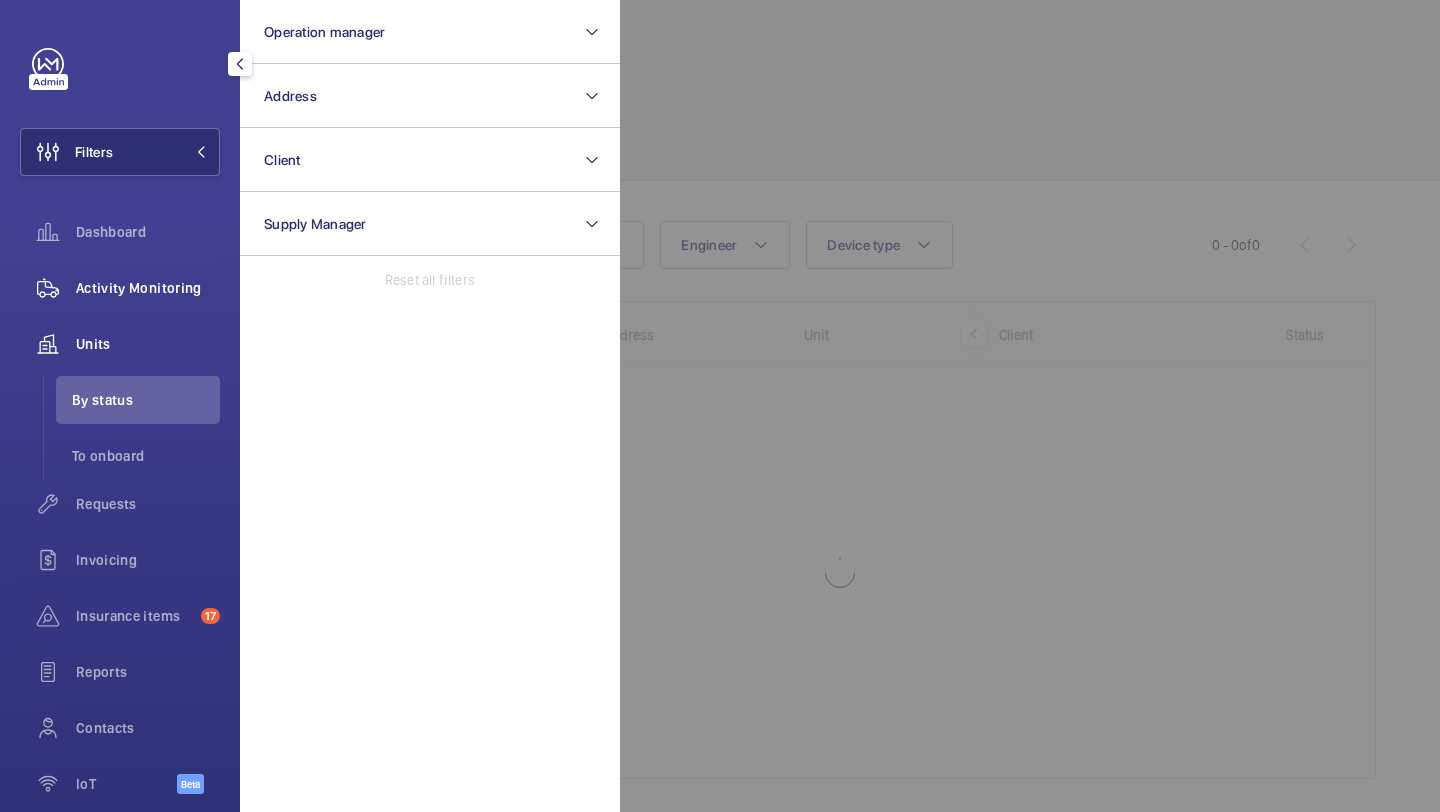 click on "Activity Monitoring" 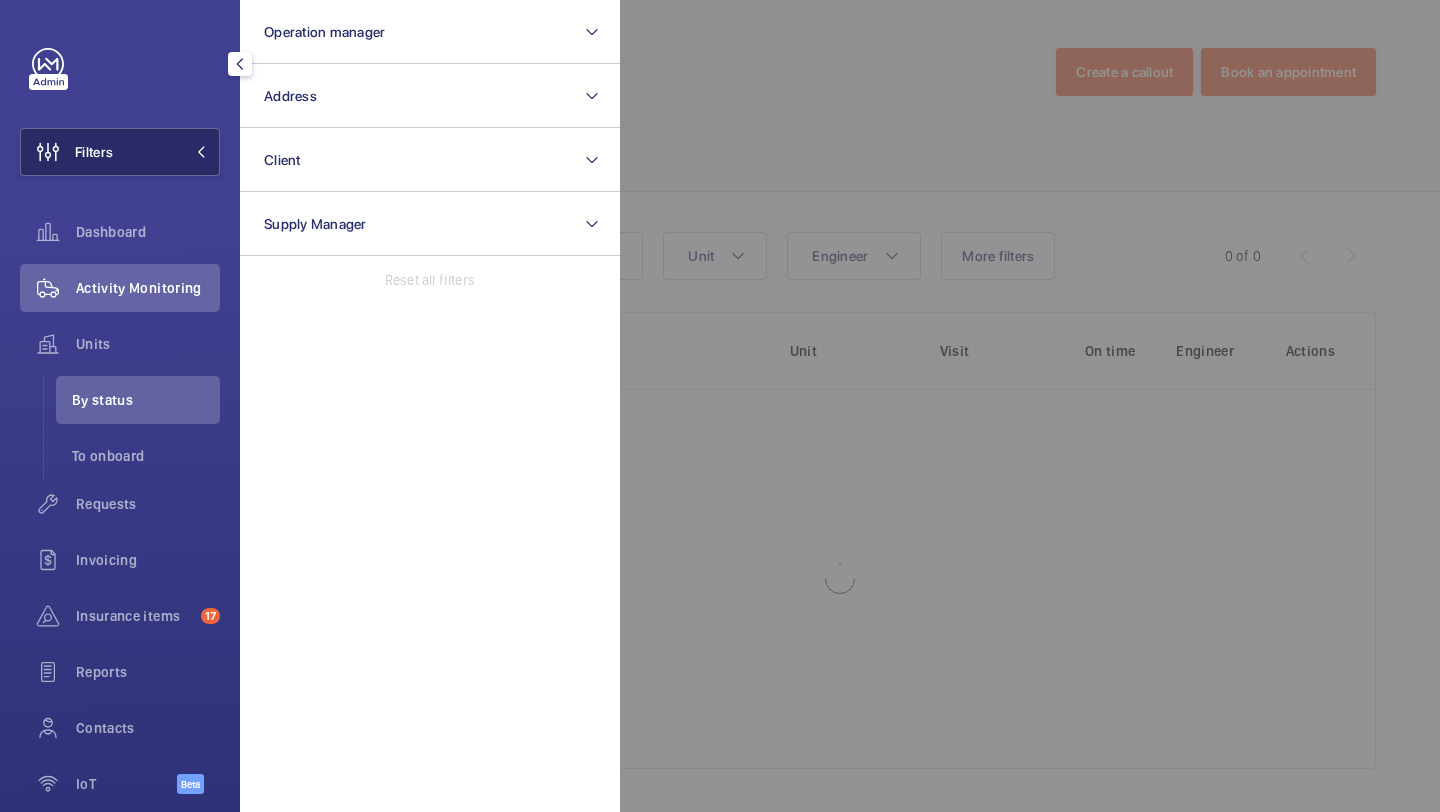 click on "Filters" 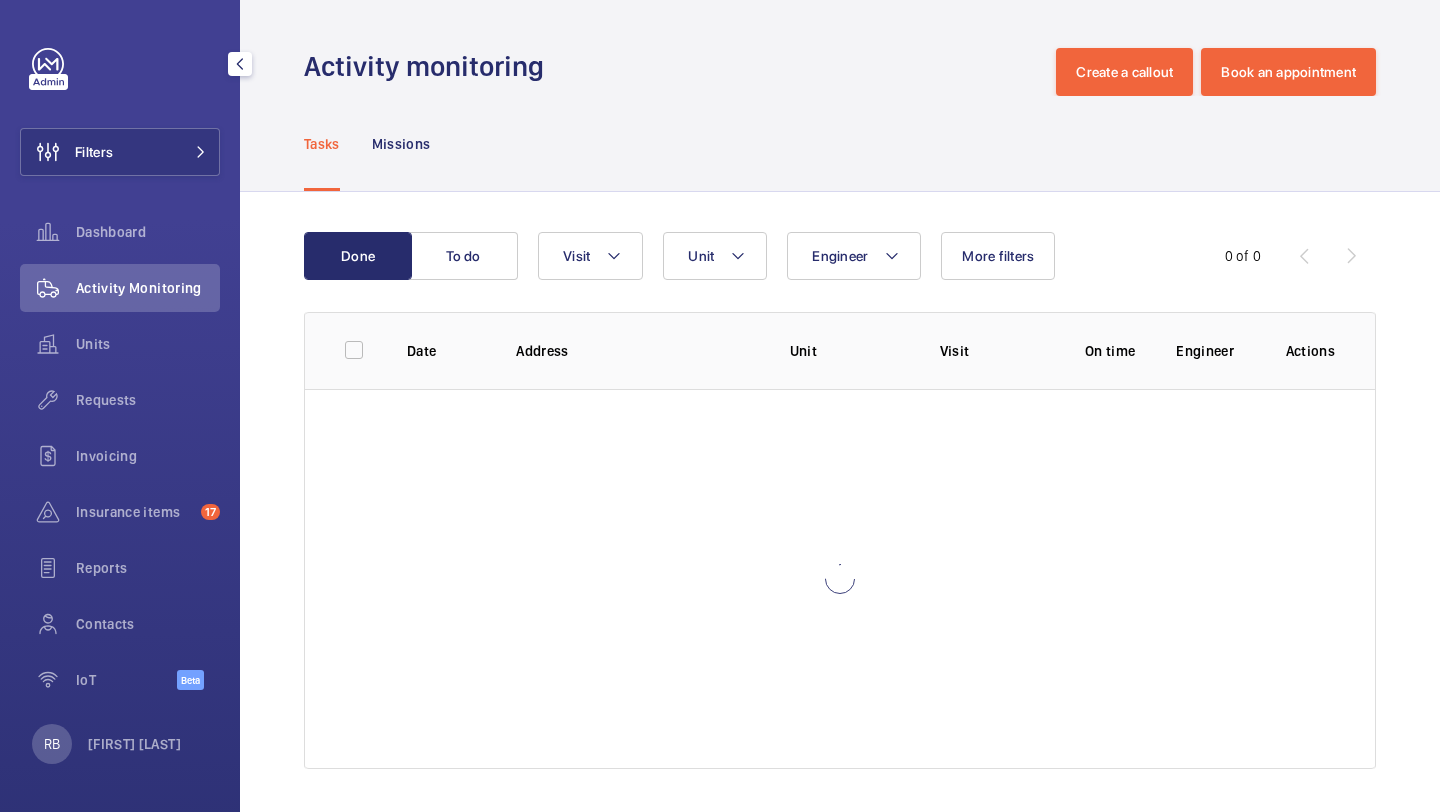 drag, startPoint x: 255, startPoint y: 128, endPoint x: 238, endPoint y: 132, distance: 17.464249 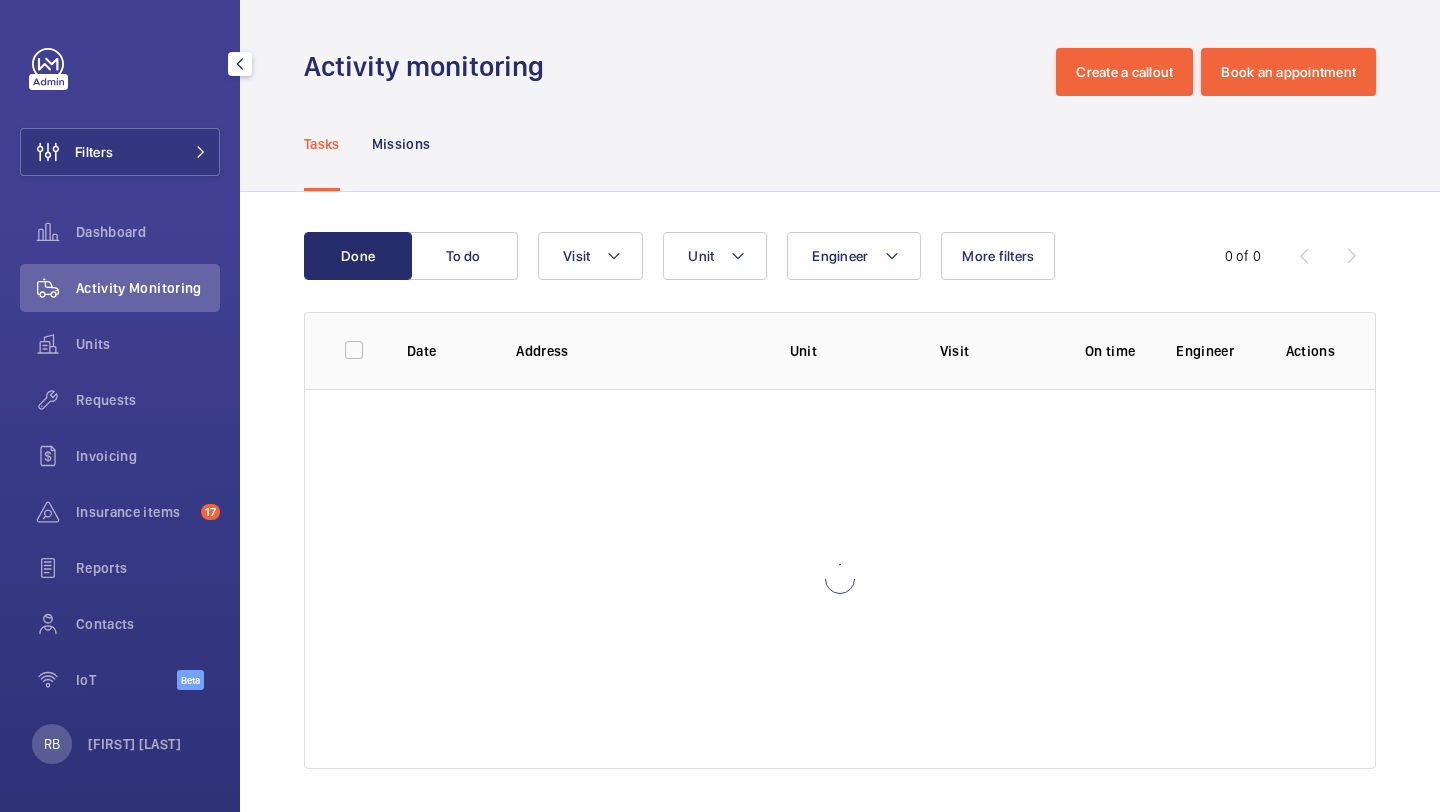 click on "Tasks Missions" 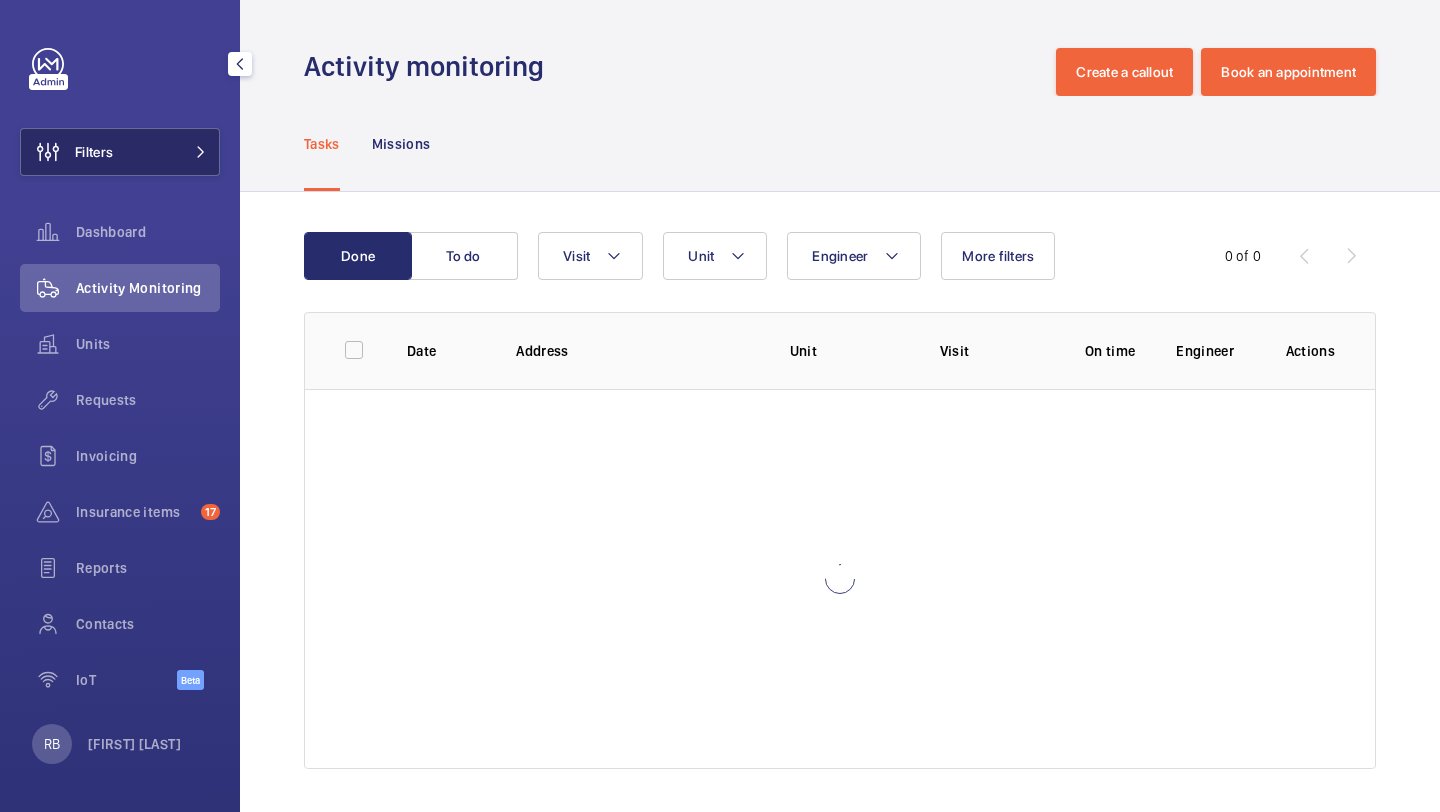 click on "Filters" 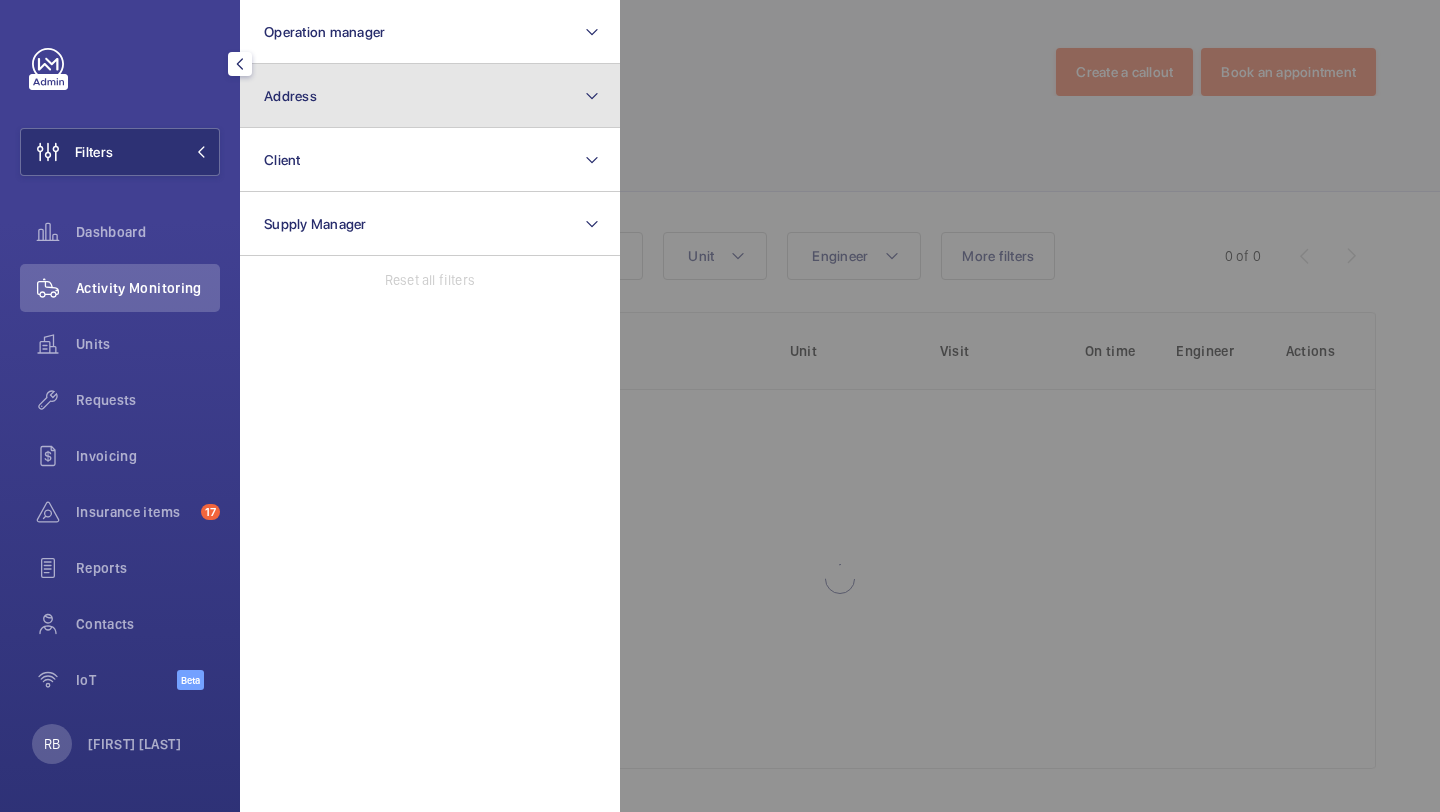 click on "Address" 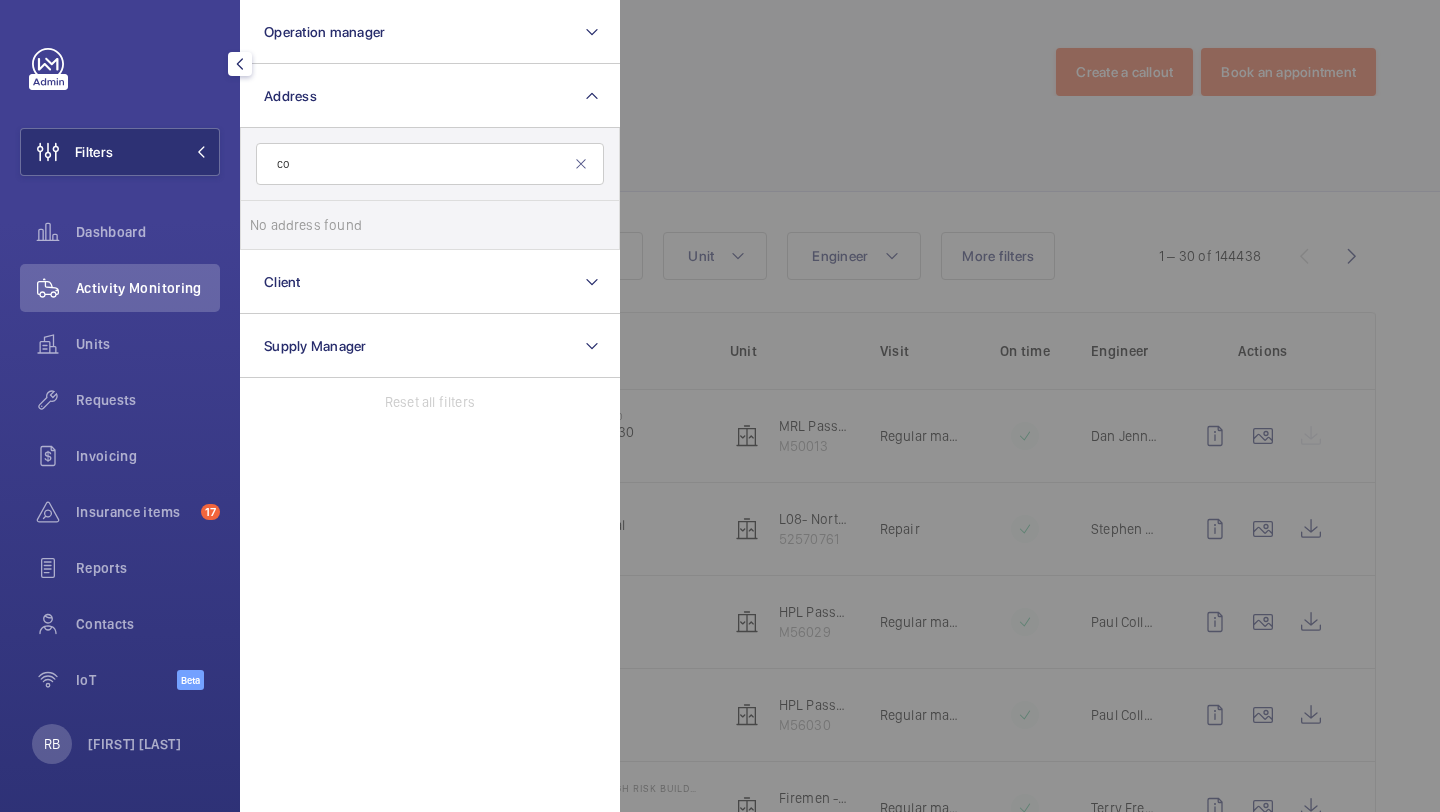type on "c" 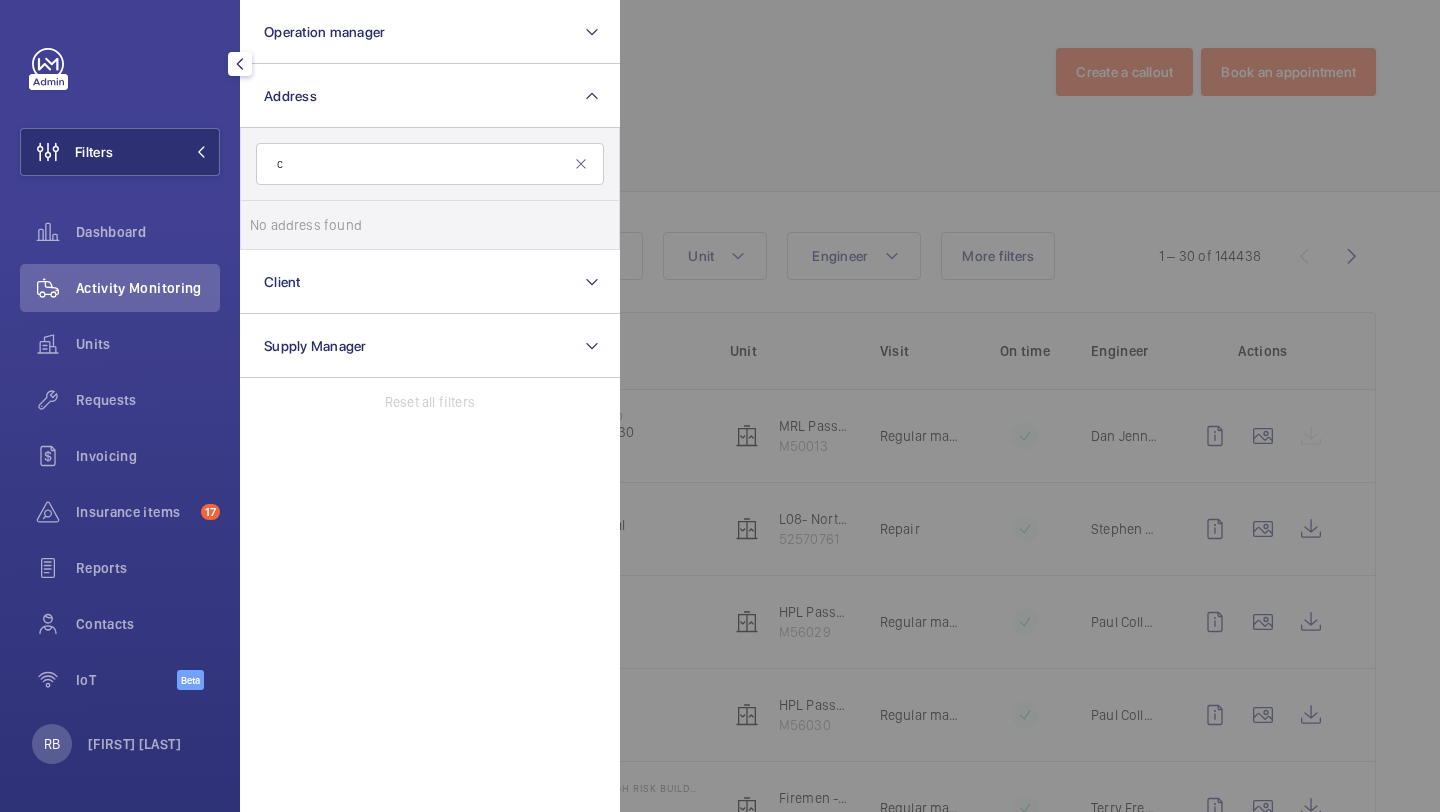 type 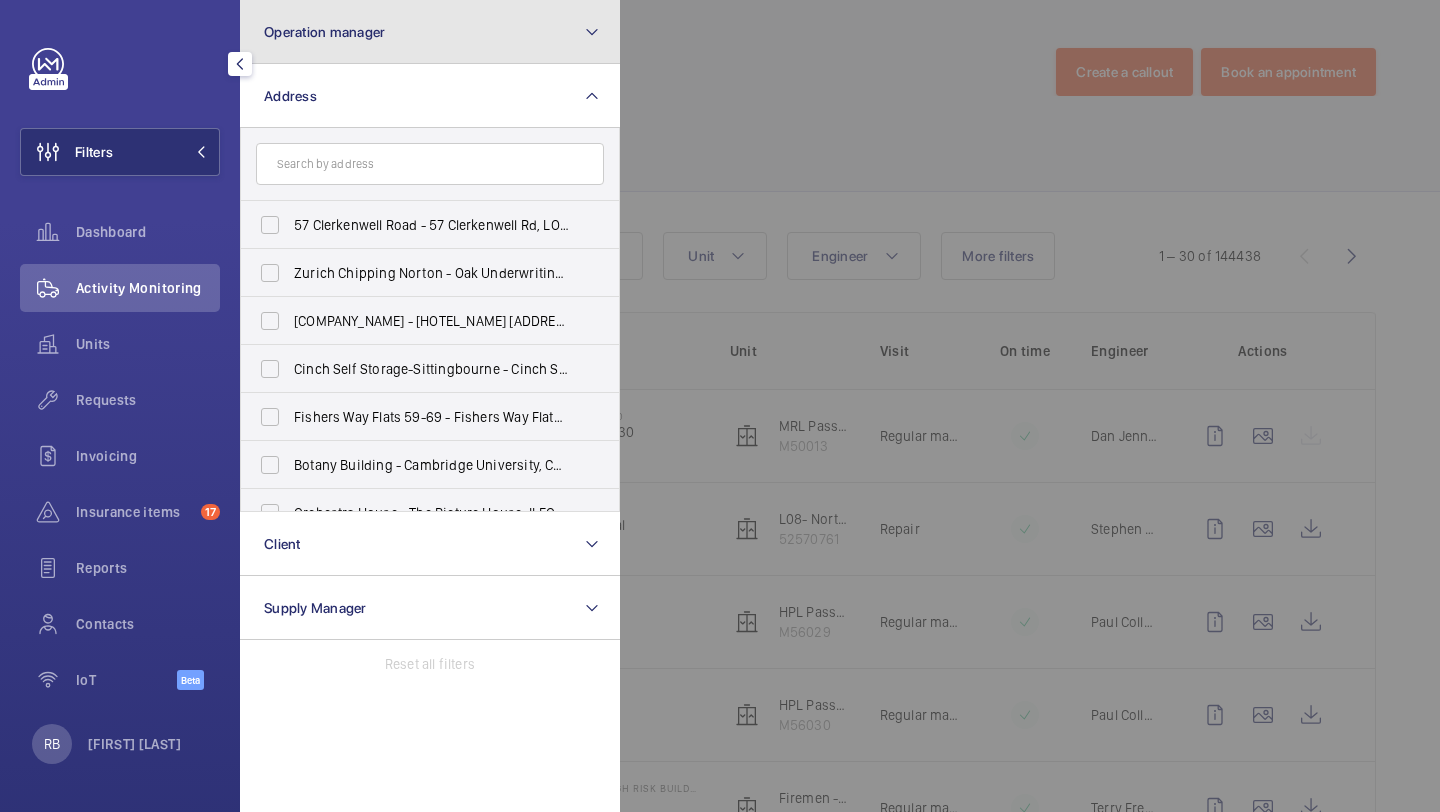 click on "Operation manager" 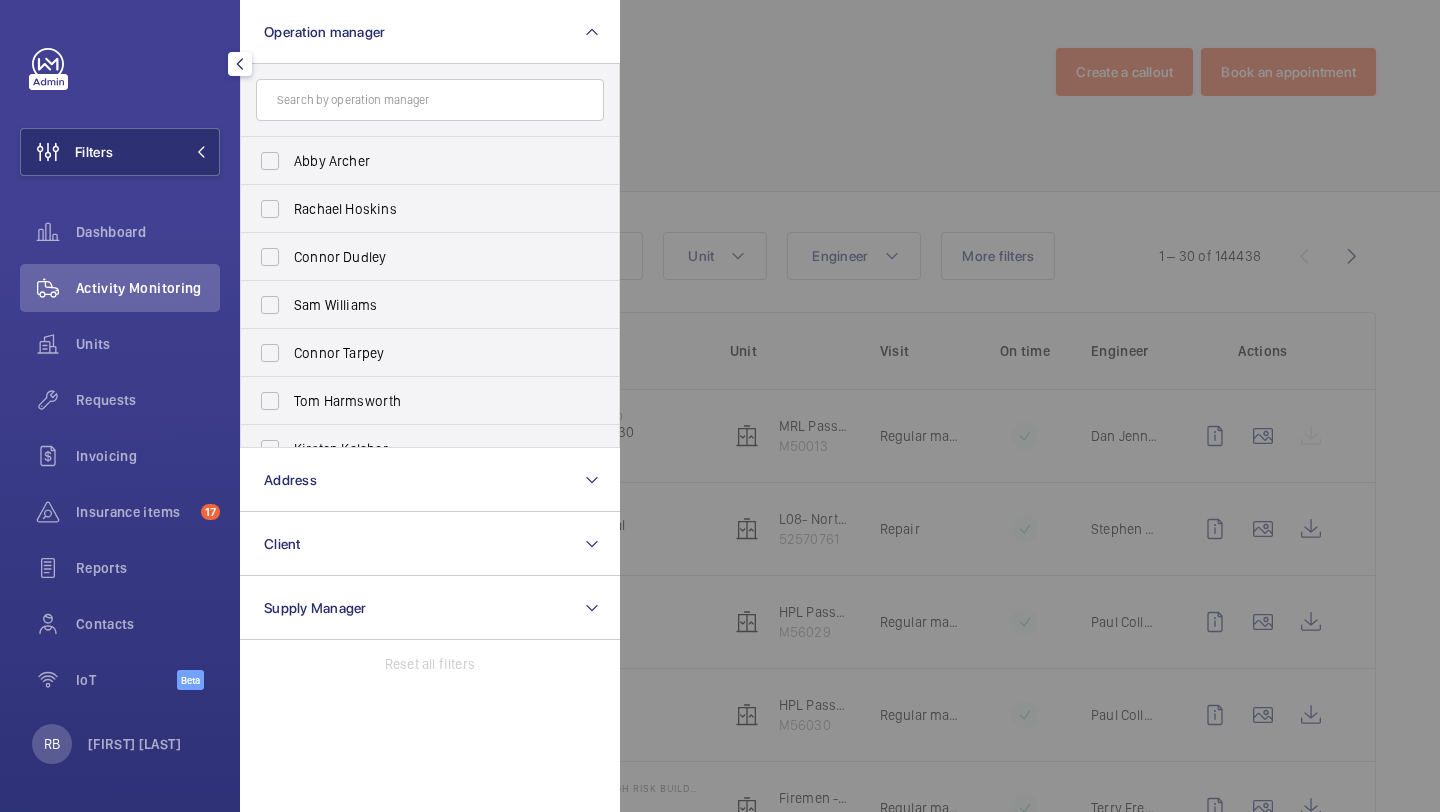 click 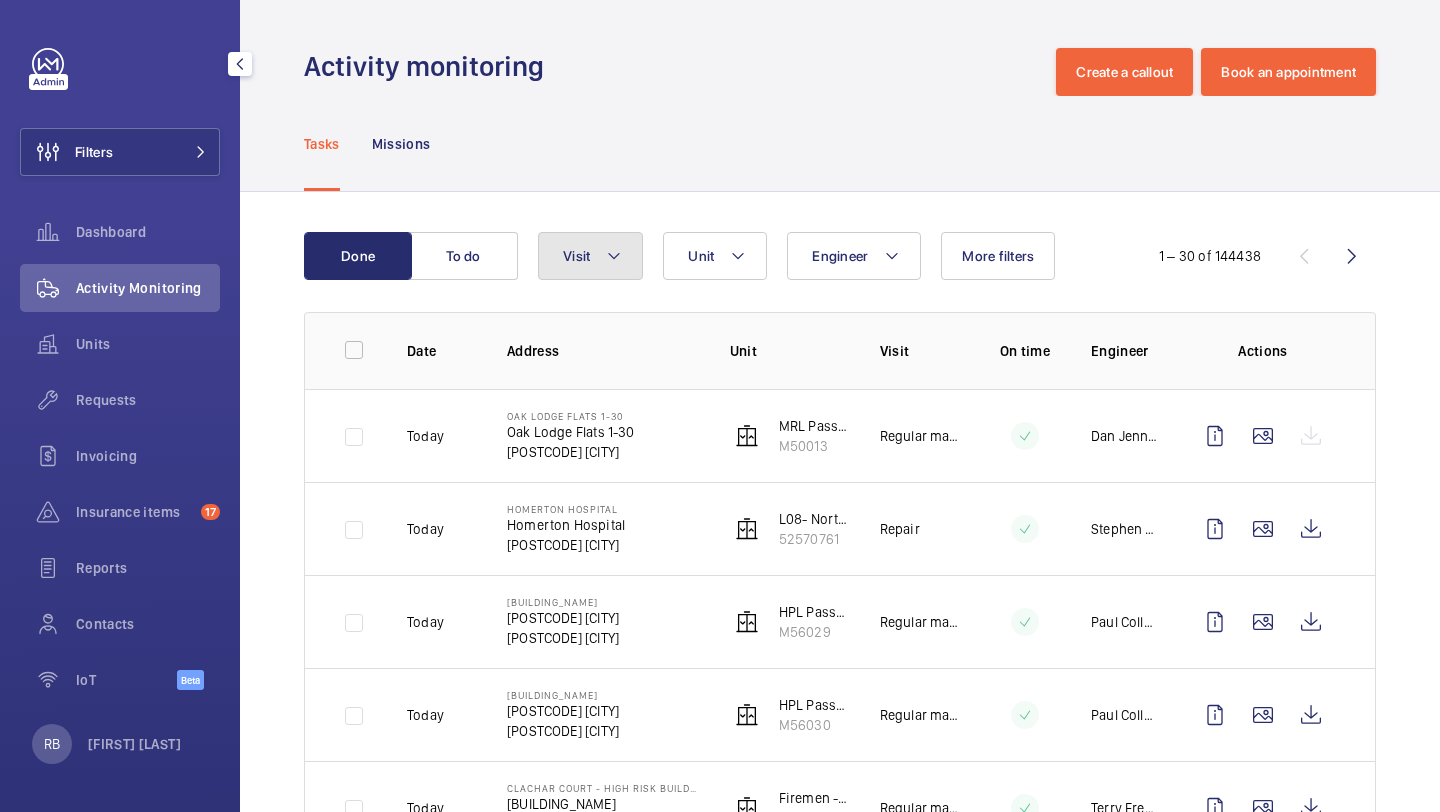 click on "Visit" 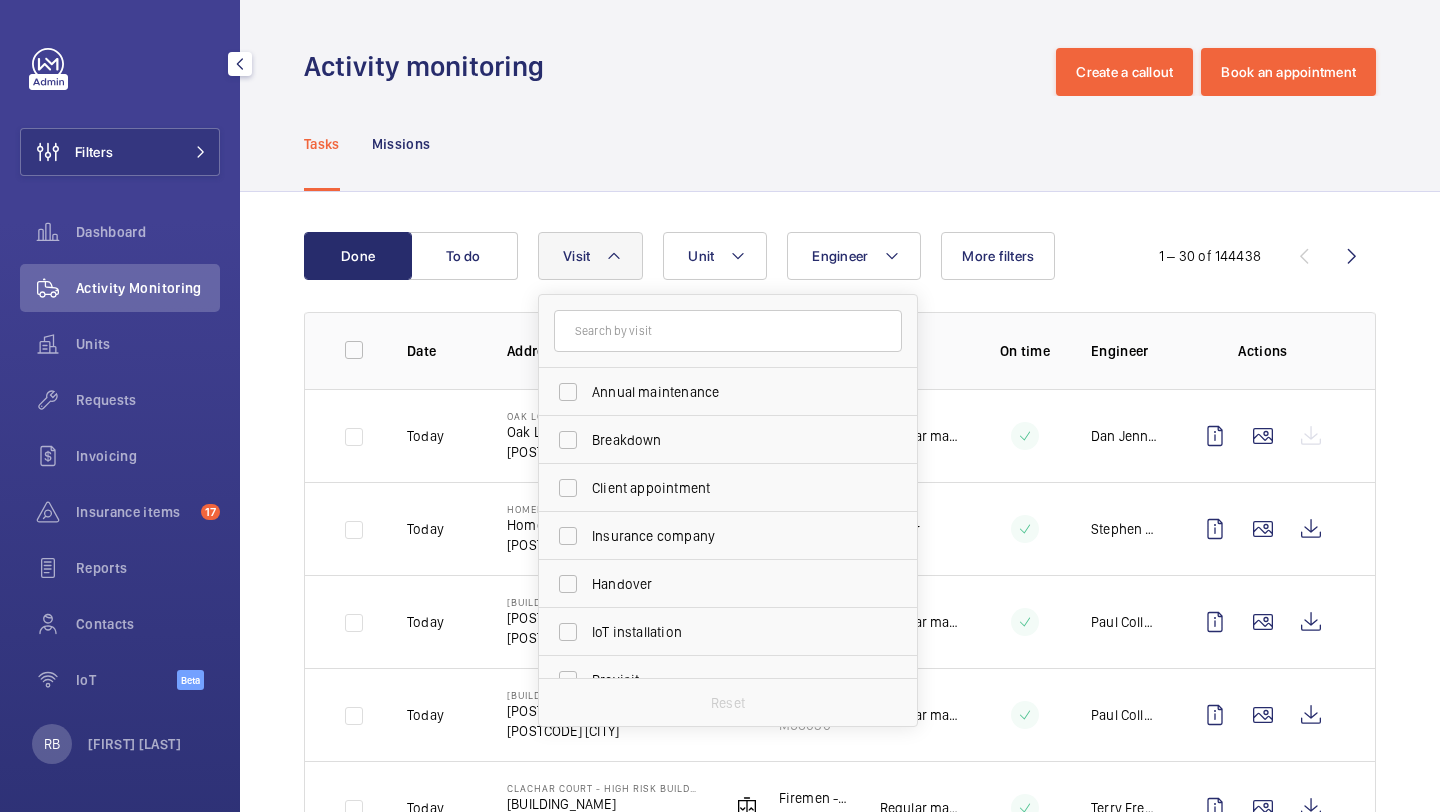 click on "Clachar Court - High Risk Building   Clachar Court   [POSTCODE] [CITY]   Firemen - EPL Passenger Lift B771340   M62751   Regular maintenance  [PERSON_NAME]  Today" 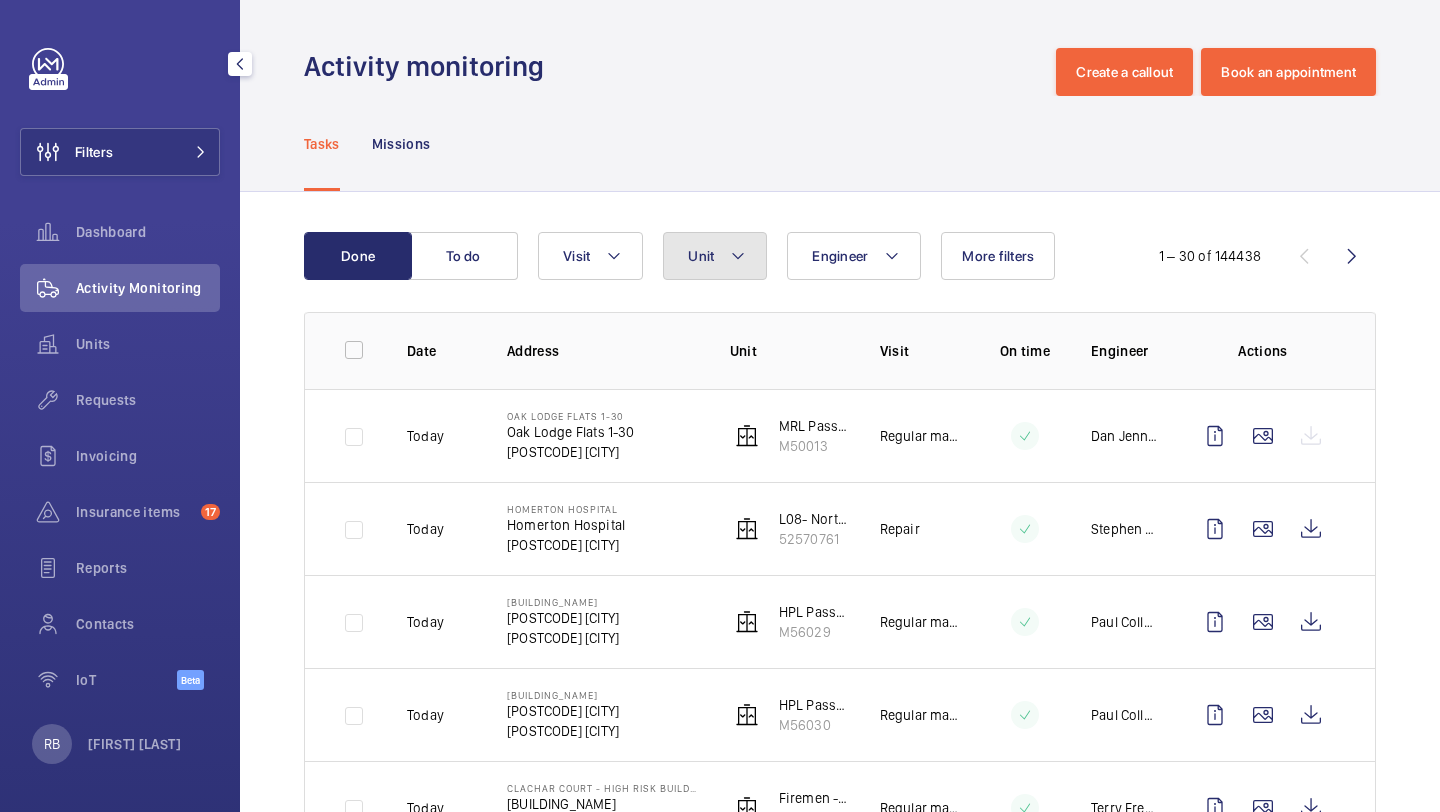 click on "Unit" 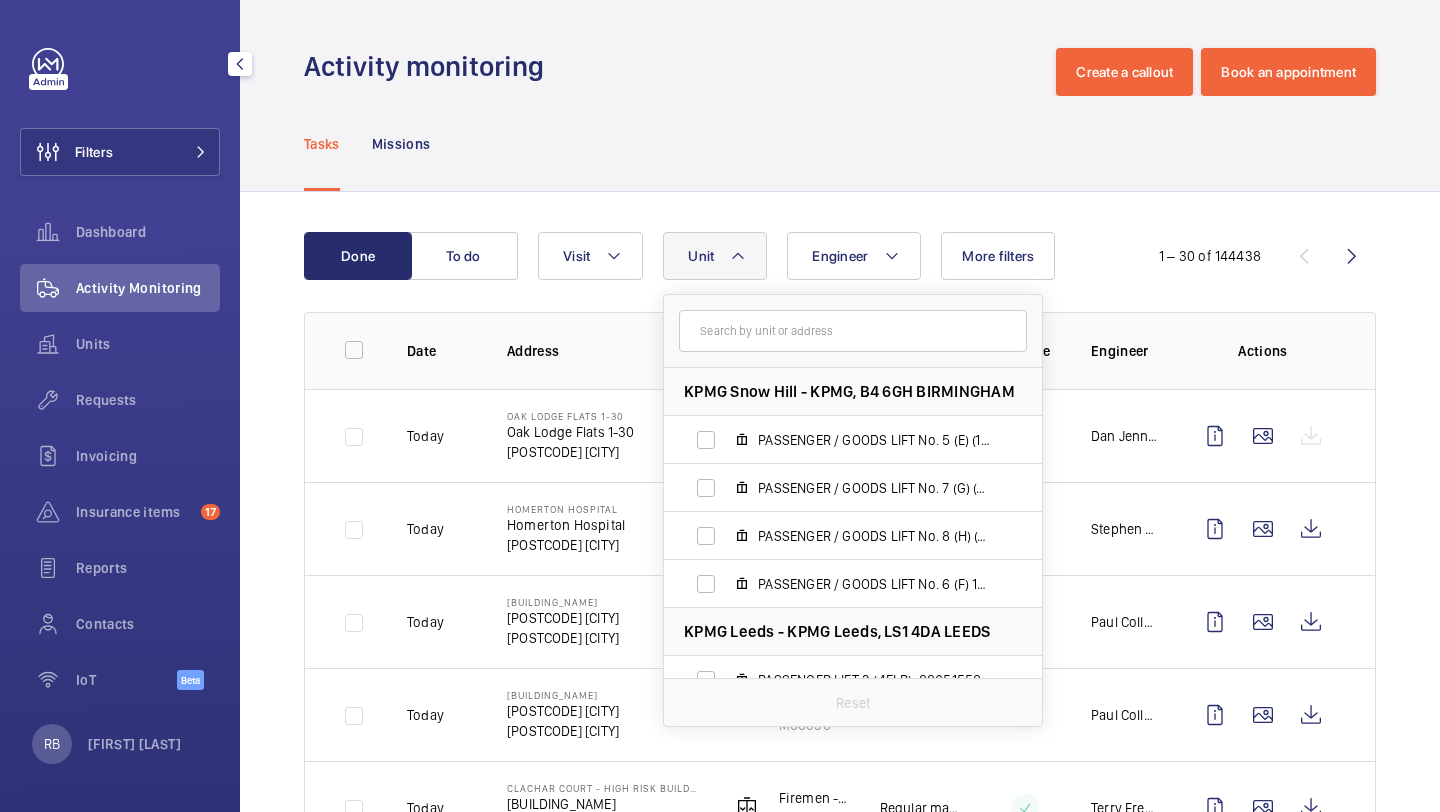 click on "Unit" 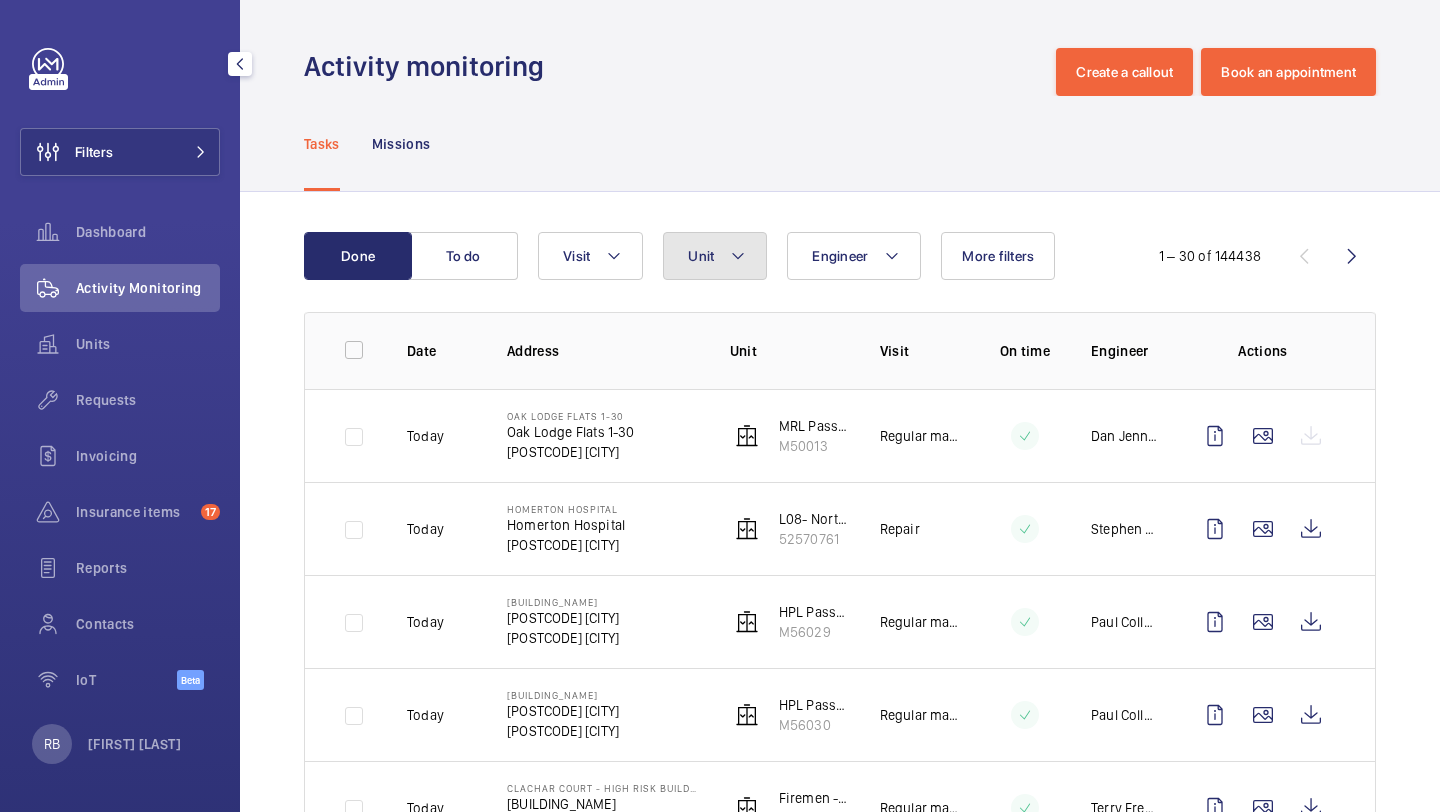 click on "Unit" 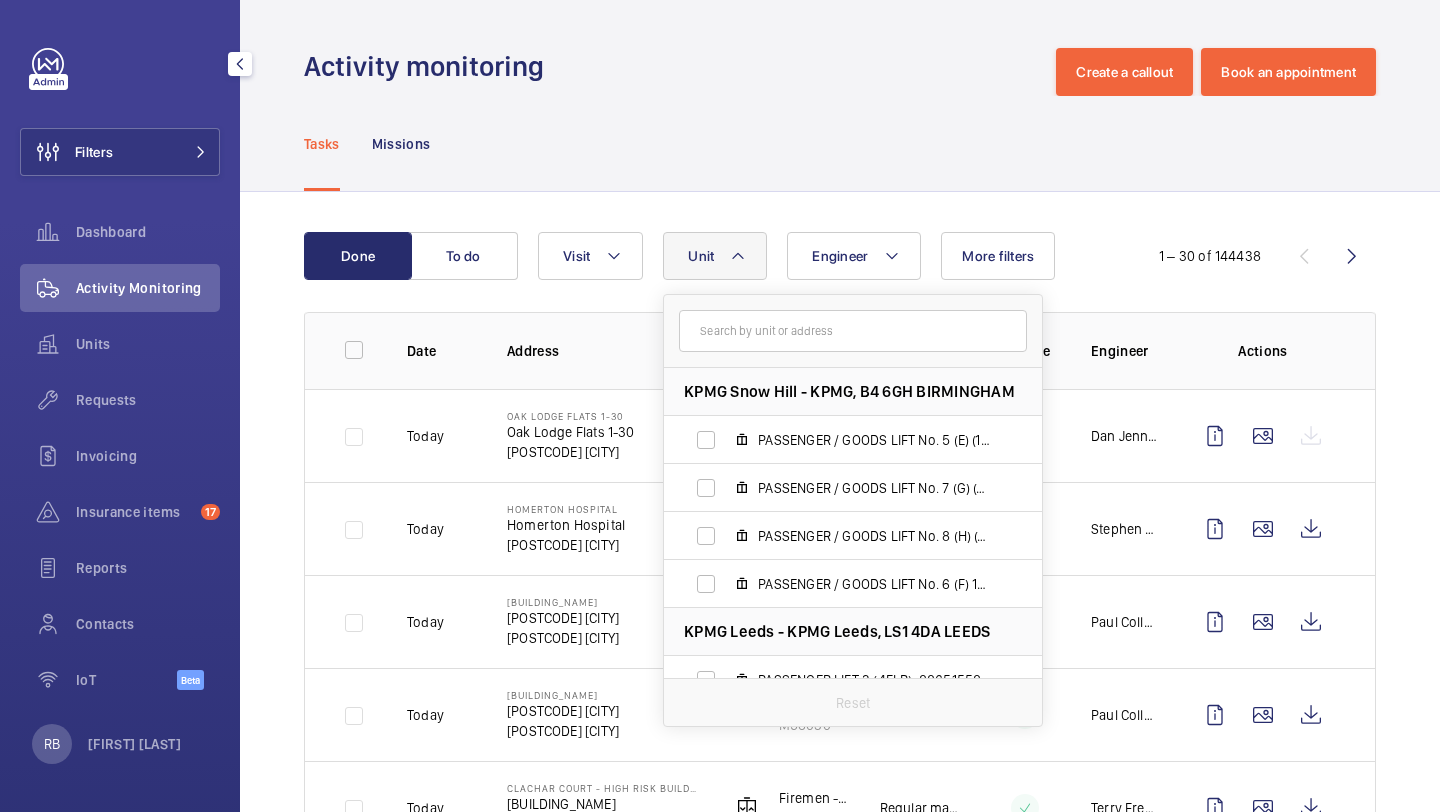 click on "KPMG Snow Hill - KPMG, [POSTCODE] [CITY] PASSENGER / GOODS LIFT No. 5 (E) (13FLR), [NUMBER] PASSENGER / GOODS LIFT No. 7 (G) (13FLR), [NUMBER] PASSENGER / GOODS LIFT No. 8 (H) (13FLR), [NUMBER] PASSENGER / GOODS LIFT No. 6 (F) 13FLR), [NUMBER] KPMG Leeds - KPMG Leeds, [POSTCODE] [CITY] PASSENGER LIFT 3 (4FLR), [NUMBER] GOODS  LIFTS (STAT) (6FLR), [NUMBER] PASSENGER LIFT 2 (5FLR), [NUMBER] PASSENGER LIFT 1 (5FLR), [NUMBER] KPMG Manchester - KPMG Manchester, [POSTCODE] [CITY] ---, [NUMBER] Loveday & Co- [NUMBER] [STREET] - Loveday [STREET_NAME], [POSTCODE] [CITY] Passenger Lift 2, [NUMBER] Reset Visit More filters  1 – 30 of 144438  Date Address Unit Visit On time Engineer Actions Today  Oak Lodge Flats 1-30   Oak Lodge Flats 1-30   [POSTCODE] [CITY]   MRL Passenger Lift Flats 1-30   M50013   Regular maintenance  [PERSON_NAME]  Today  Homerton Hospital   Homerton Hospital   [POSTCODE] [CITY]   L08- North Block R/H (2FLR)   52570761   Repair  [PERSON_NAME]  Today  Lucum Lodge   [POSTCODE] [CITY]   M56029" 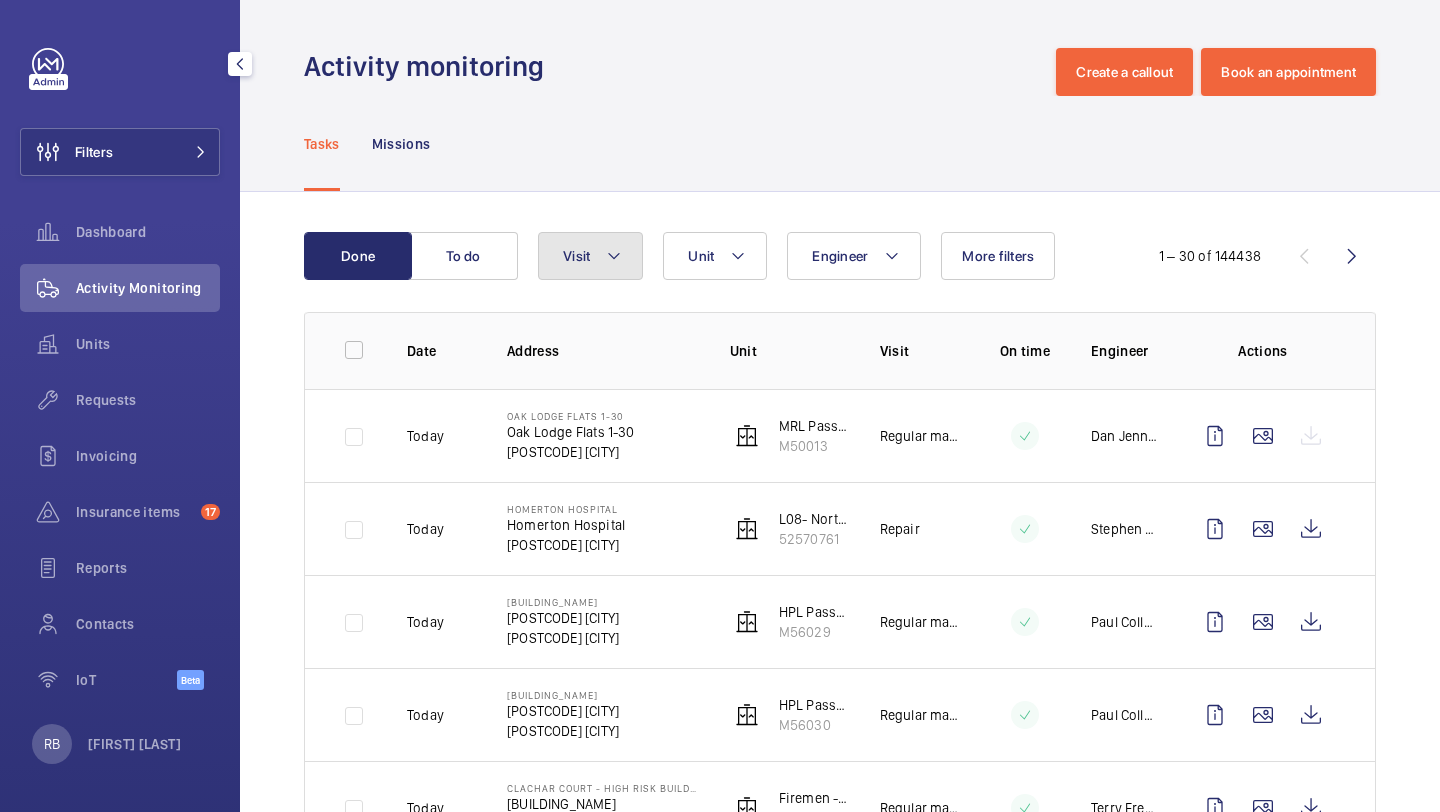 click on "Visit" 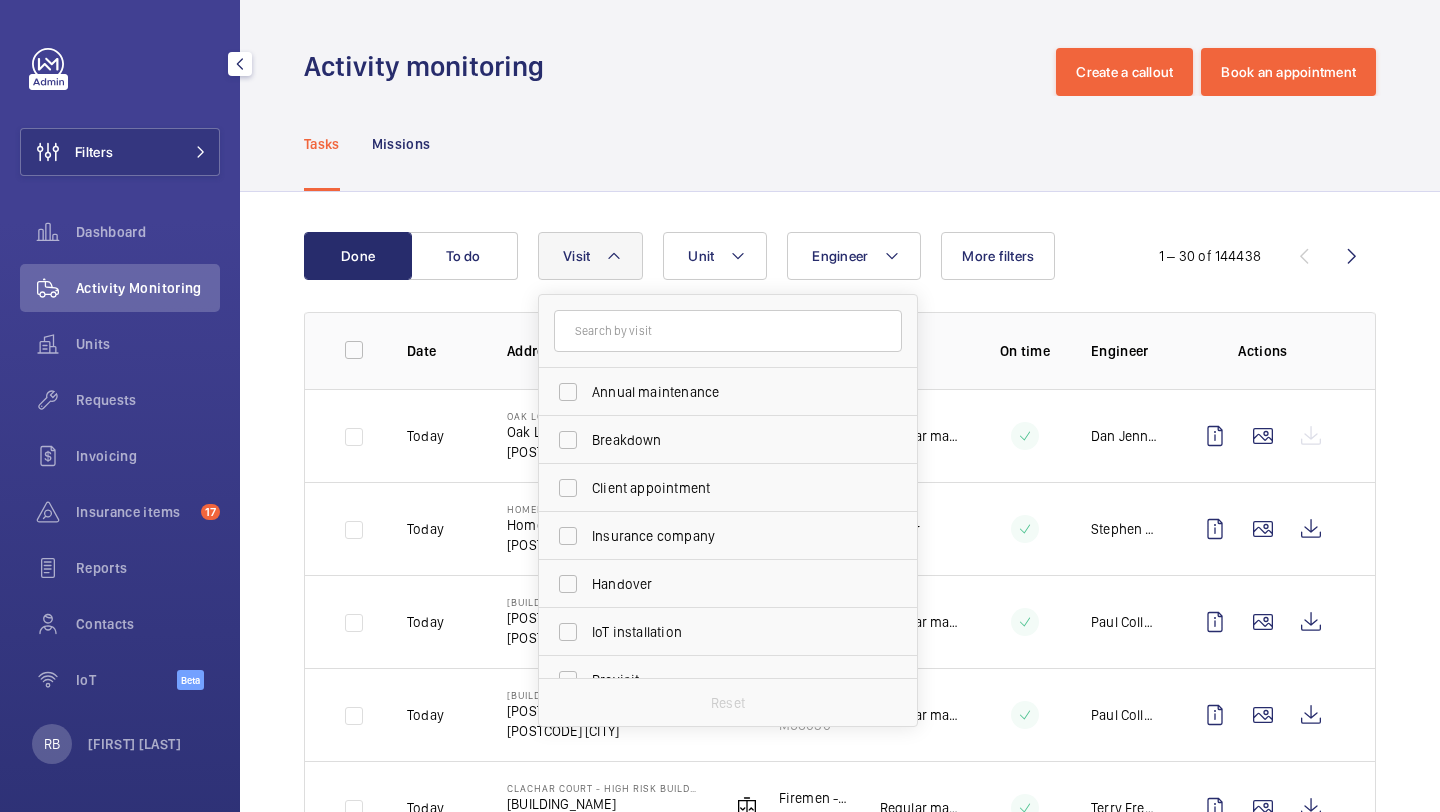 click on "Clachar Court - High Risk Building   Clachar Court   [POSTCODE] [CITY]   Firemen - EPL Passenger Lift B771340   M62751   Regular maintenance  [PERSON_NAME]  Today" 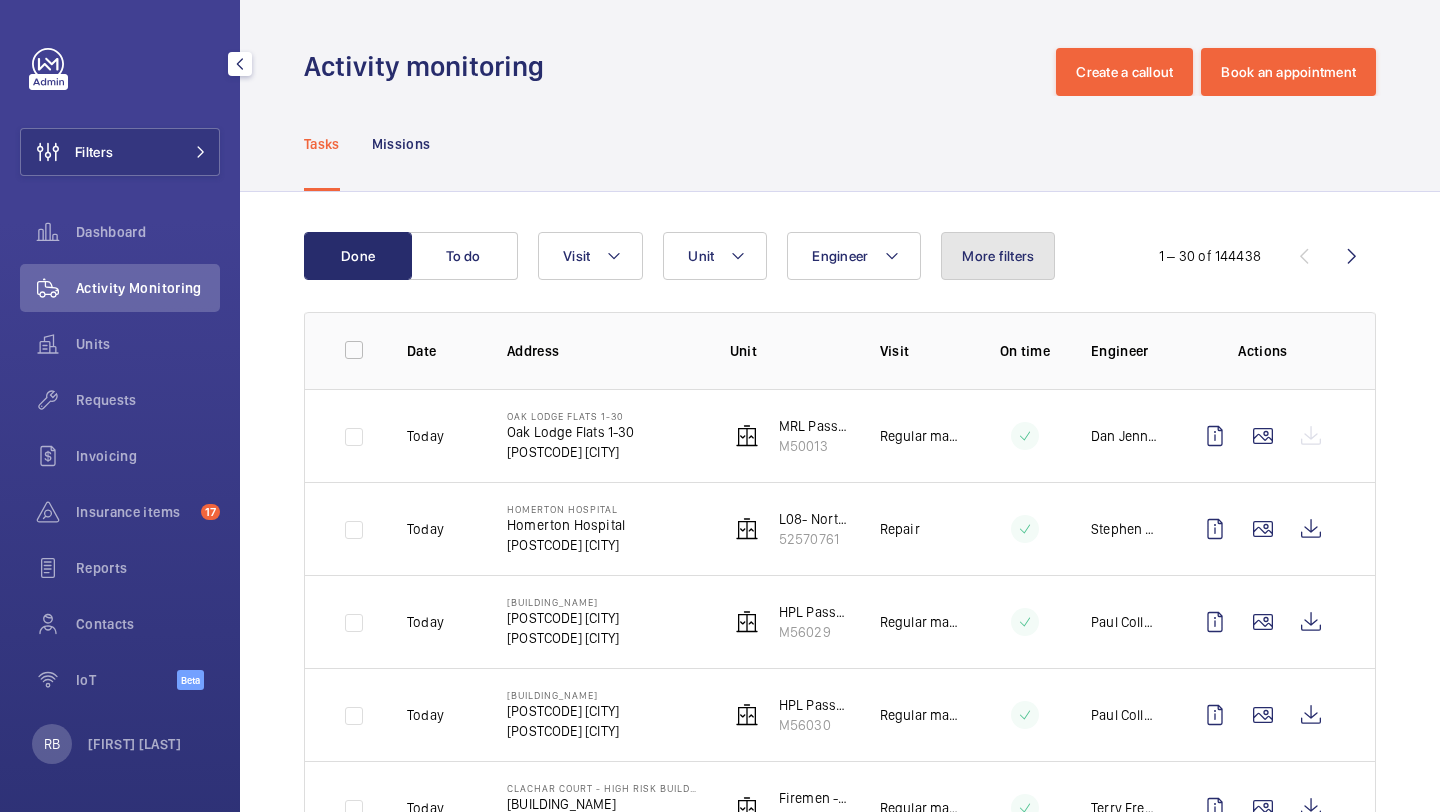click on "More filters" 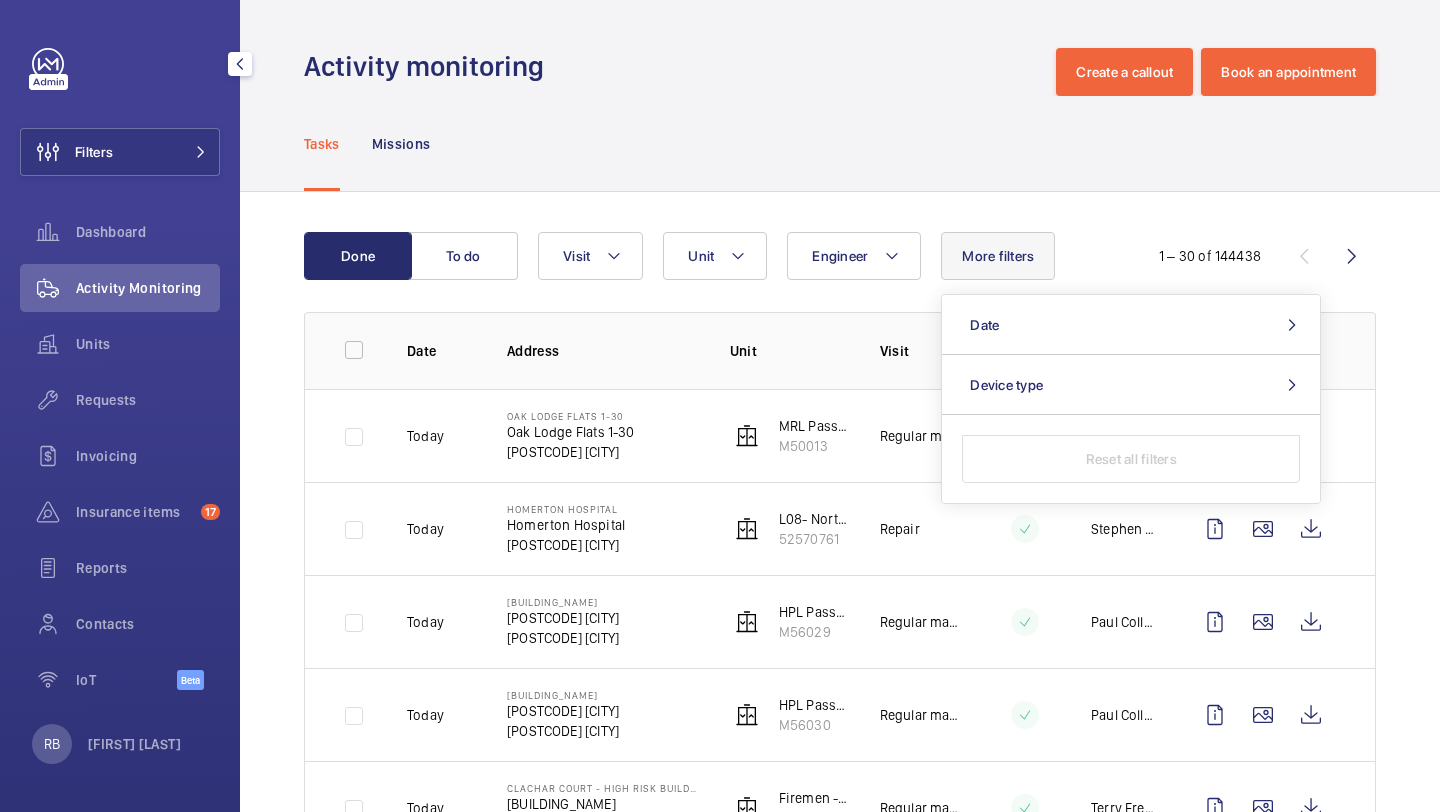 click on "Oak Lodge Flats 1-30   Oak Lodge Flats 1-30   [POSTCODE] [CITY]   MRL Passenger Lift Flats 1-30   M50013   Regular maintenance  [PERSON_NAME]  Today  Homerton Hospital   Homerton Hospital   [POSTCODE] [CITY]   L08- North Block R/H (2FLR)   52570761   Repair  [PERSON_NAME]  Today  Lucum Lodge   [POSTCODE] [CITY]   M56029   Regular maintenance  [PERSON_NAME]  Today  Lucum Lodge   [POSTCODE] [CITY]   M56030   Regular maintenance  [PERSON_NAME]  Today  Clachar Court - High Risk Building   Clachar Court   [POSTCODE] [CITY]   Firemen - EPL Passenger Lift B771340   M62751   Regular maintenance  [PERSON_NAME]  Today  Lingwood Court   Lingwood Court   [POSTCODE] [CITY]   EPL Passenger Lift   M50051   Regular maintenance  [PERSON_NAME]  Today  IBIS LONDON EXCEL   [POSTCODE] [CITY]   77377149  Today" 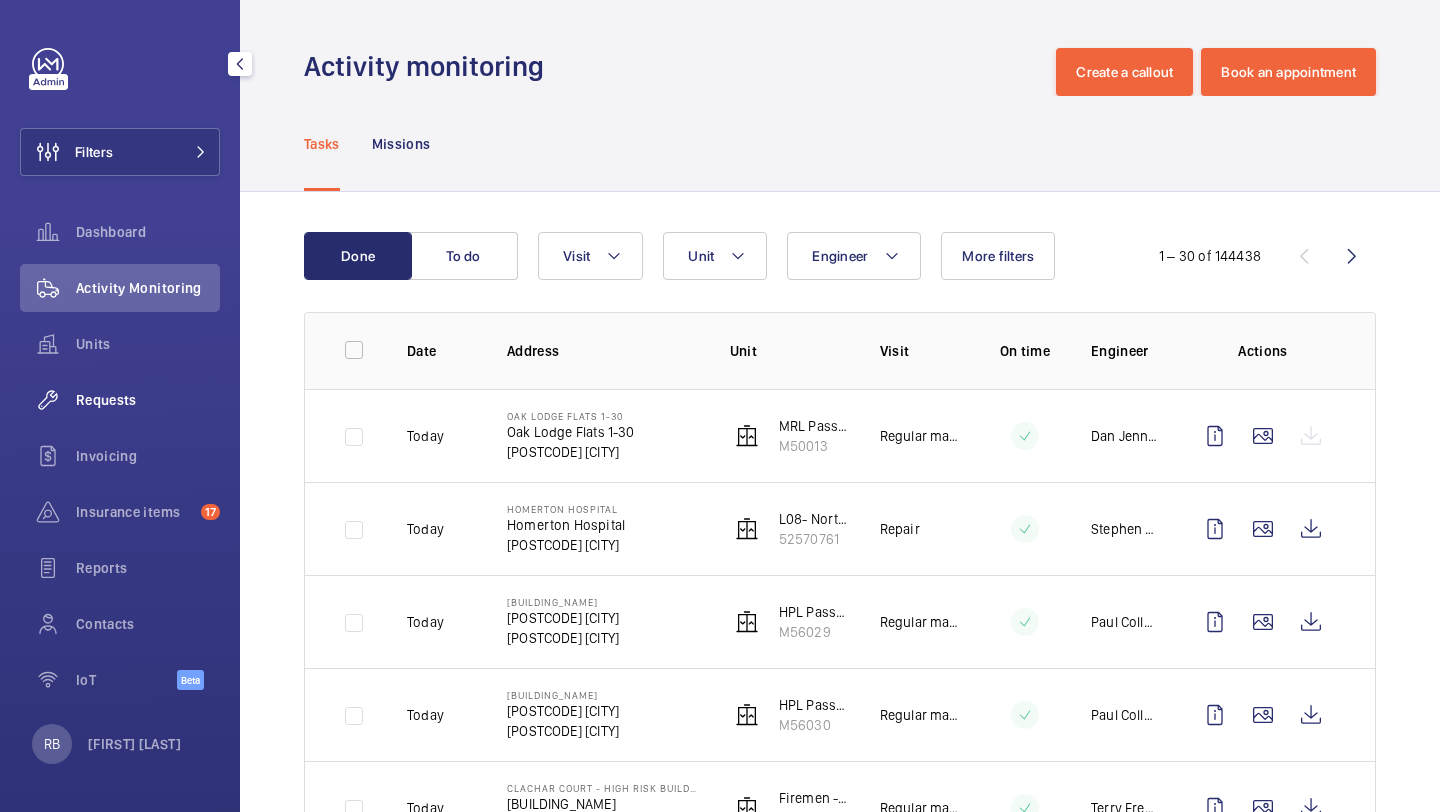 click on "Requests" 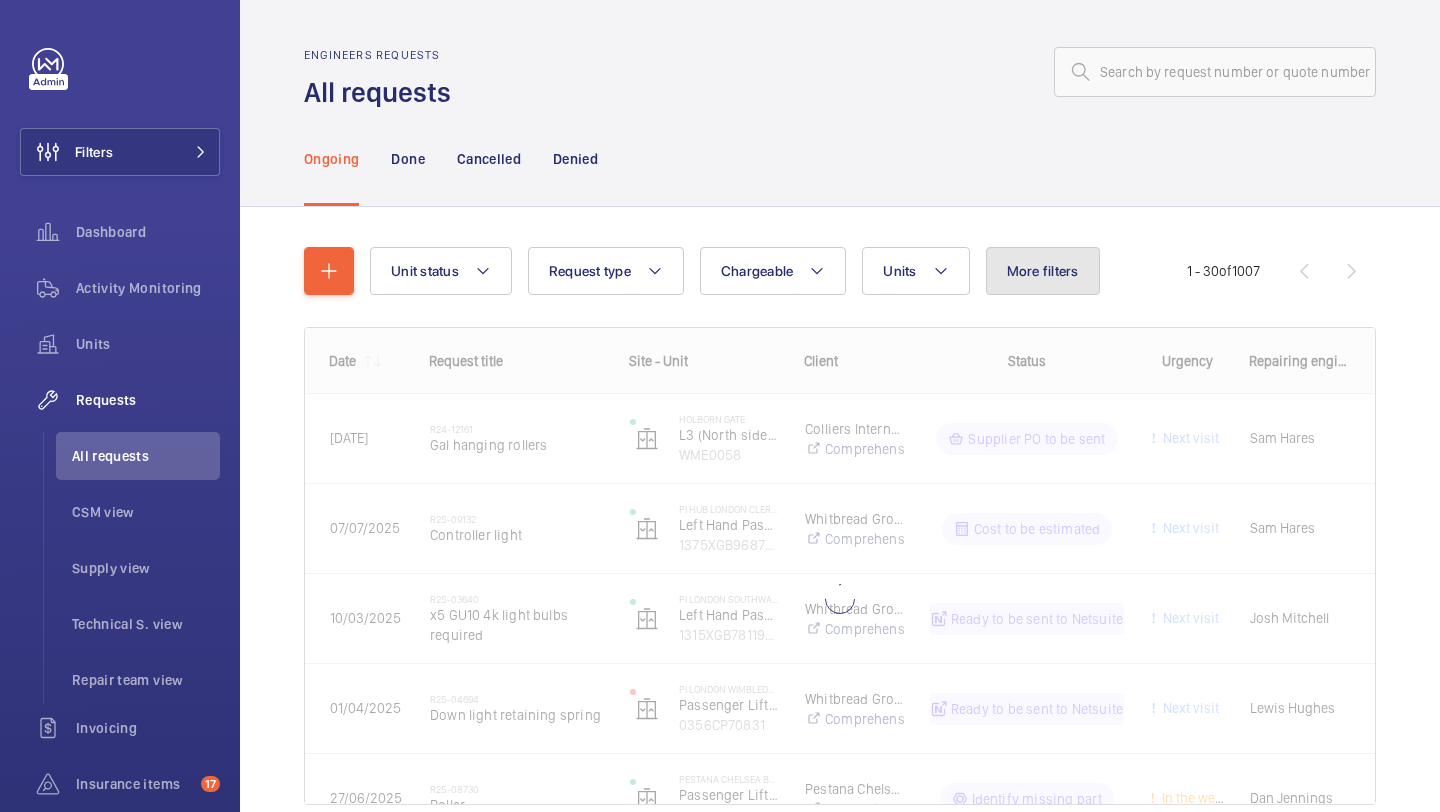 click on "More filters" 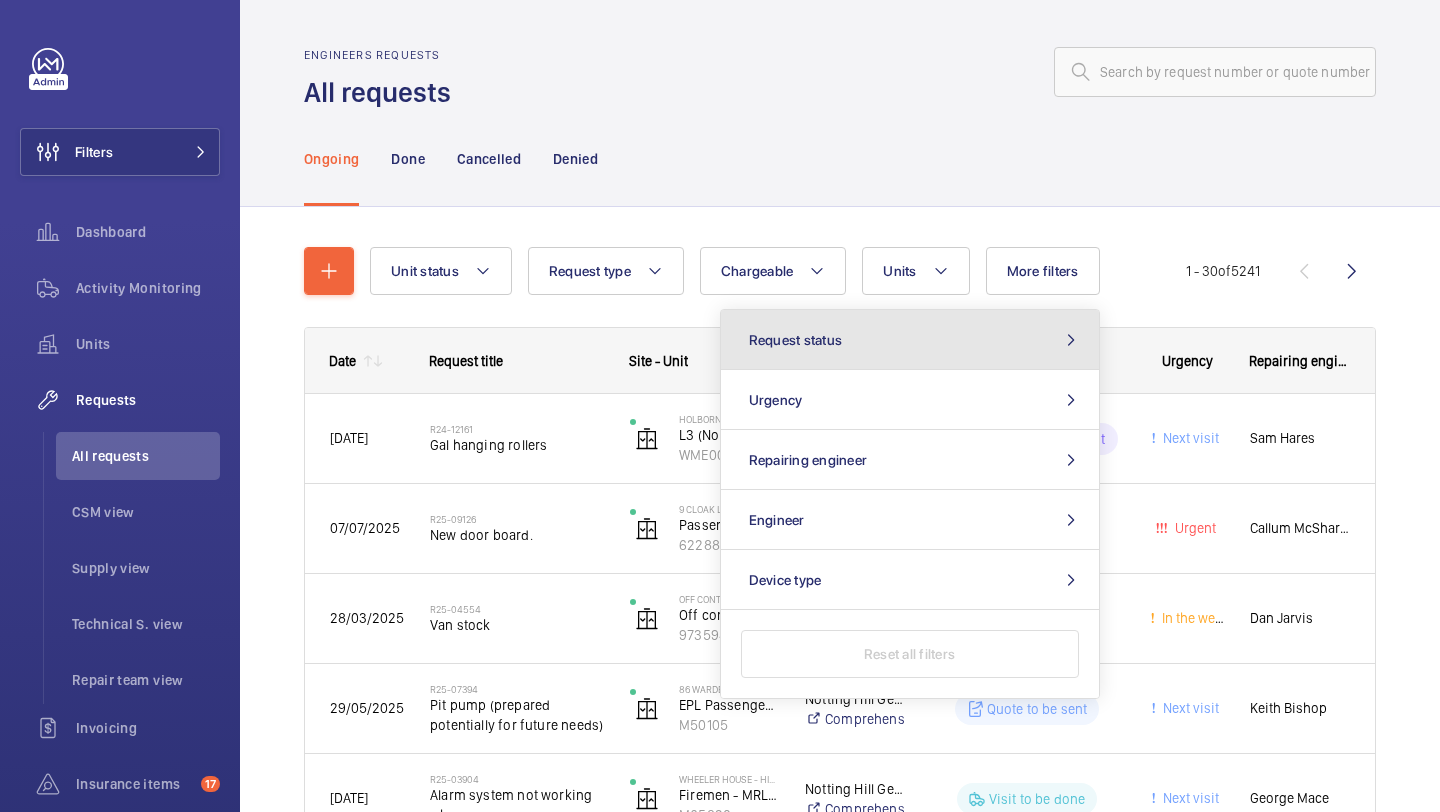 click on "Request status" 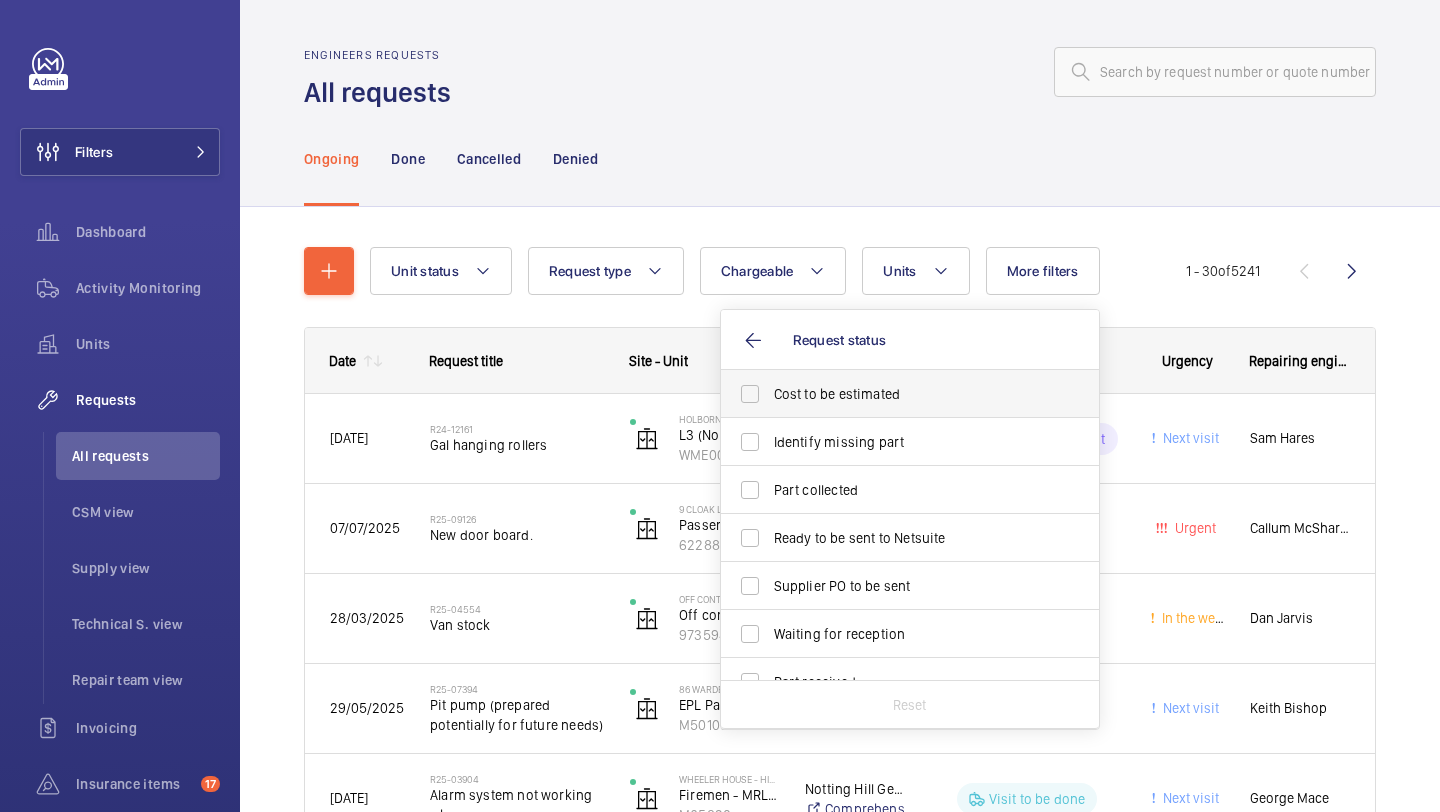 click on "Cost to be estimated" at bounding box center (895, 394) 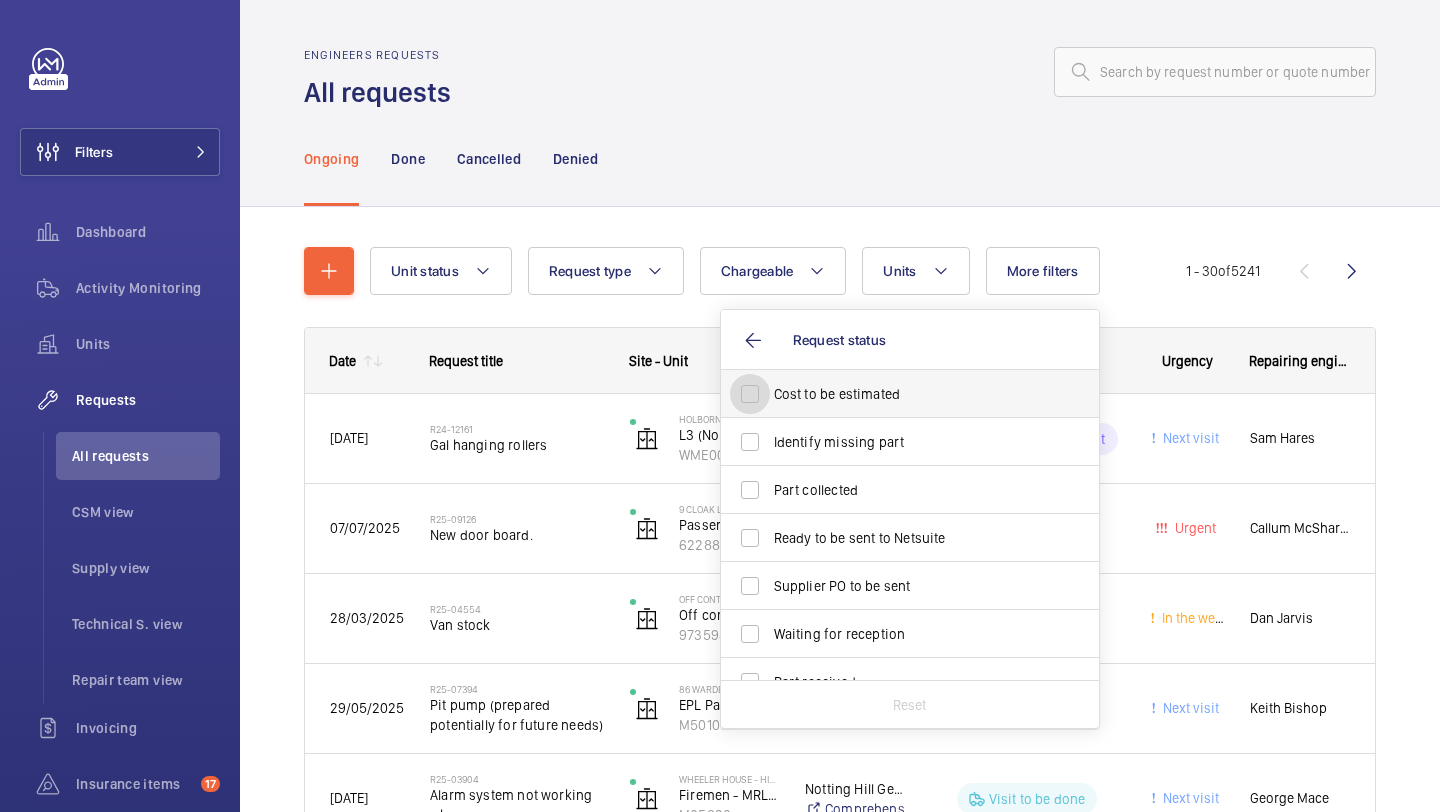 click on "Cost to be estimated" at bounding box center [750, 394] 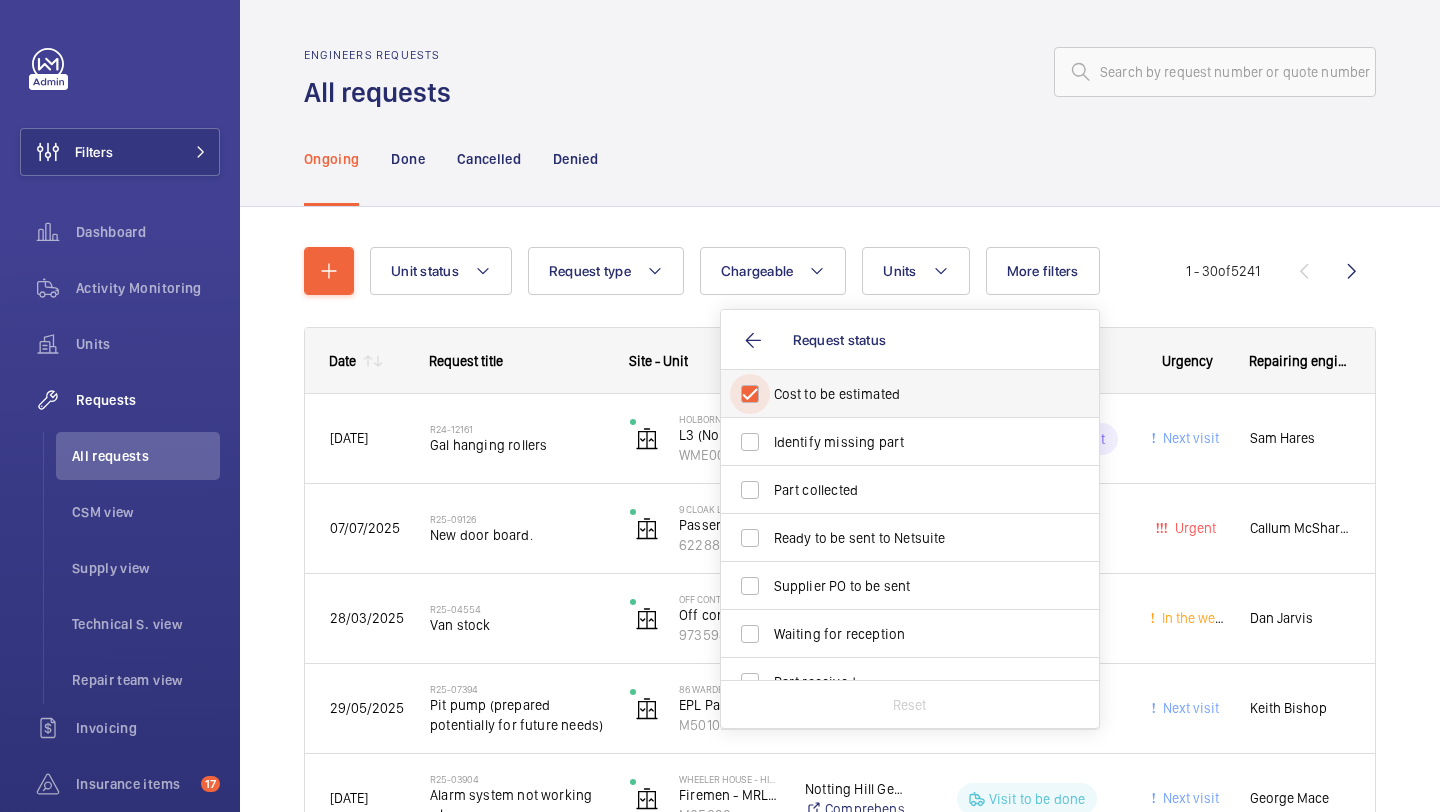 checkbox on "true" 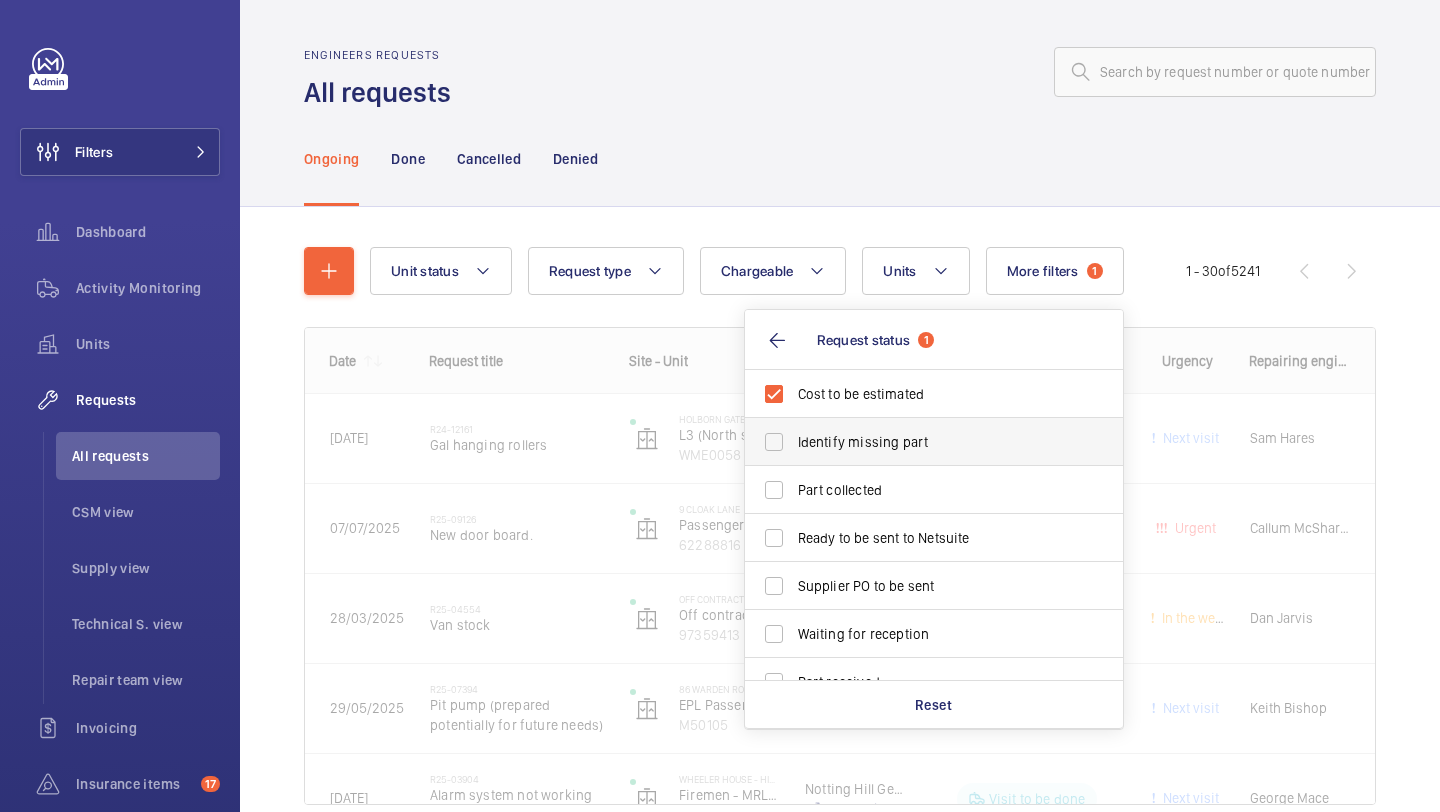 click on "Identify missing part" at bounding box center (935, 442) 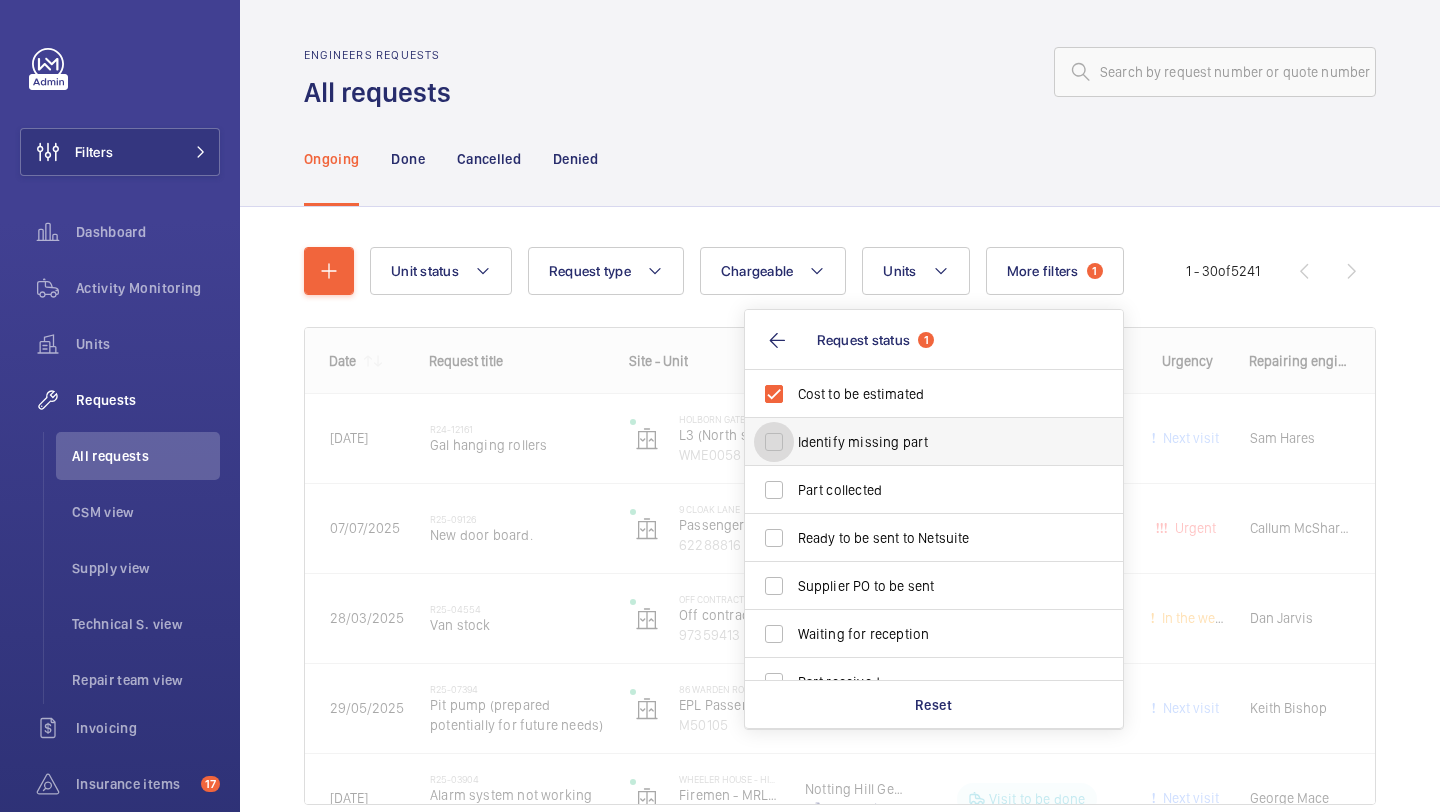 click on "Identify missing part" at bounding box center (774, 442) 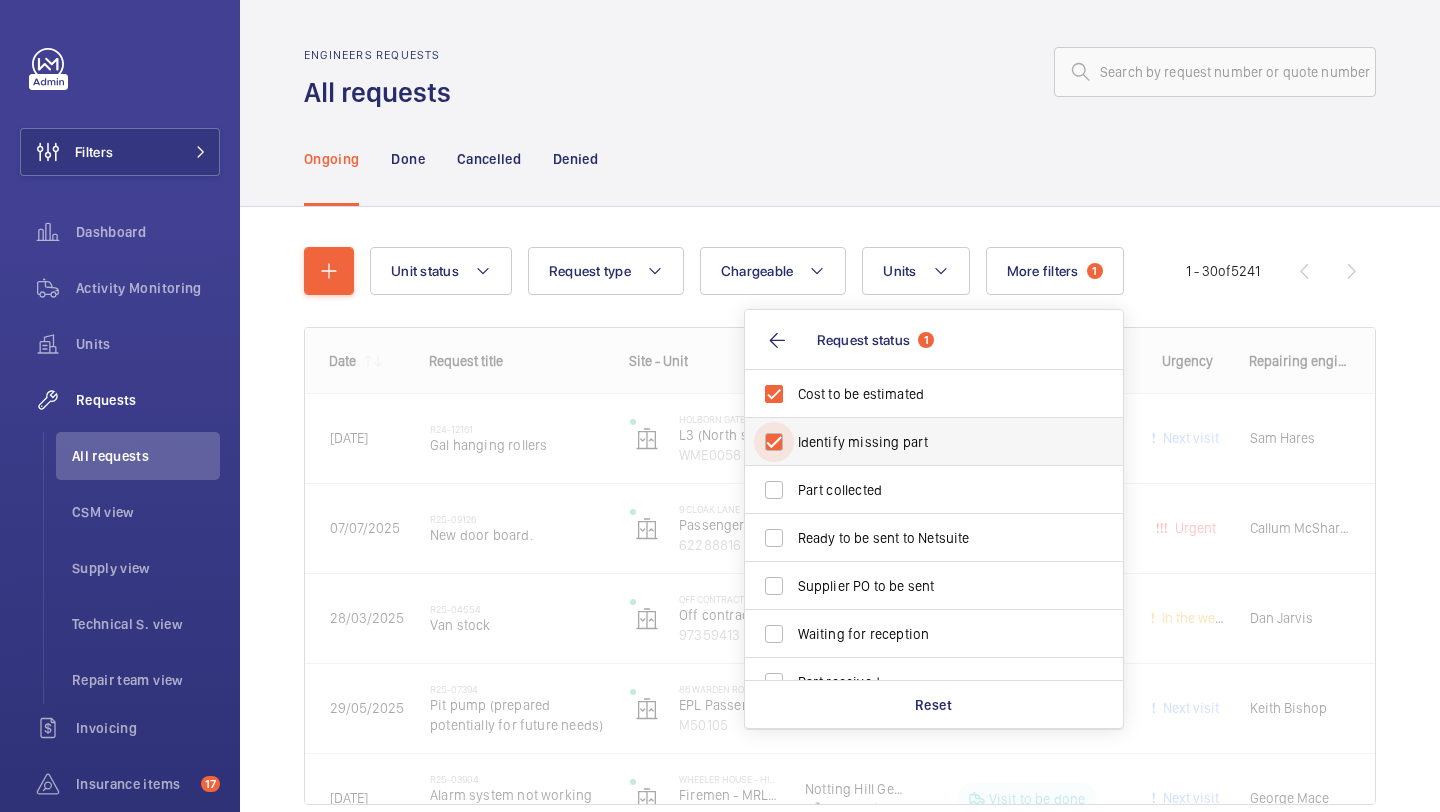 checkbox on "true" 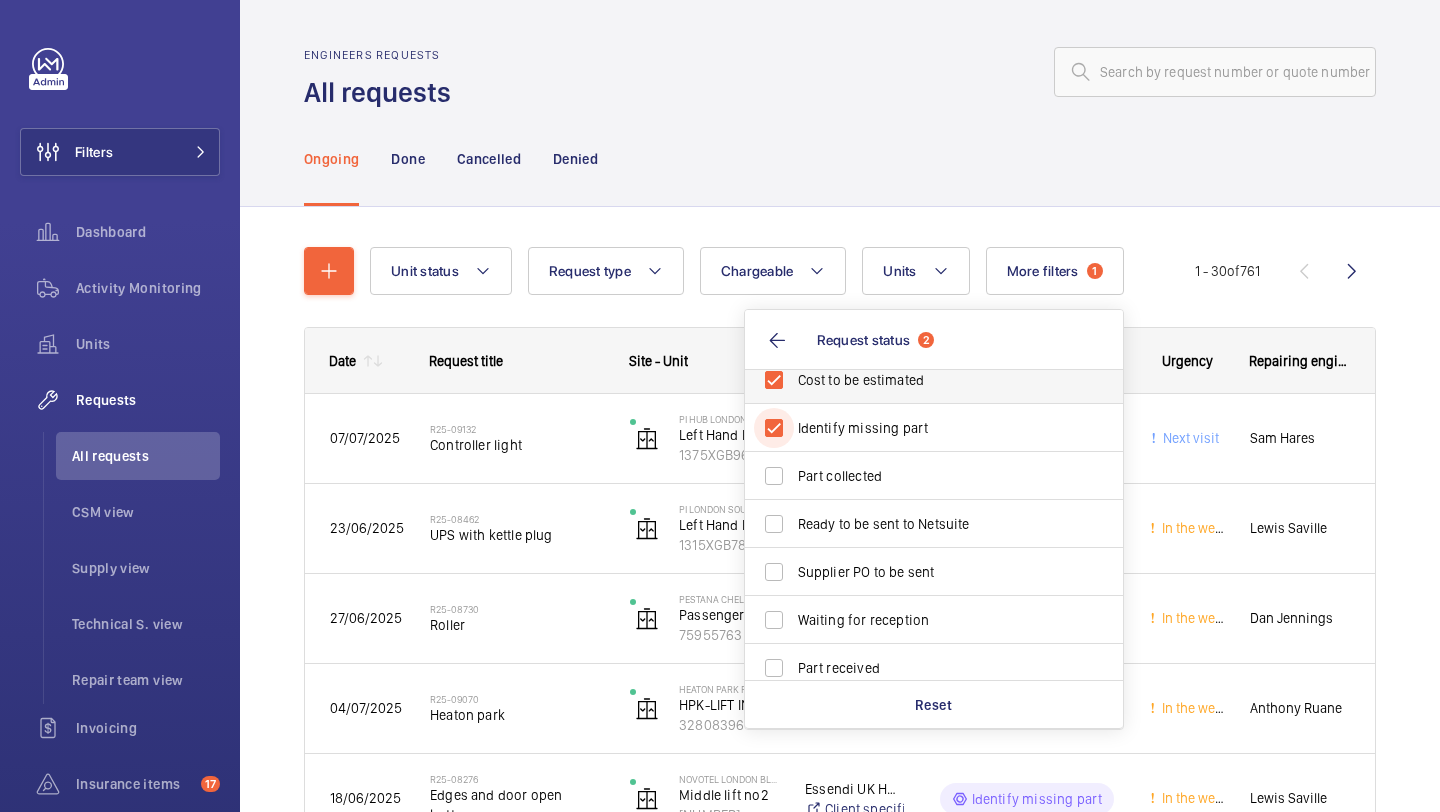scroll, scrollTop: 0, scrollLeft: 0, axis: both 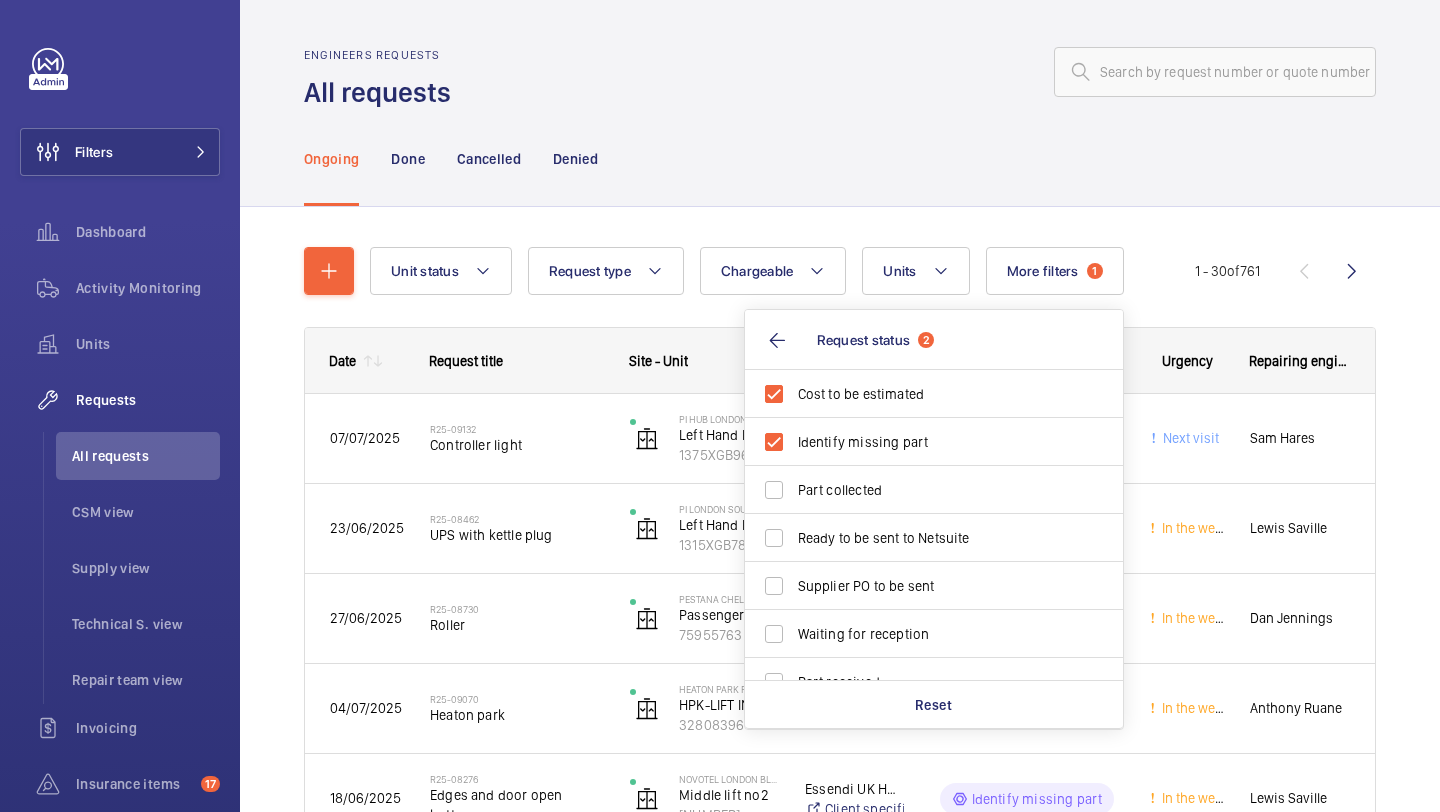 click on "Ongoing Done Cancelled Denied" 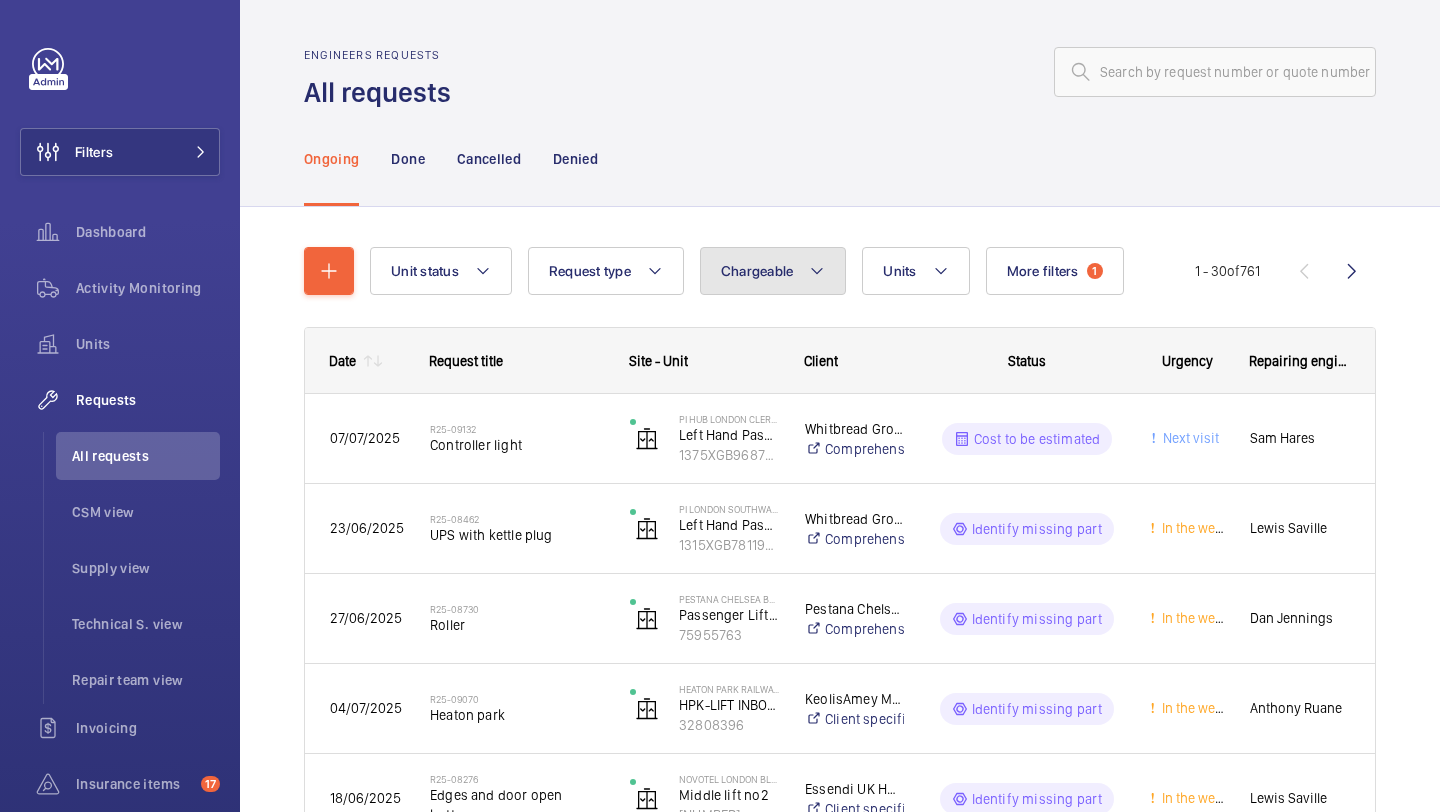 click on "Chargeable" 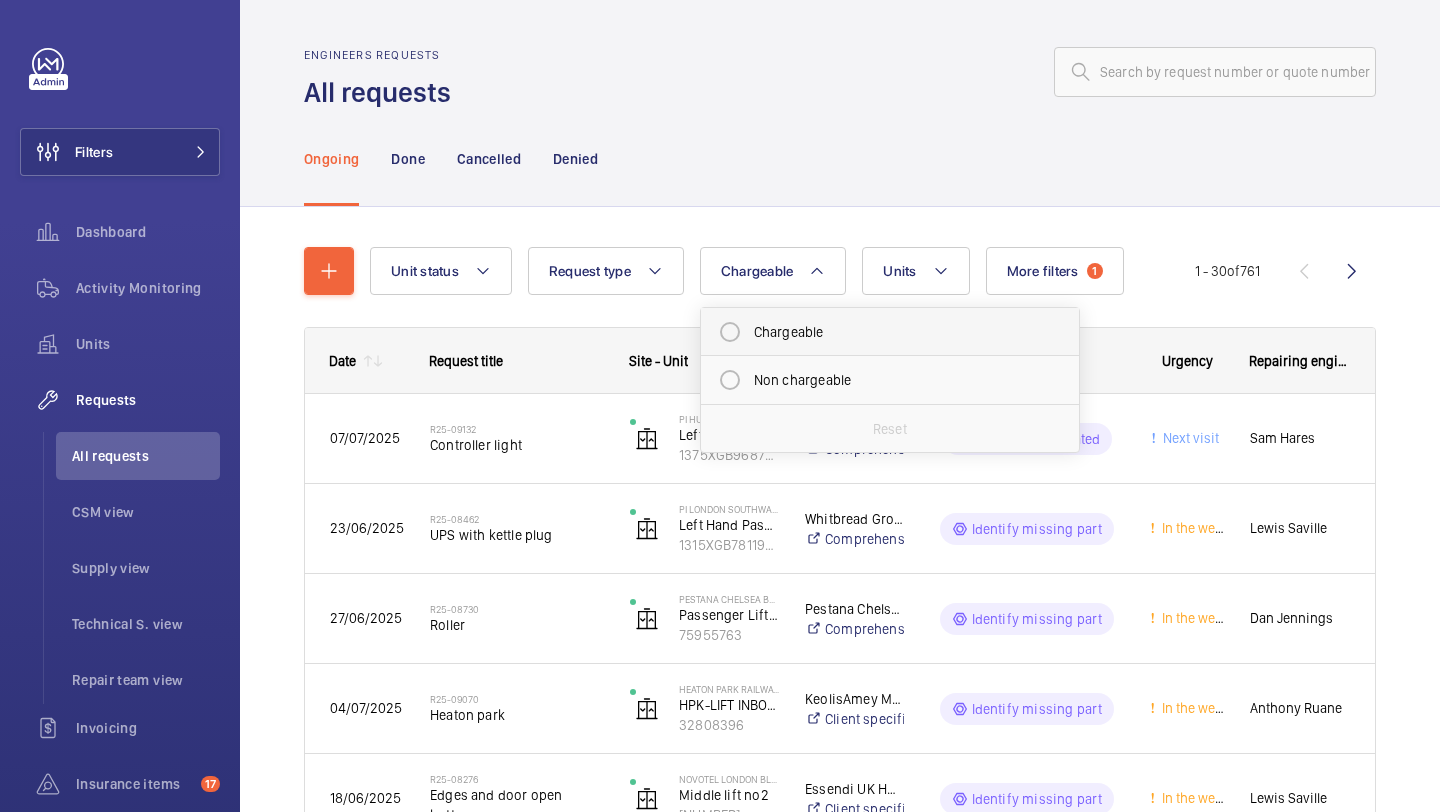 click on "Chargeable" at bounding box center [890, 332] 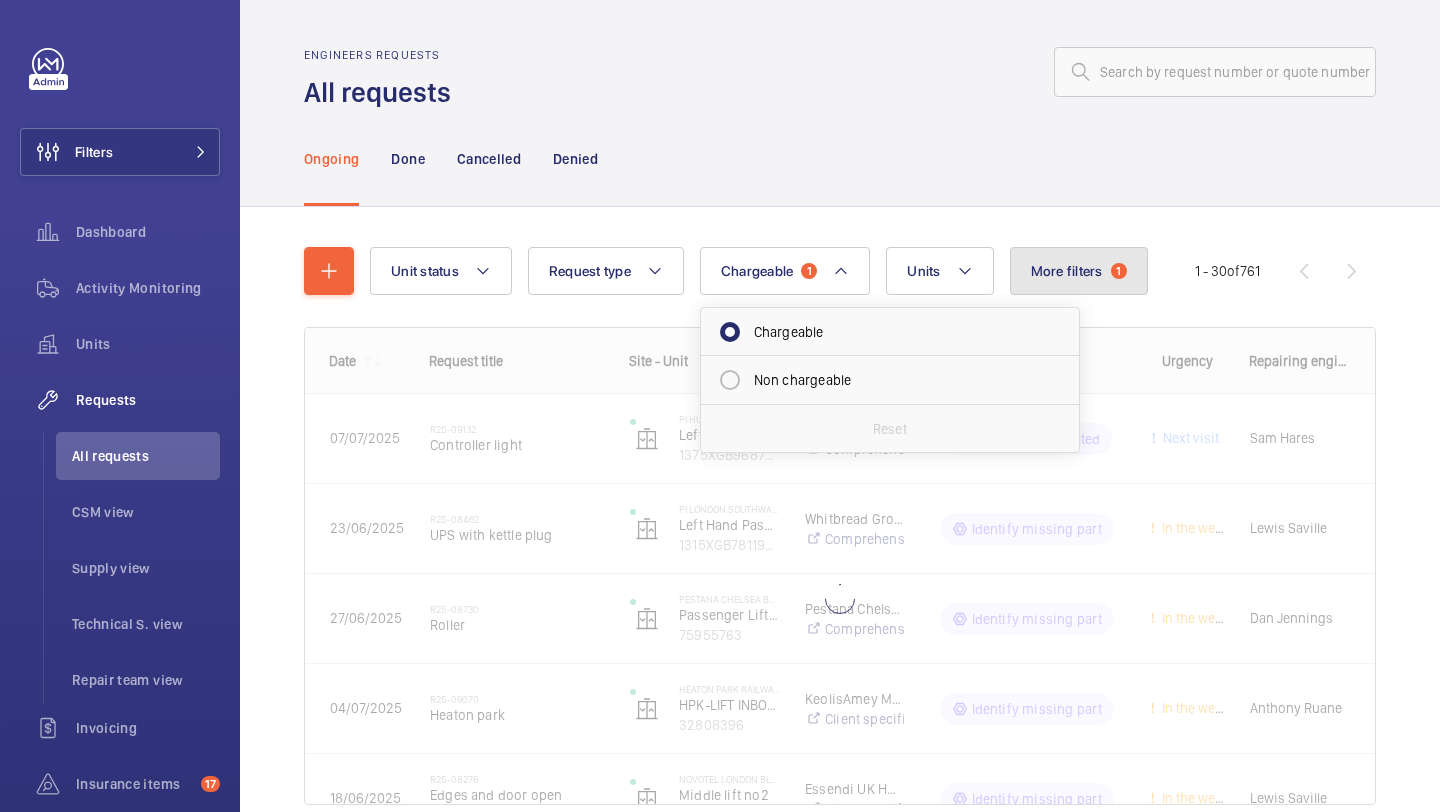 click on "More filters  1" 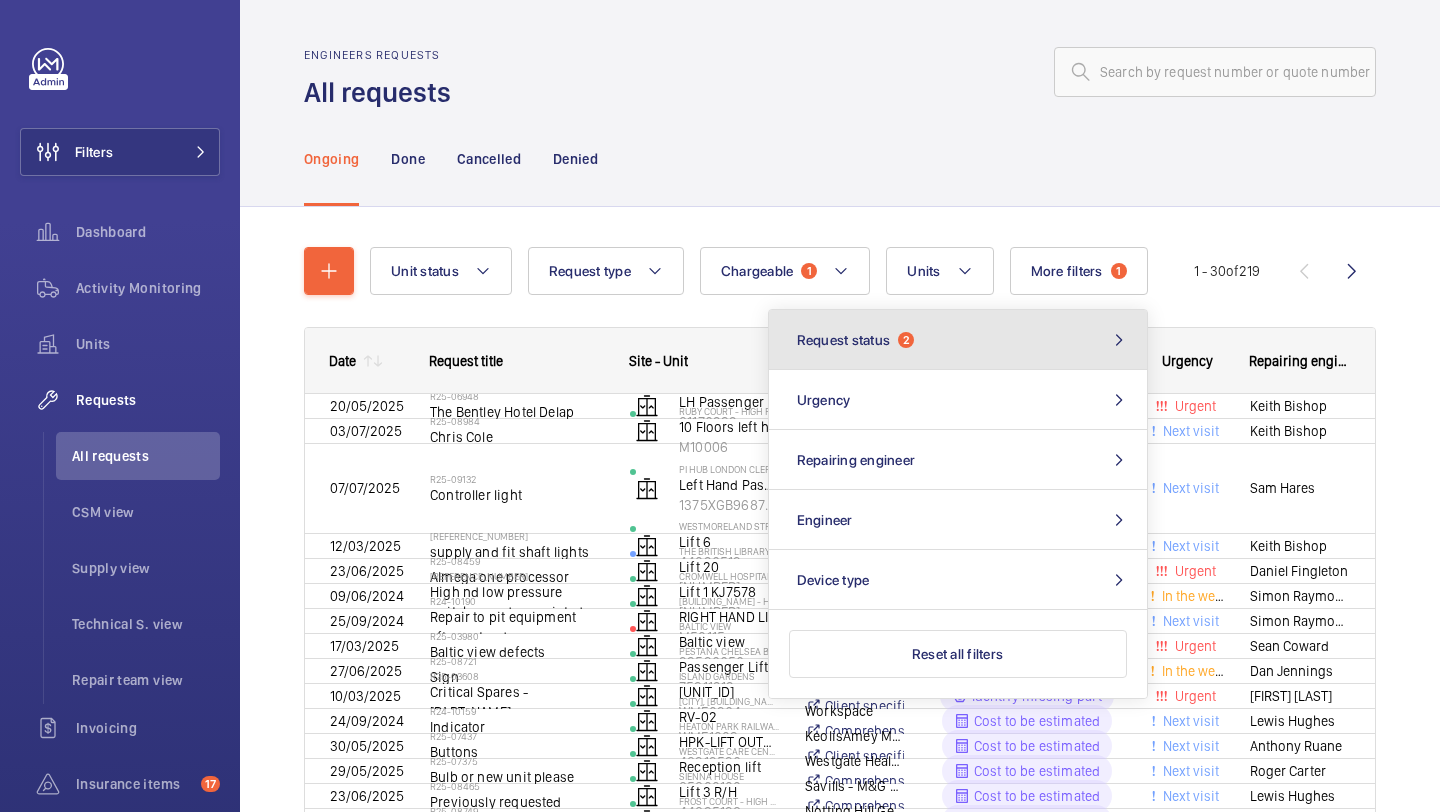 click on "Request status  2" 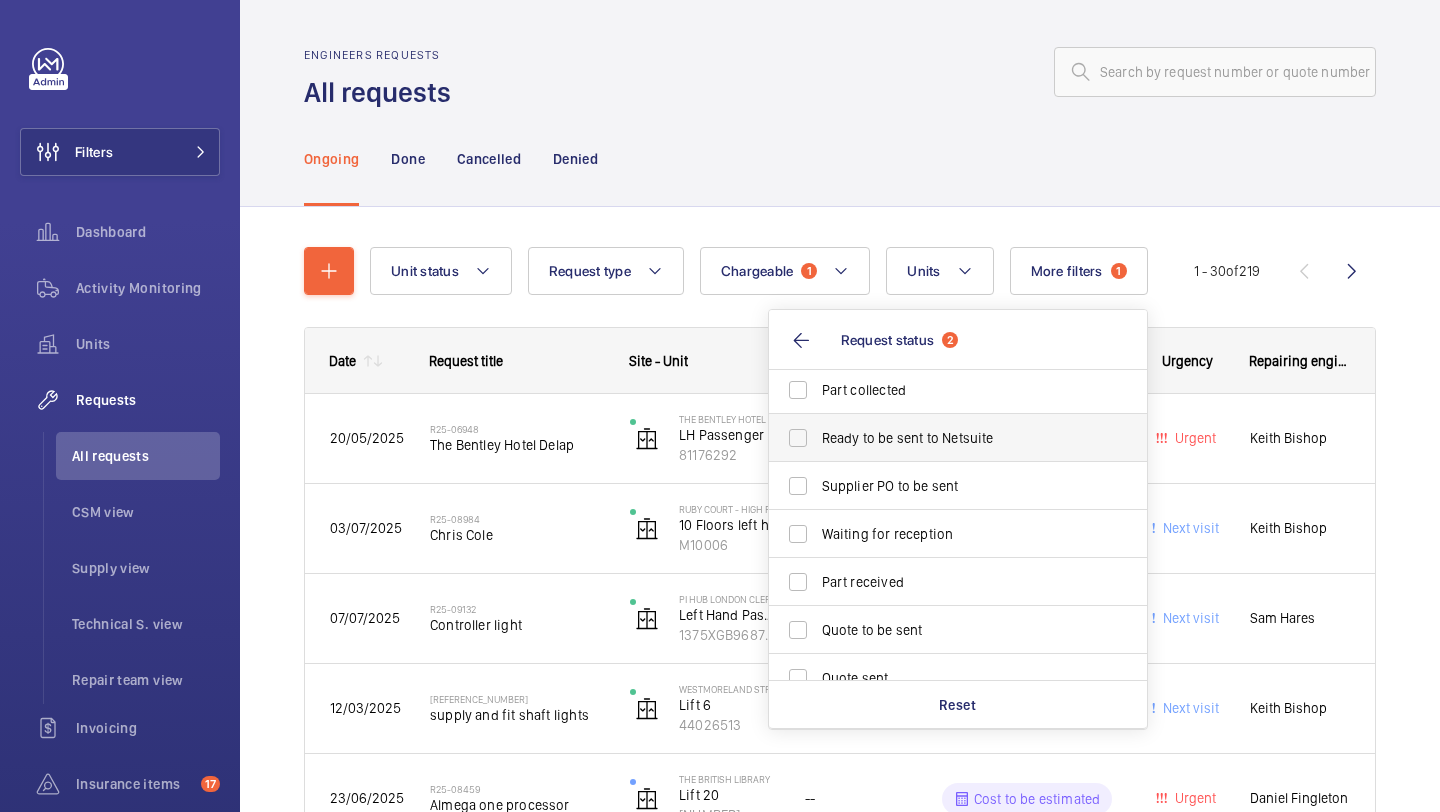 scroll, scrollTop: 99, scrollLeft: 0, axis: vertical 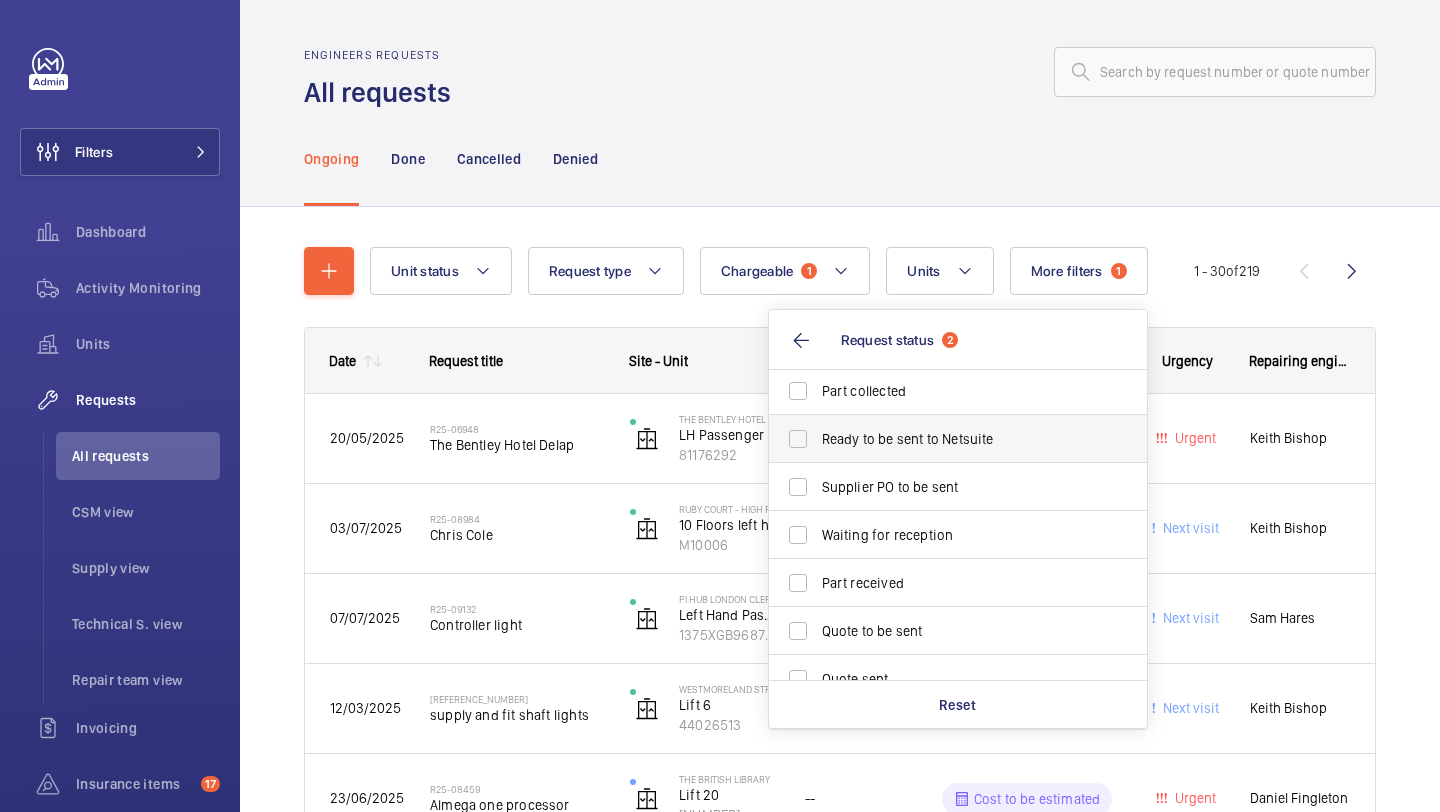 click on "Ready to be sent to Netsuite" at bounding box center [959, 439] 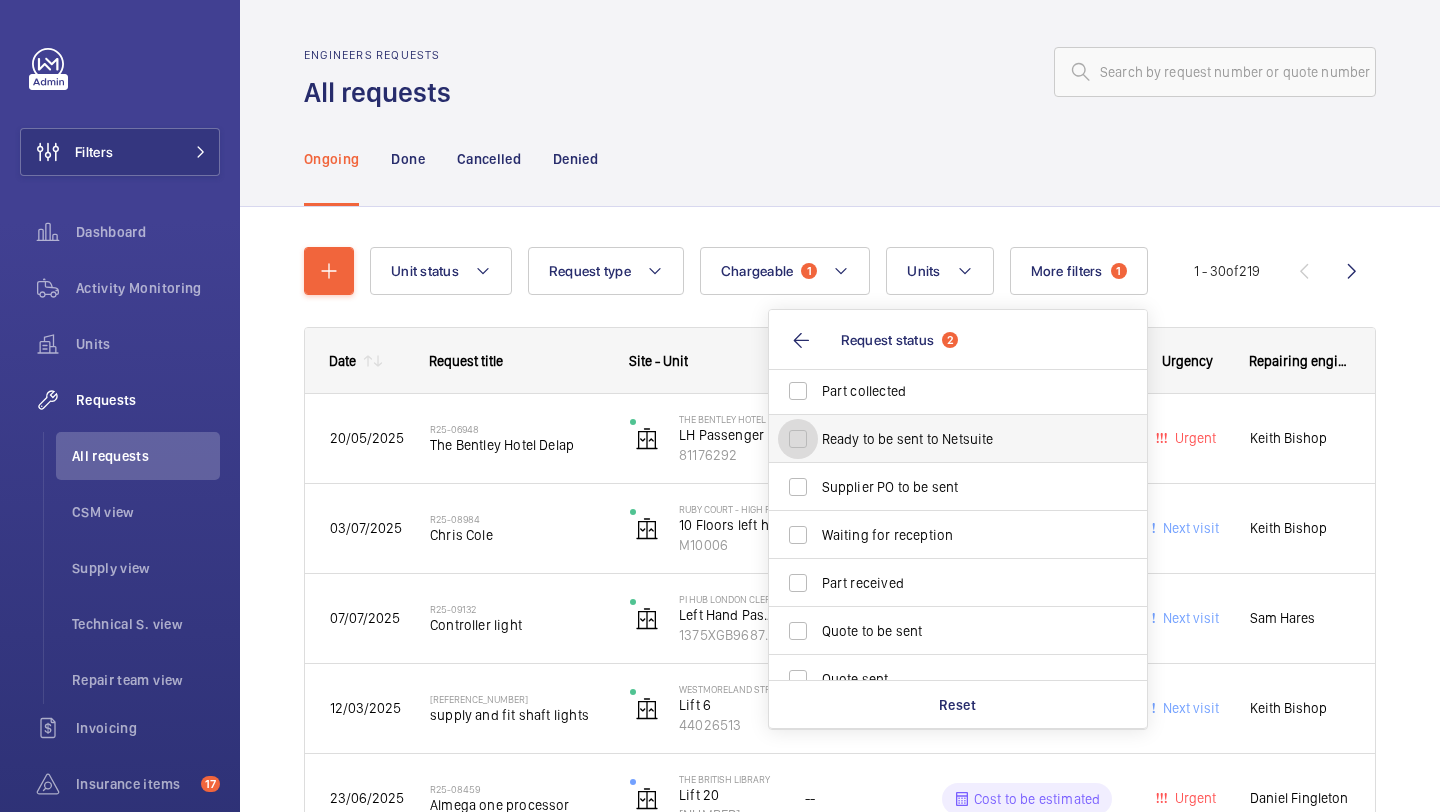 click on "Ready to be sent to Netsuite" at bounding box center (798, 439) 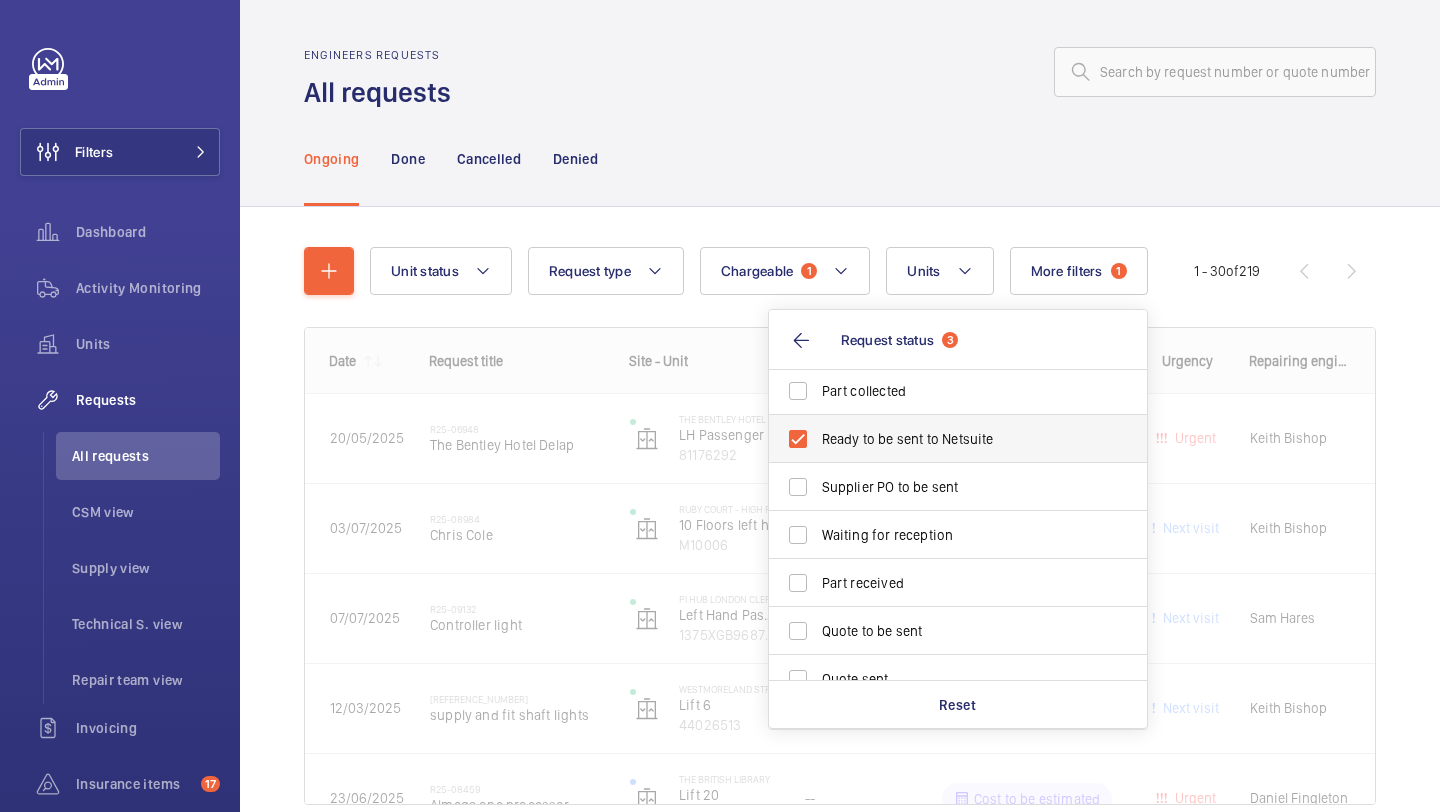 click on "Ready to be sent to Netsuite" at bounding box center (959, 439) 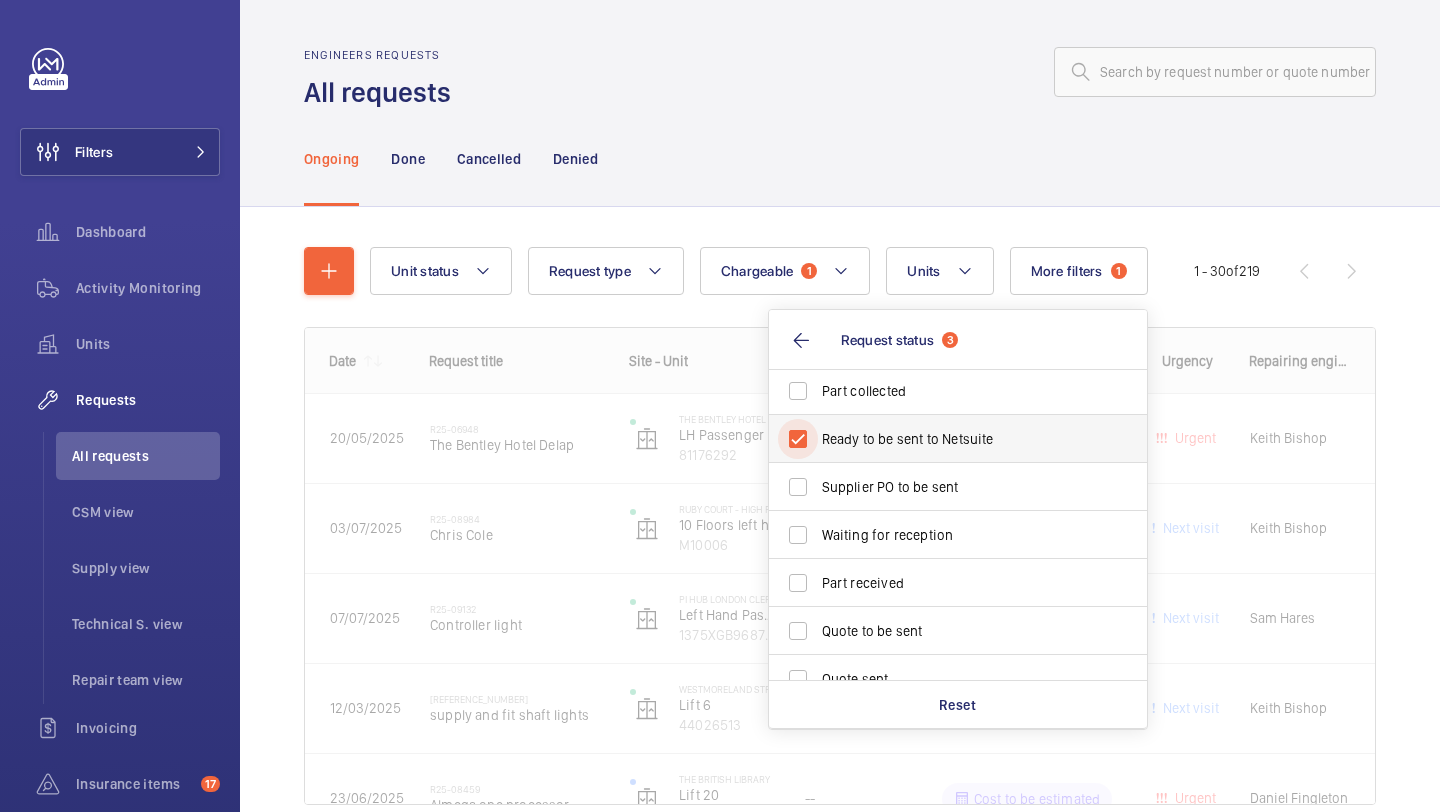 click on "Ready to be sent to Netsuite" at bounding box center (798, 439) 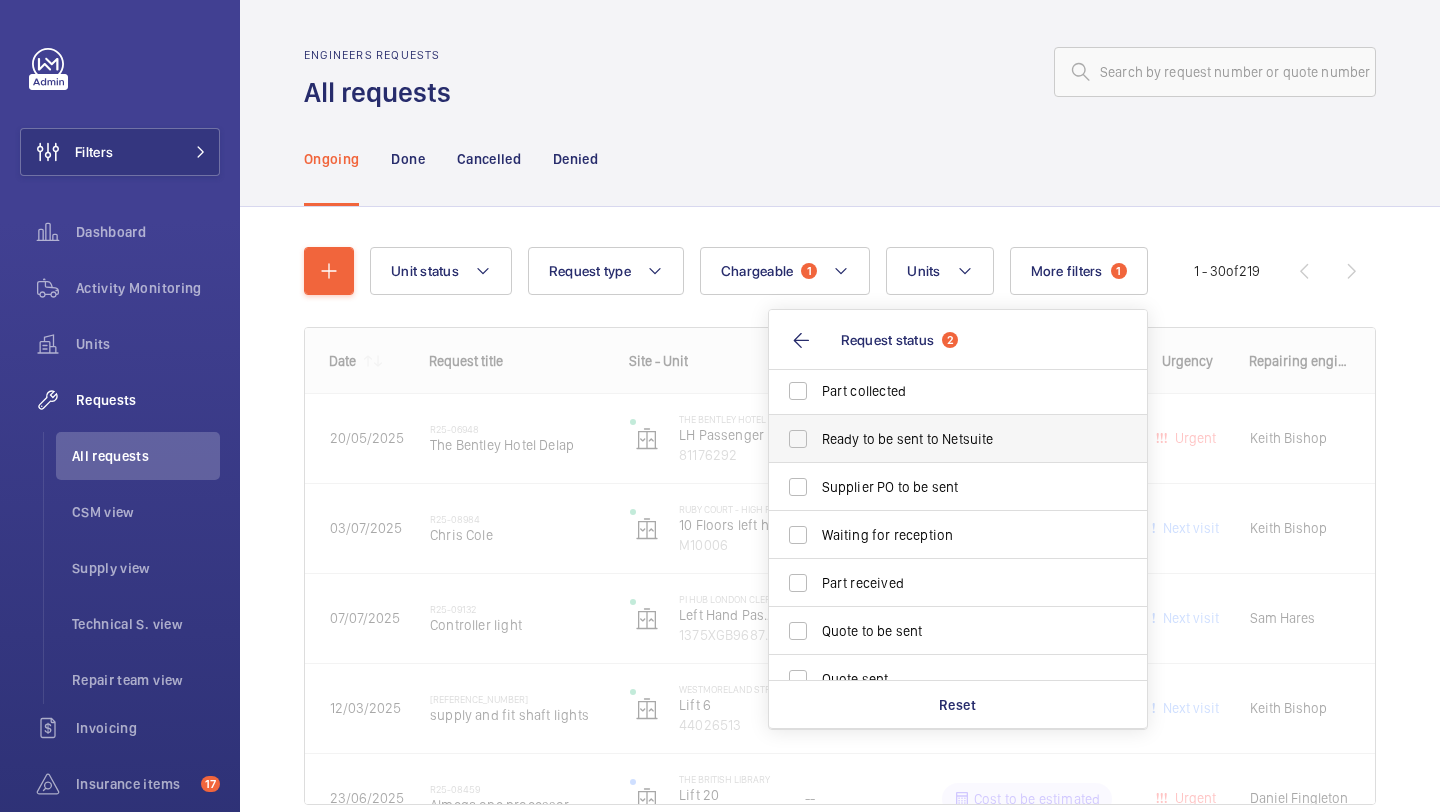 click on "Ready to be sent to Netsuite" at bounding box center [959, 439] 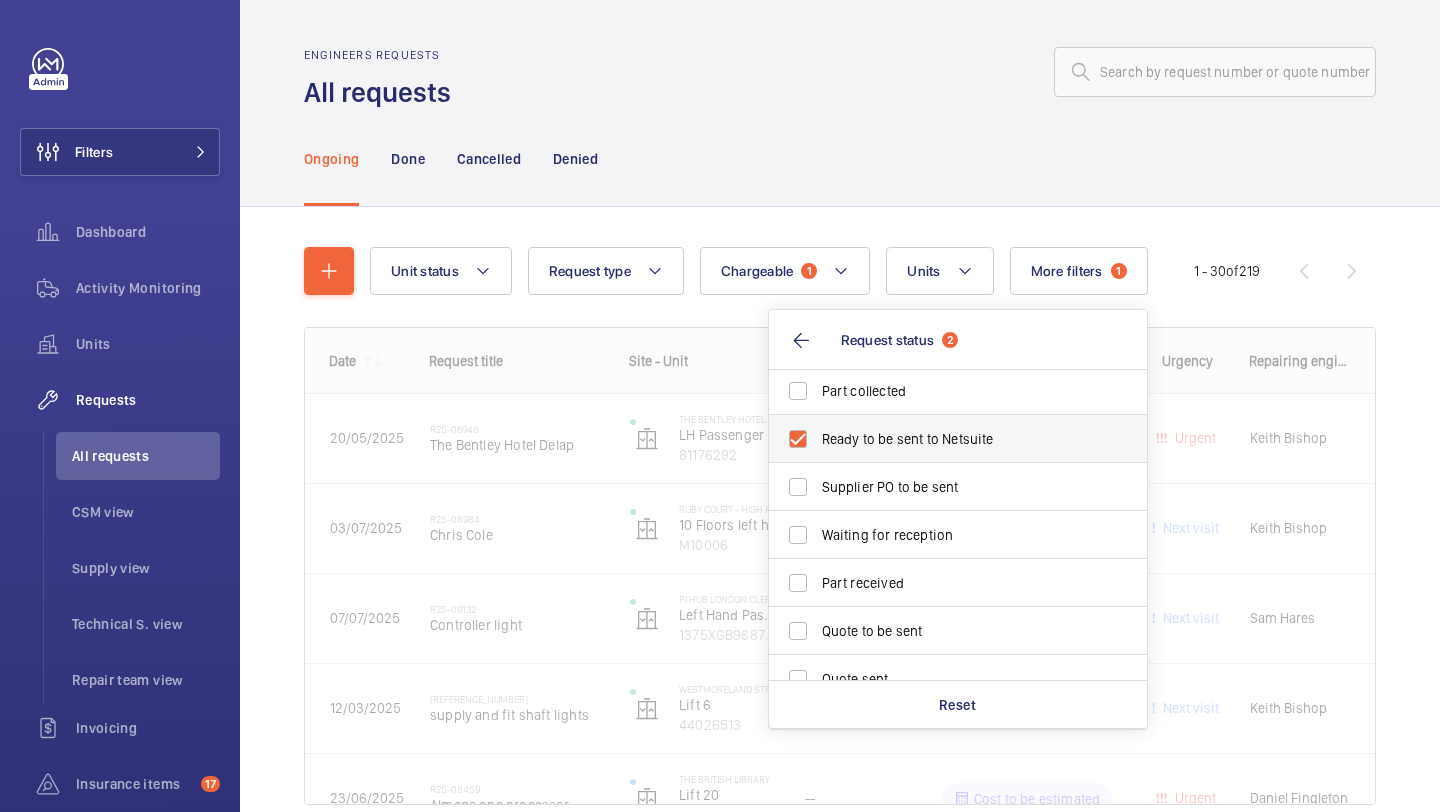 checkbox on "true" 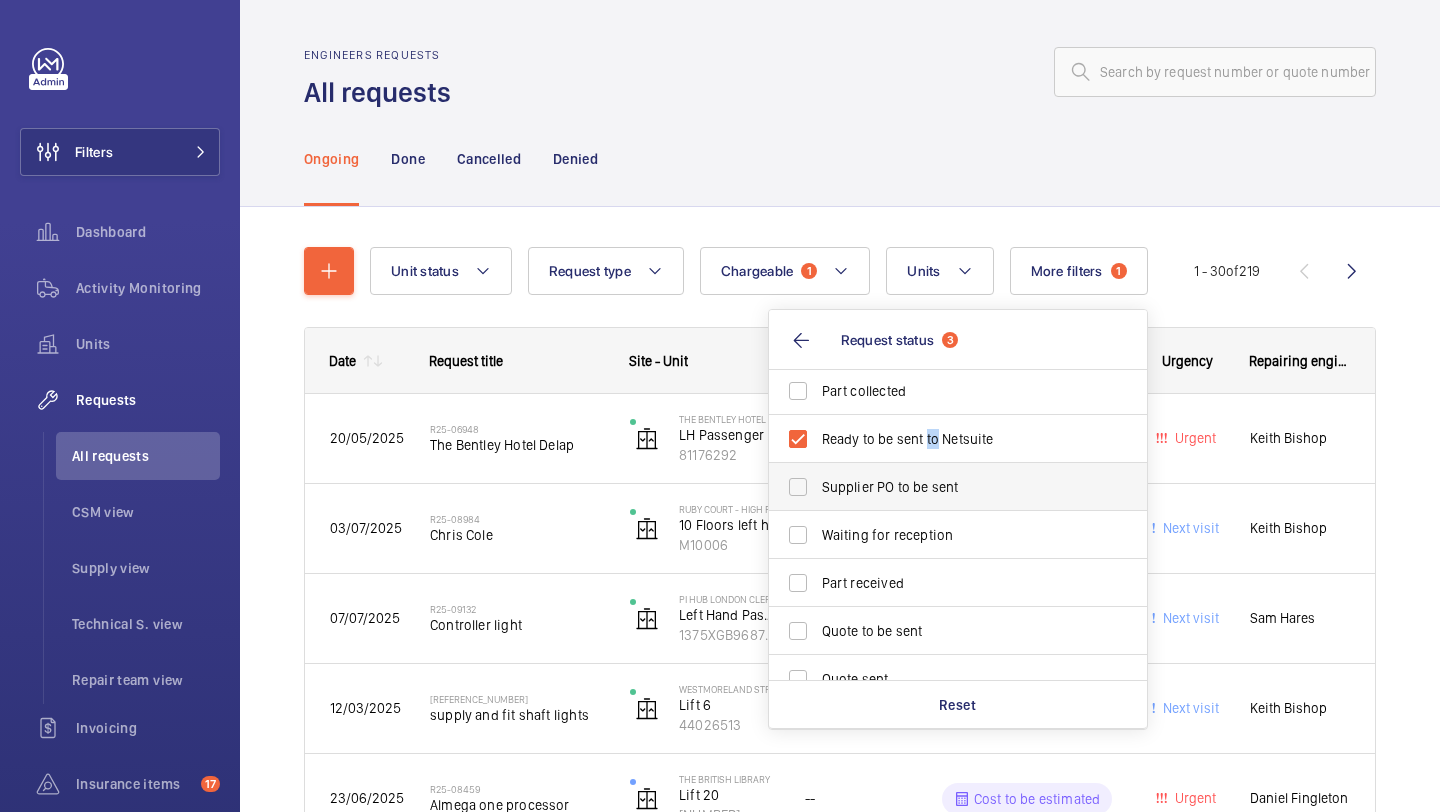 scroll, scrollTop: 67, scrollLeft: 0, axis: vertical 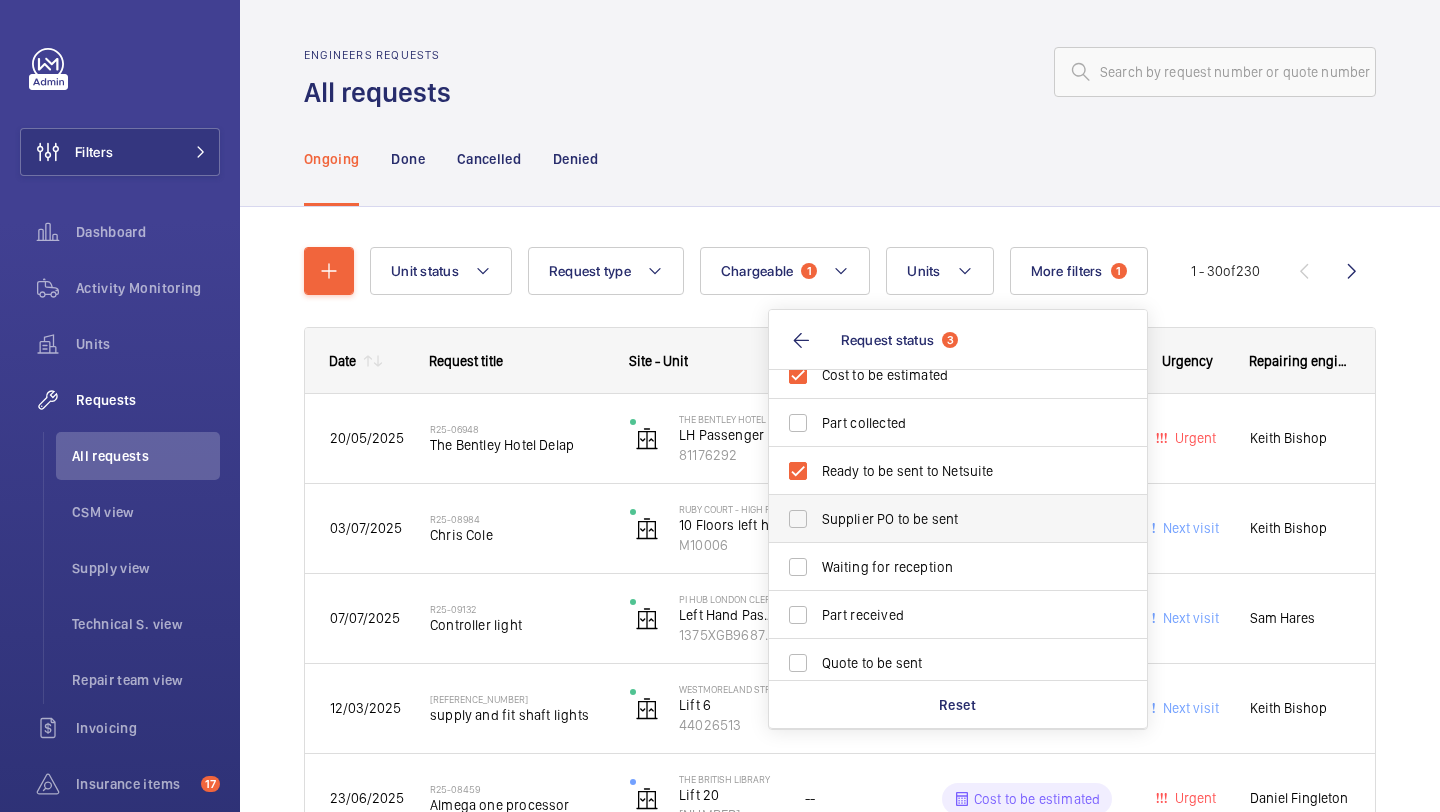 click on "Supplier PO to be sent" at bounding box center (943, 519) 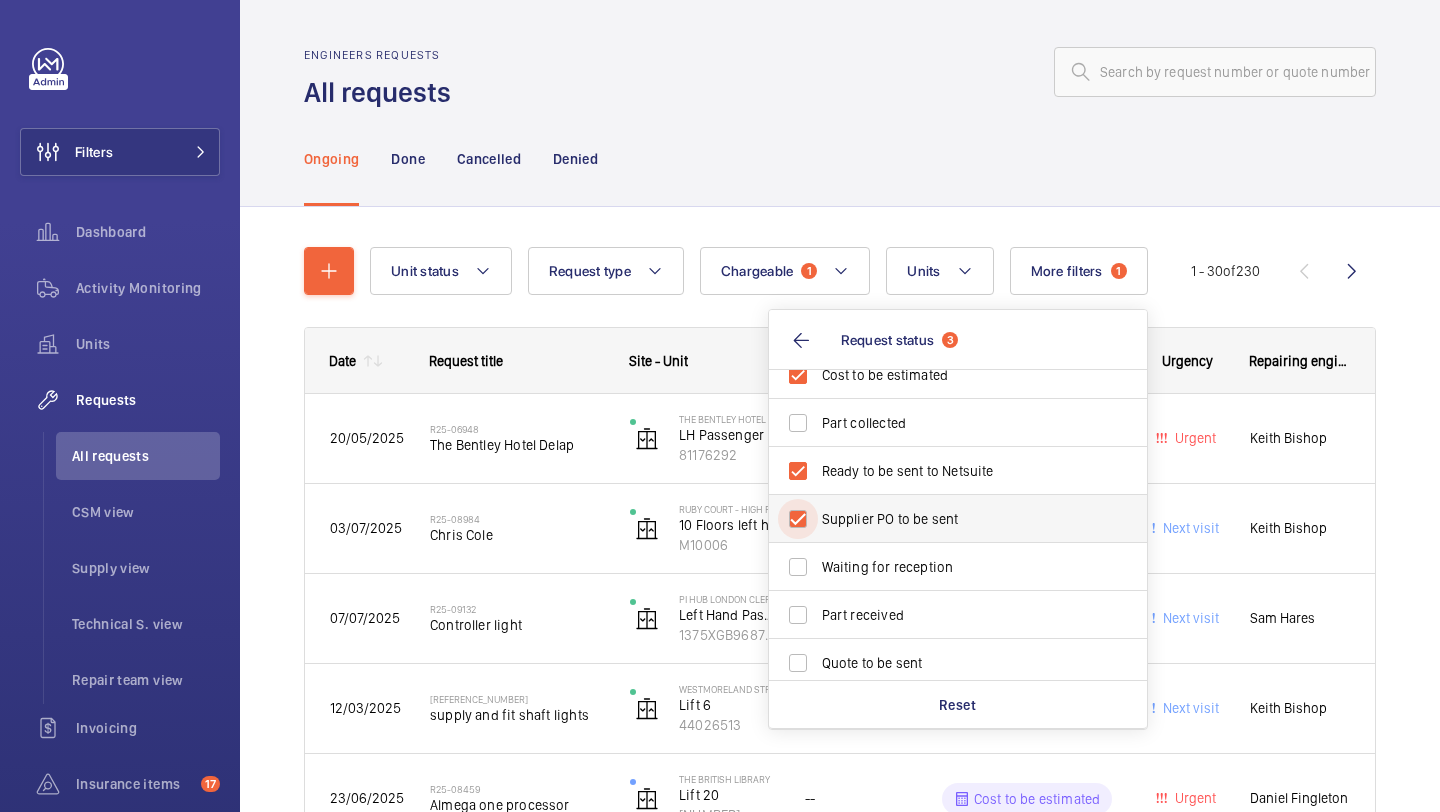 checkbox on "true" 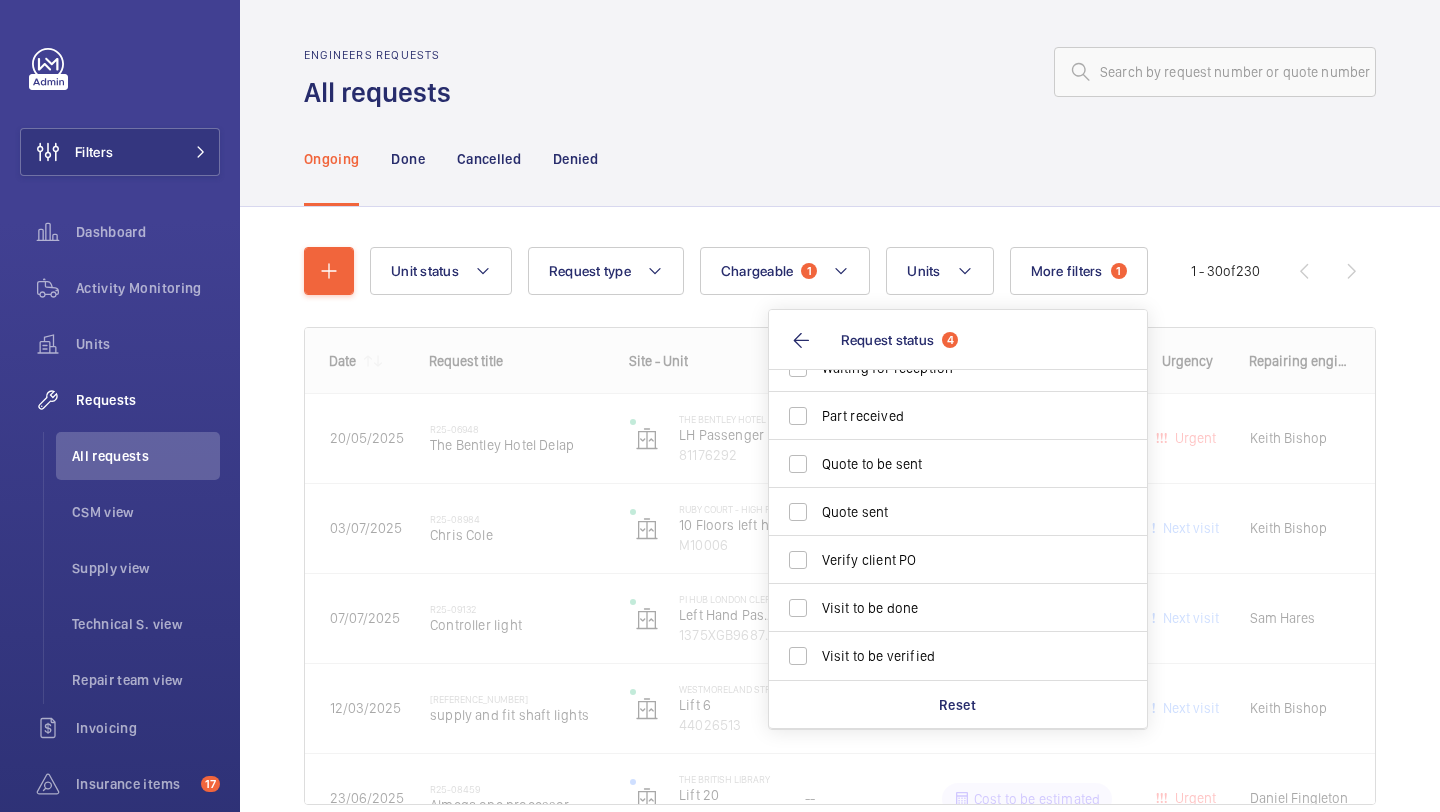 scroll, scrollTop: 0, scrollLeft: 0, axis: both 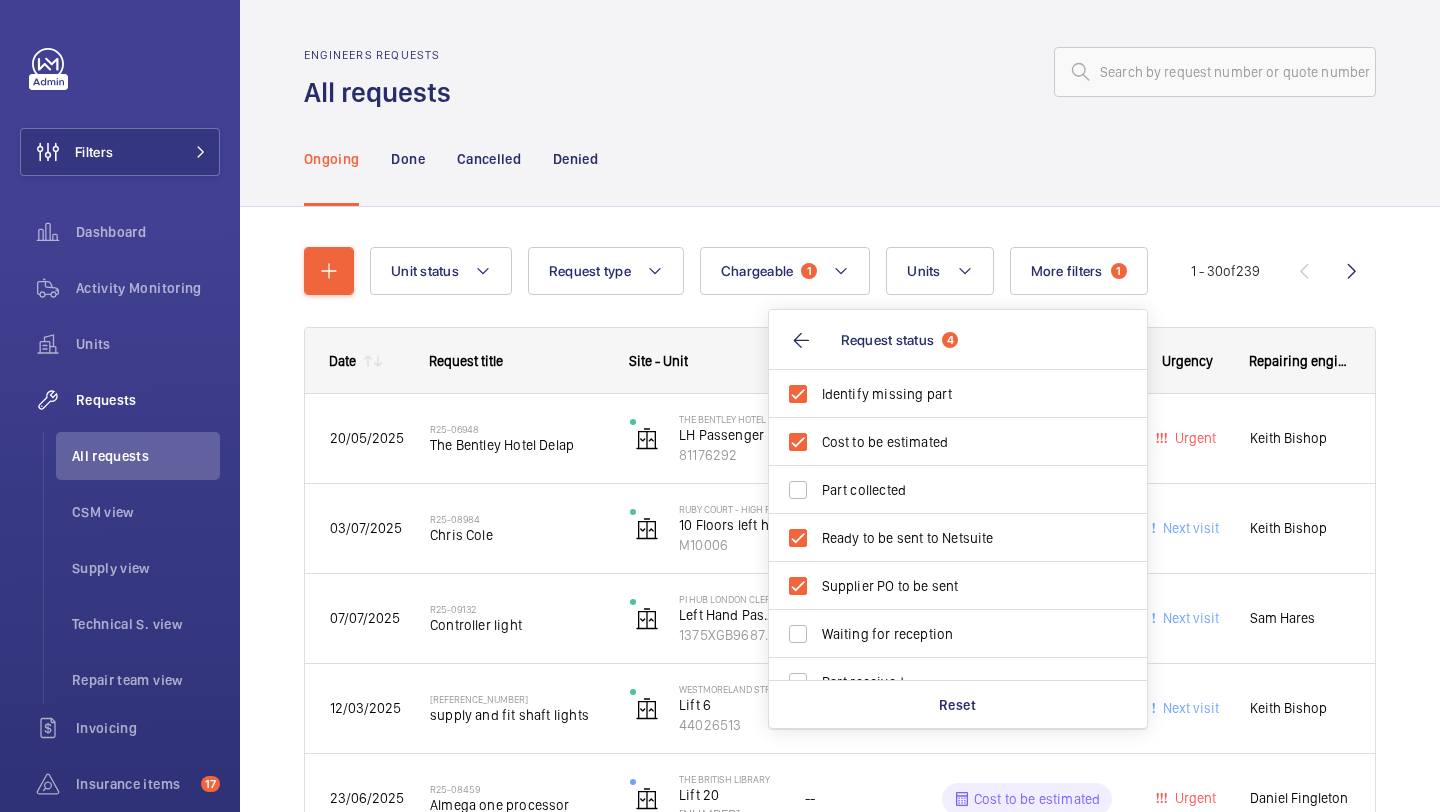 click on "Unit status Request type  Chargeable 1 Units More filters  1  Request status  4 Identify missing part Cost to be estimated Part collected Ready to be sent to Netsuite Supplier PO to be sent Waiting for reception Part received Quote to be sent Quote sent Verify client PO Visit to be done Visit to be verified Reset Urgency Repairing engineer Engineer Device type 1 - 30  of  239
Date
Request title
Site - Unit" 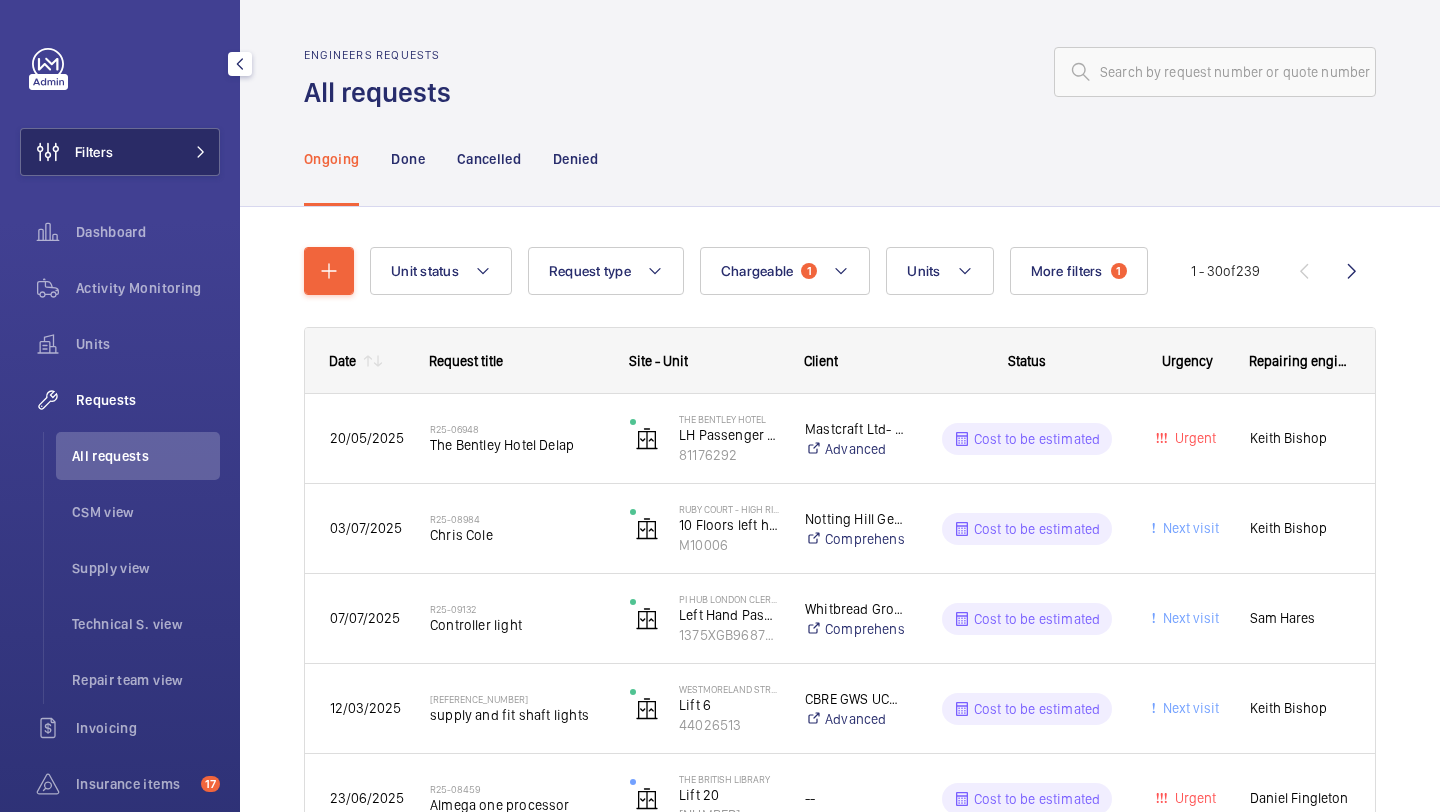 click on "Filters" 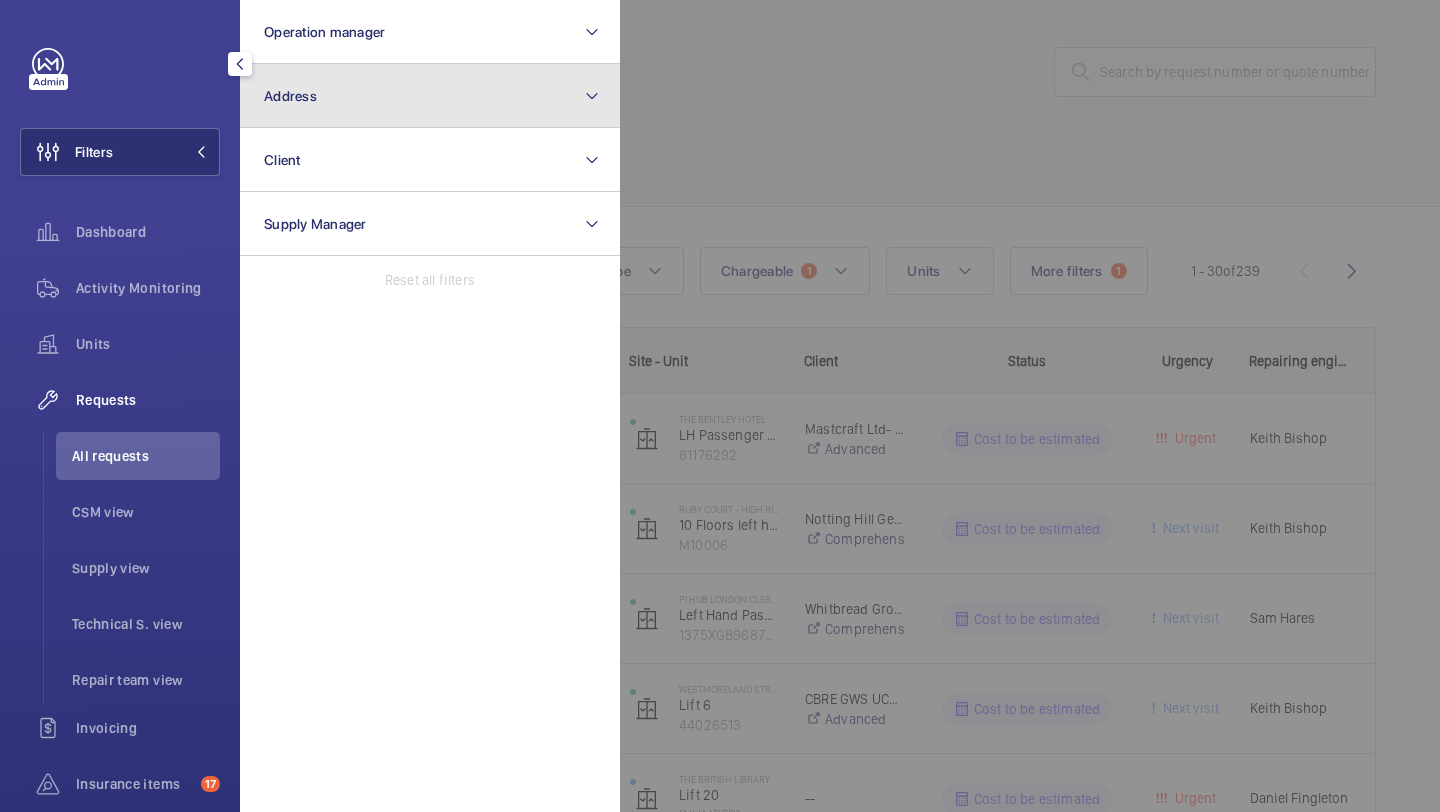 click on "Address" 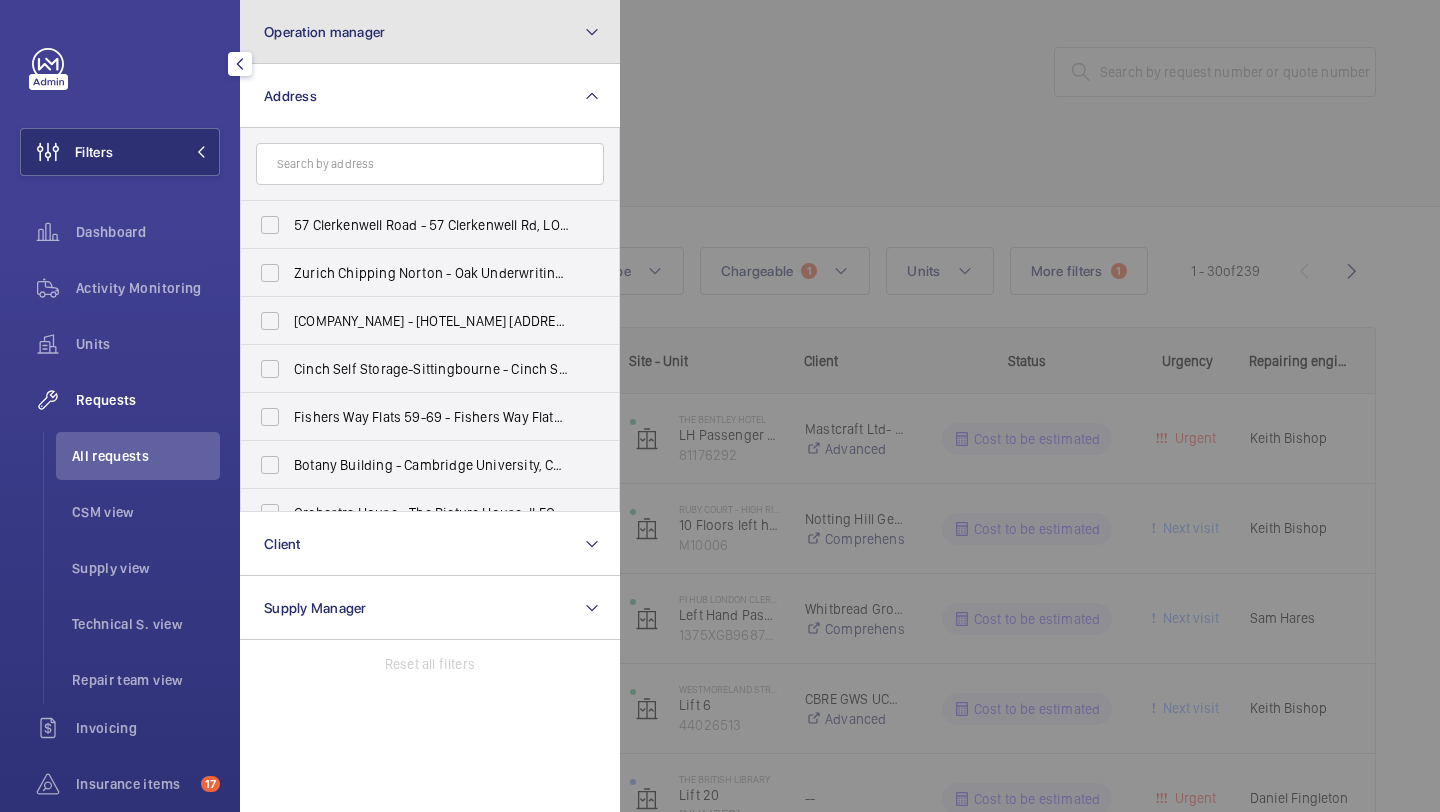 click on "Operation manager" 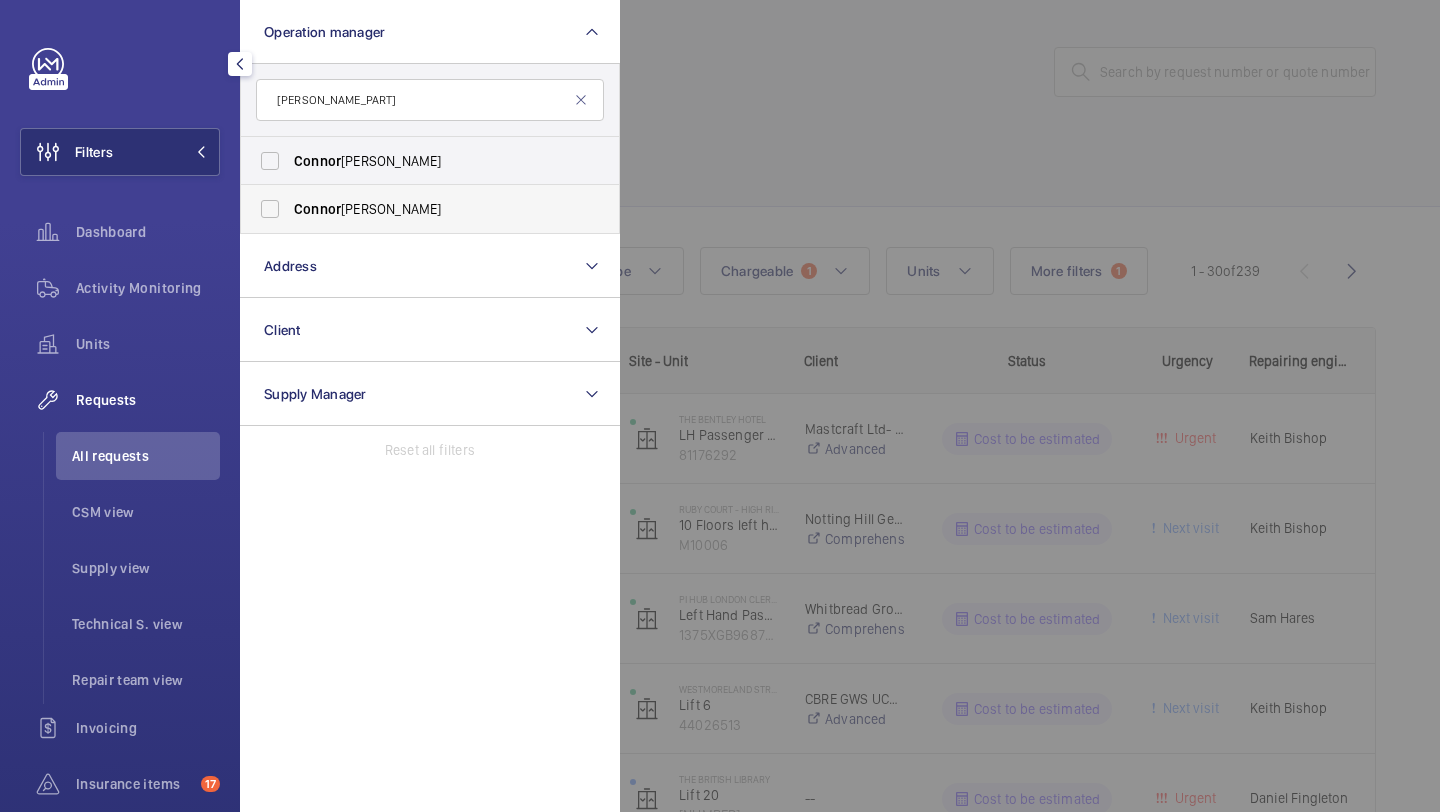 type on "[PERSON_NAME_PART]" 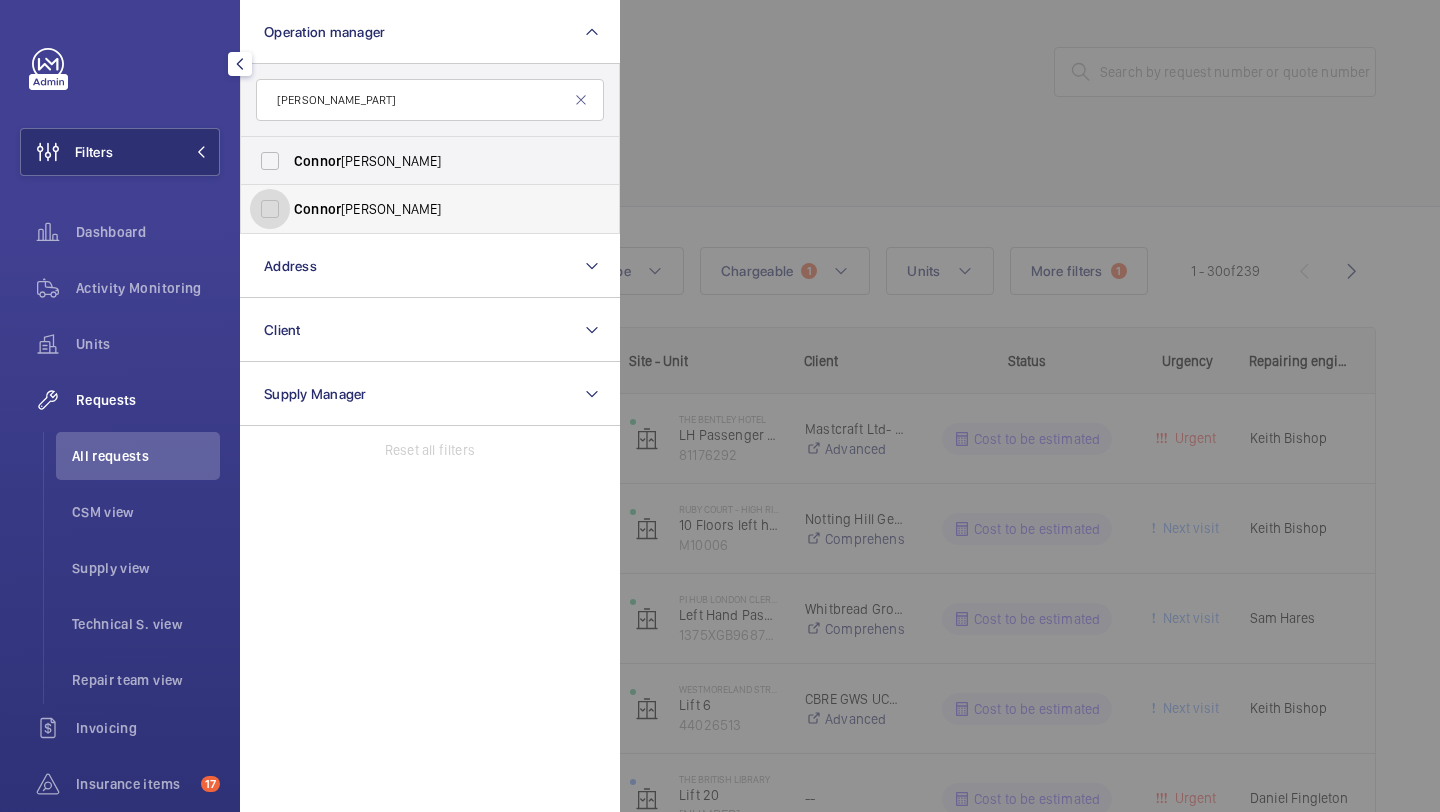 click on "[PERSON_NAME]" at bounding box center [270, 209] 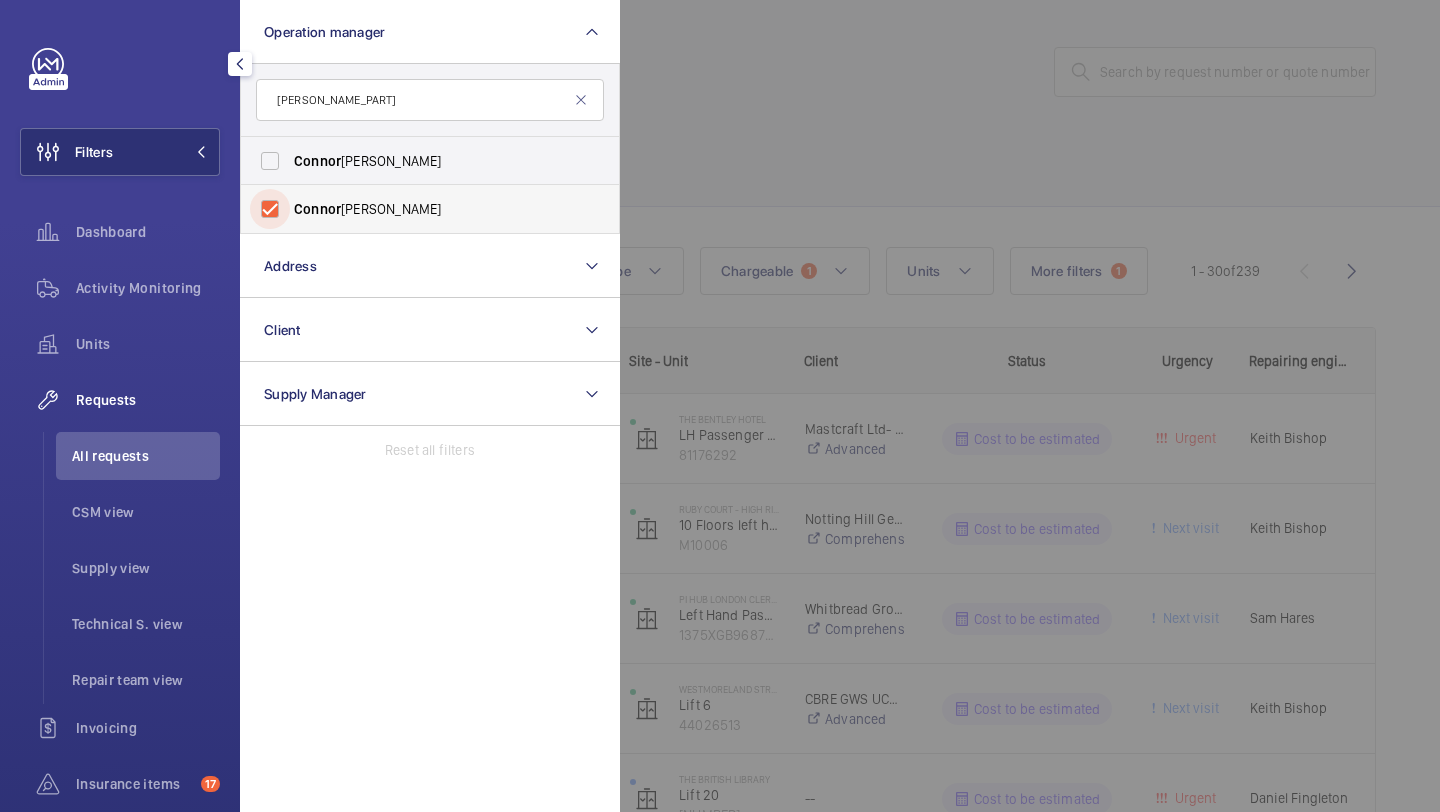 checkbox on "true" 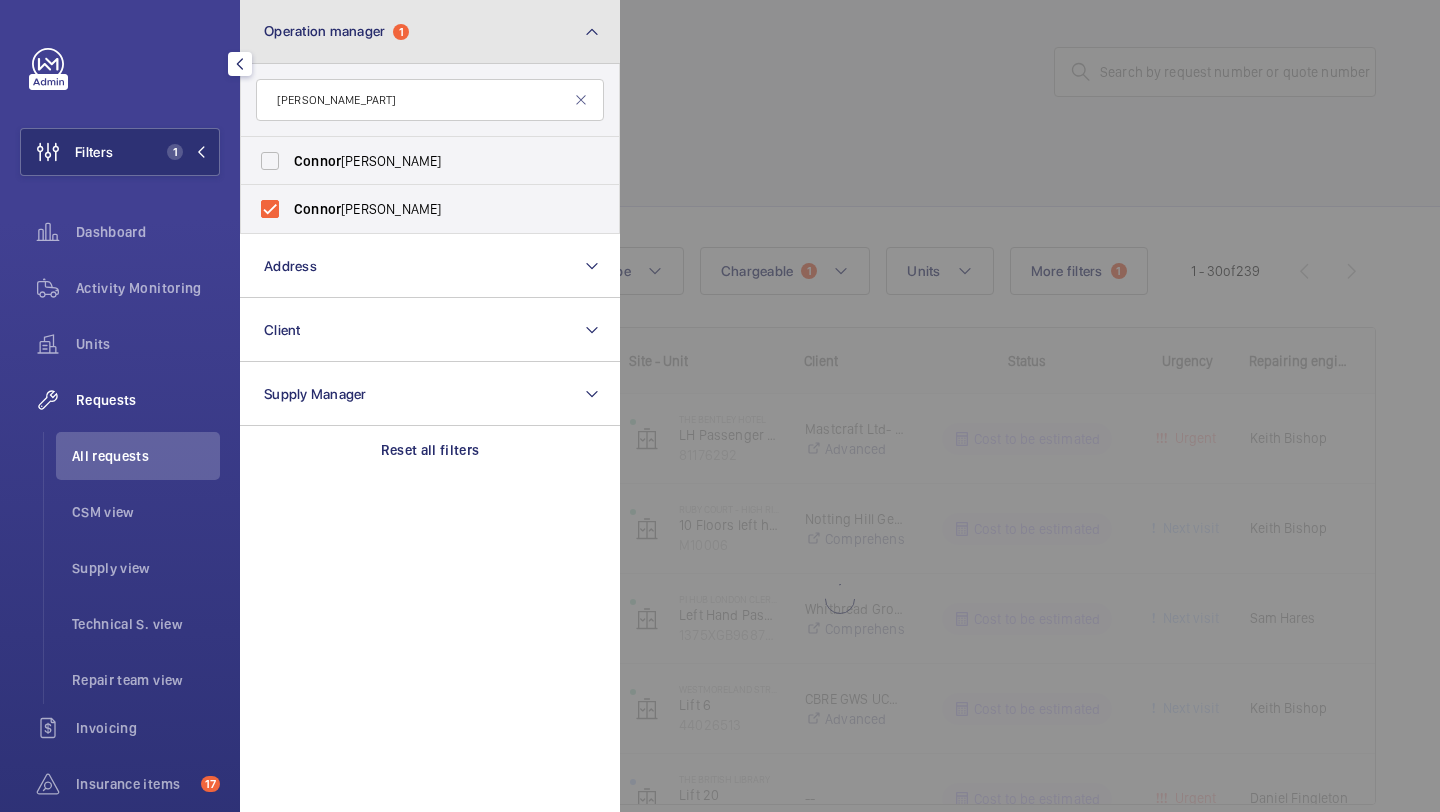 click on "Operation manager  1" 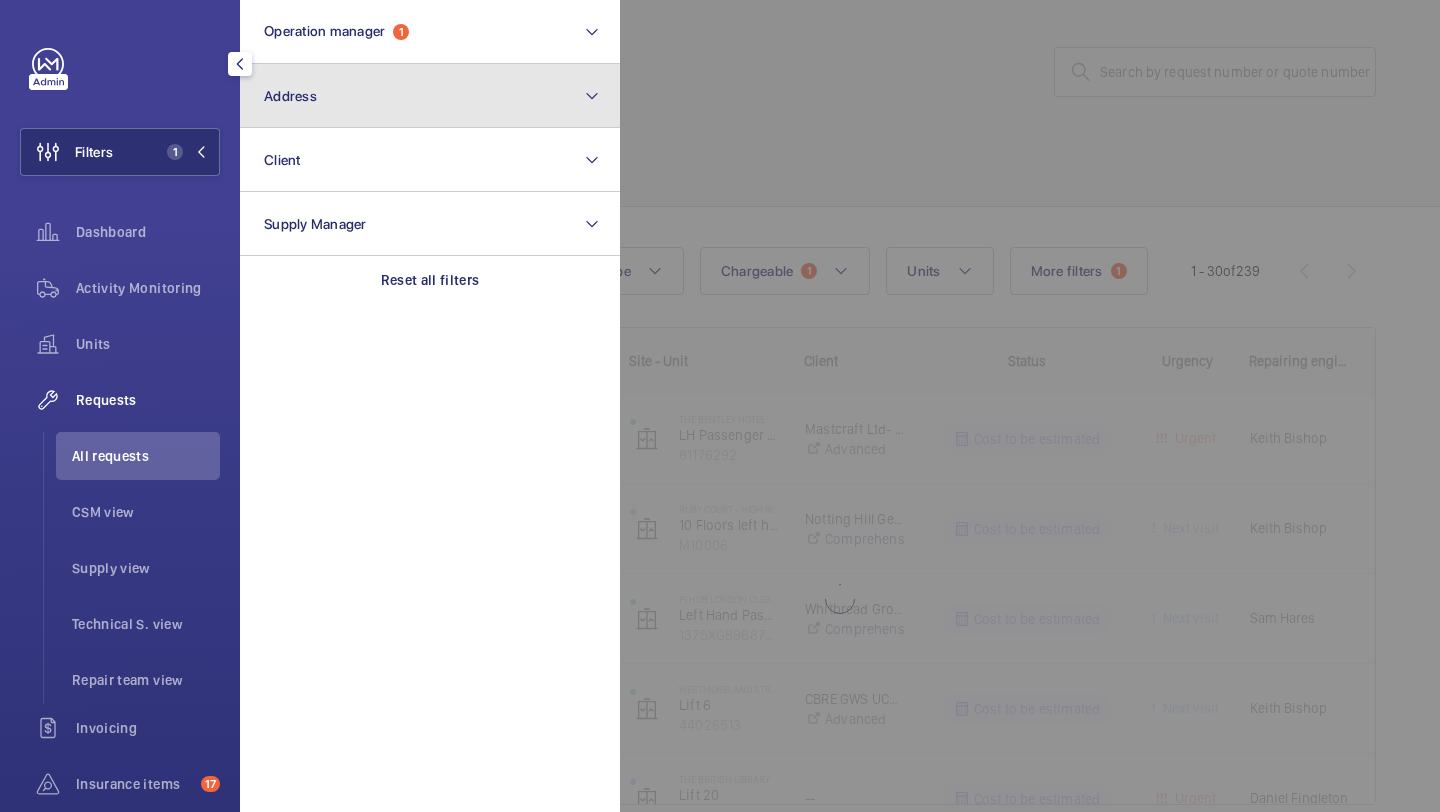 click on "Address" 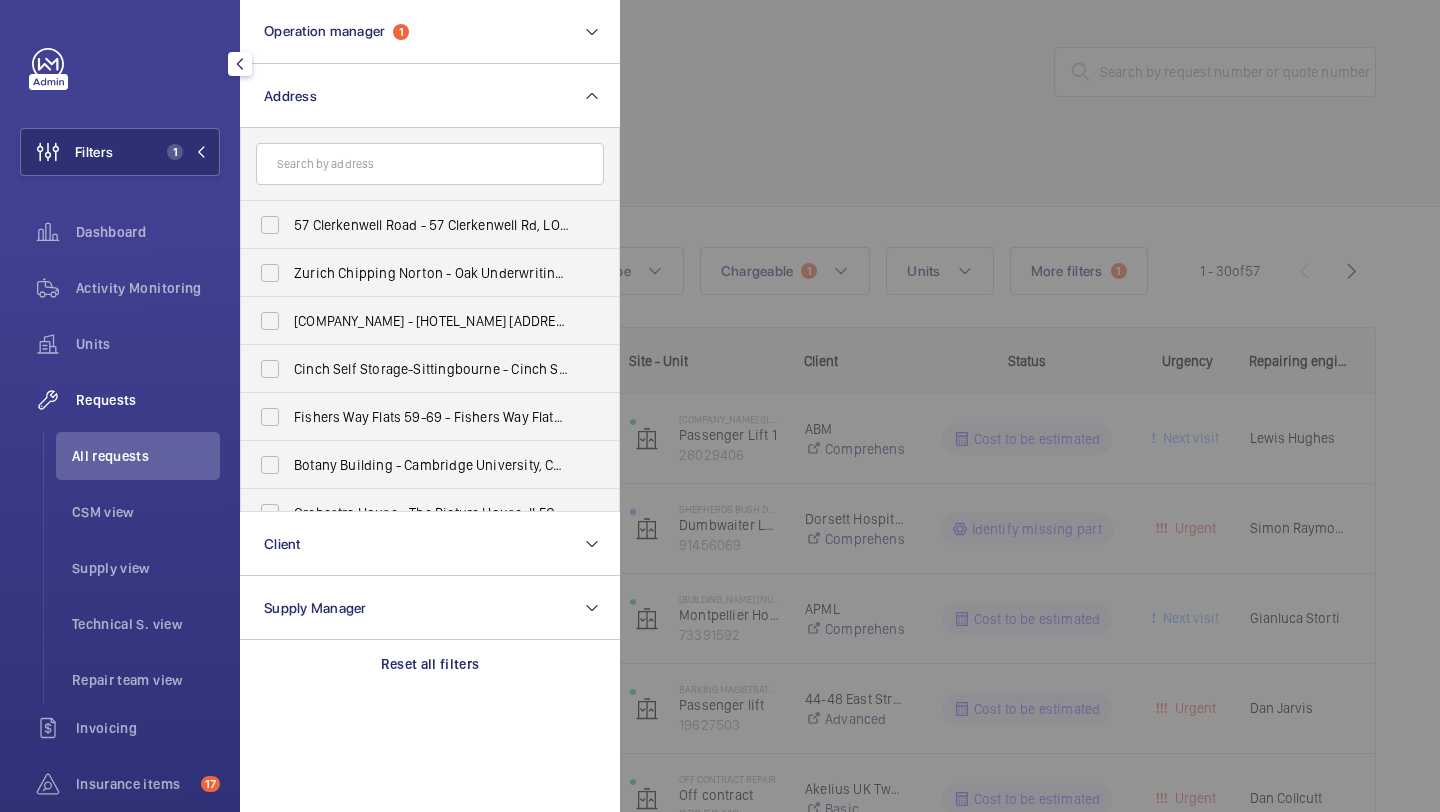 click 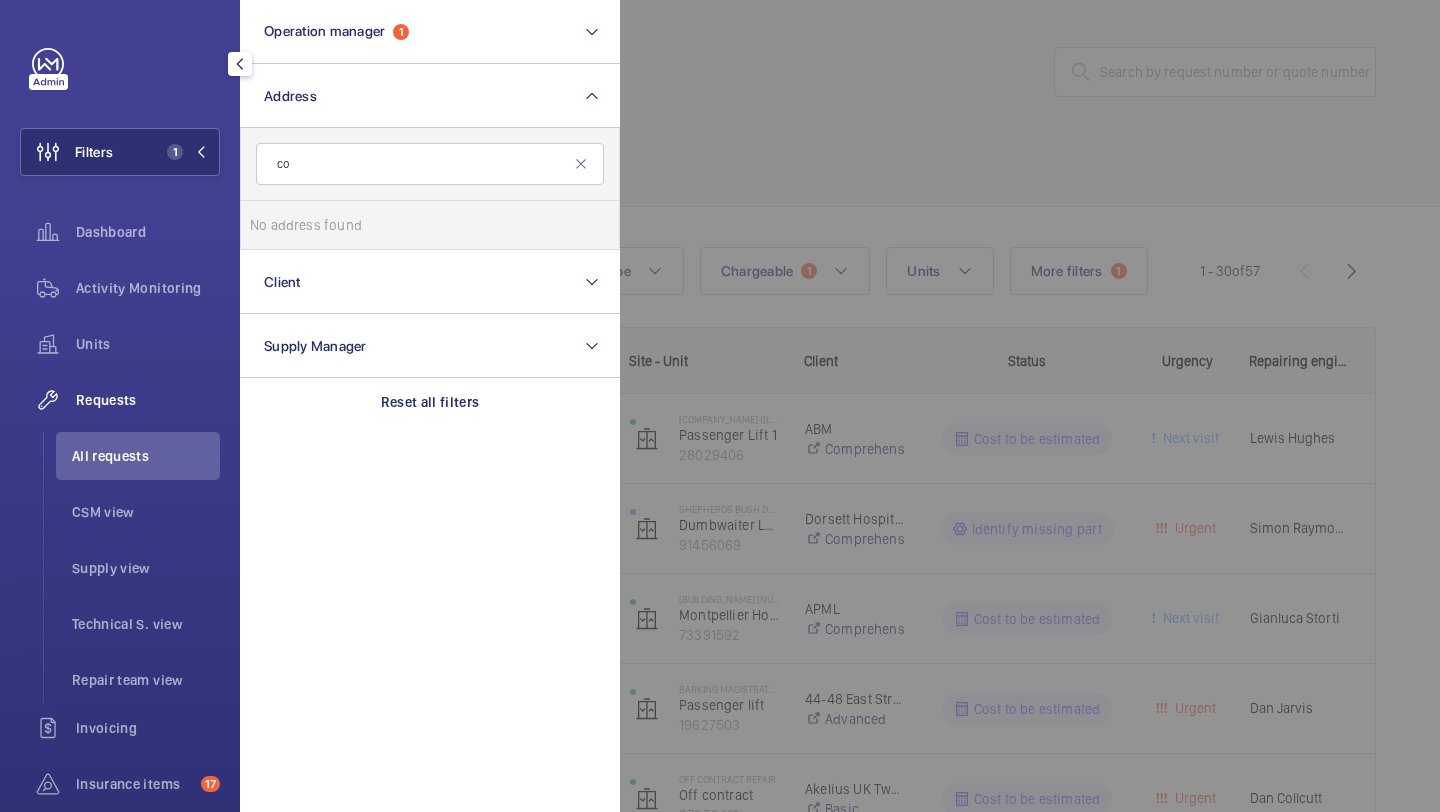 type on "c" 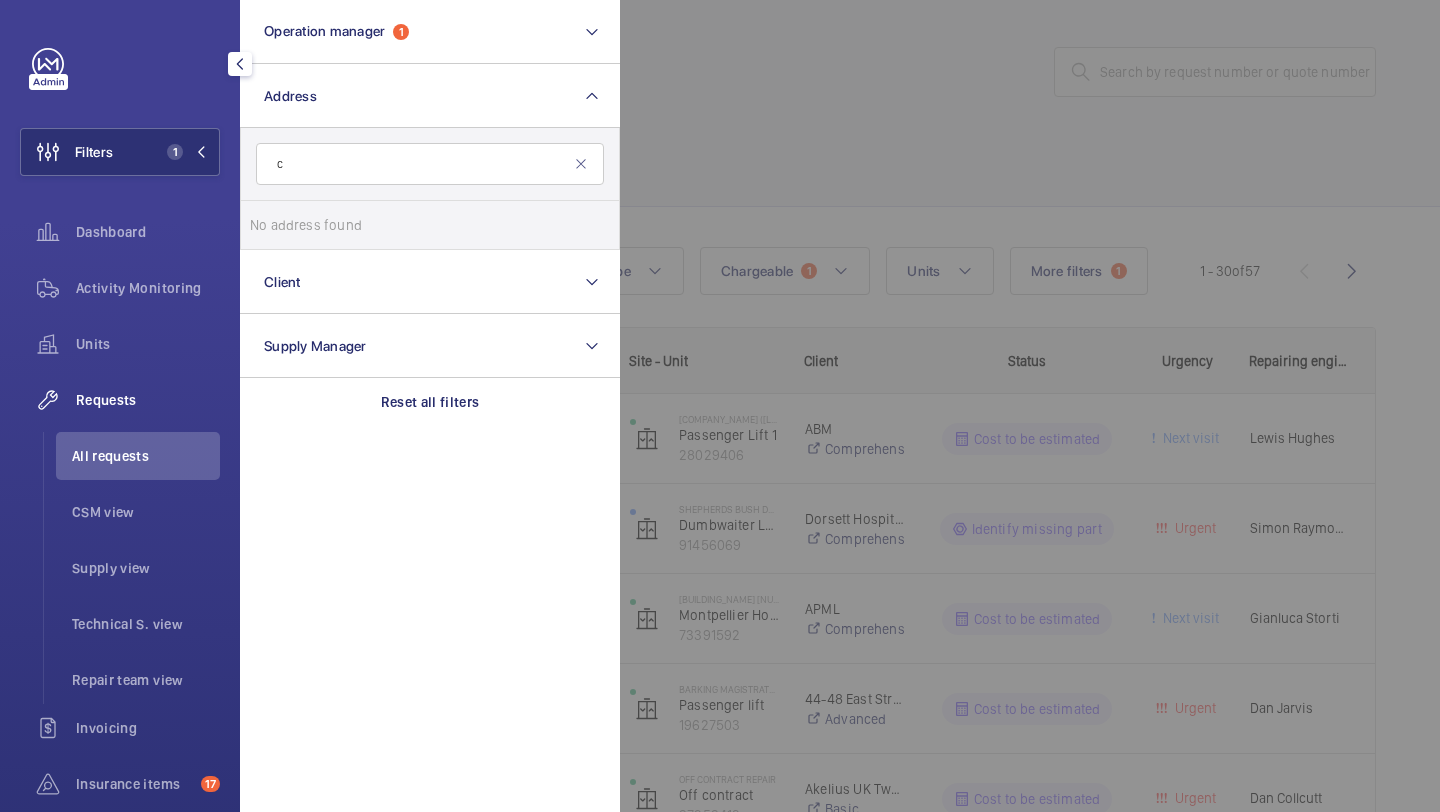 type 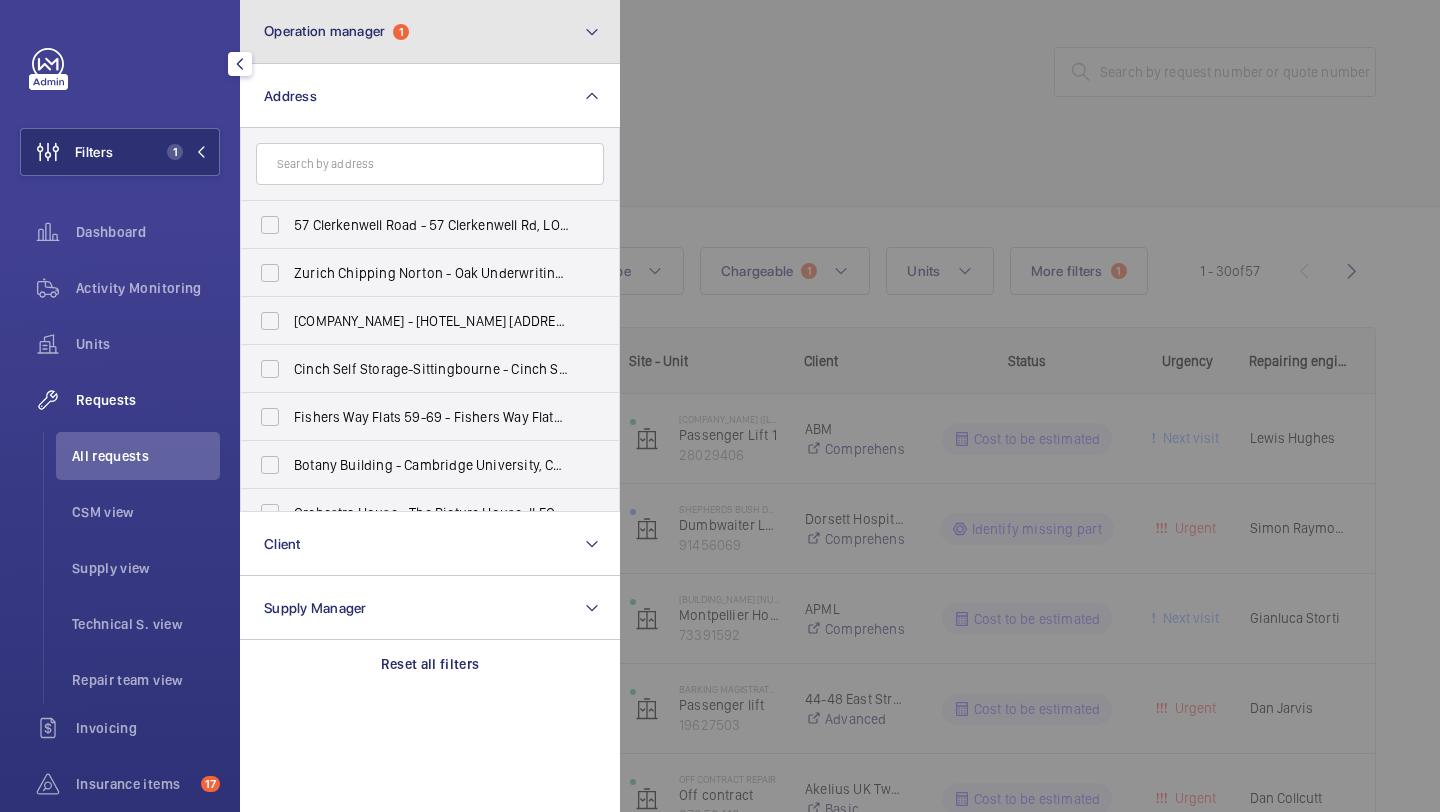 click on "Operation manager  1" 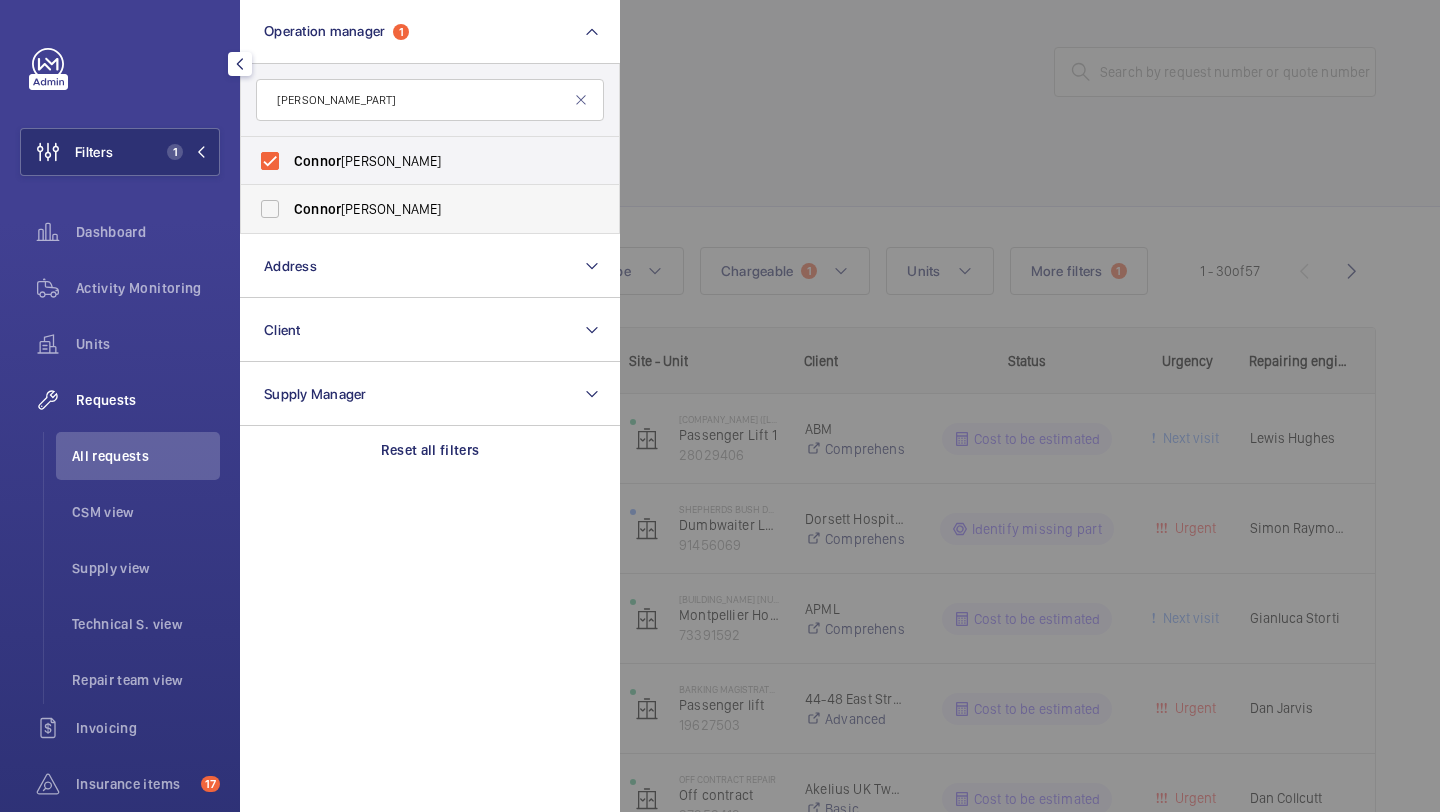 type on "[PERSON_NAME_PART]" 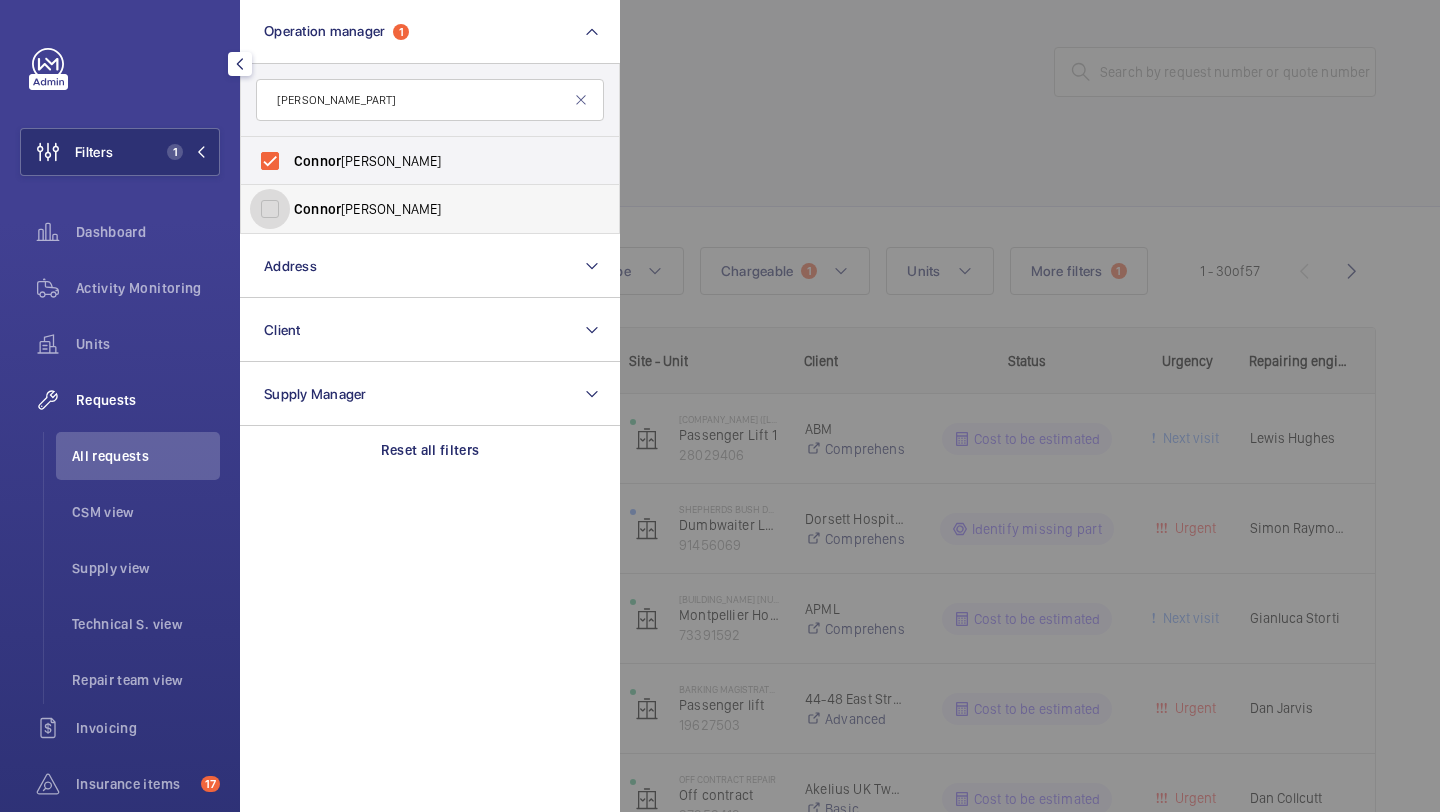 click on "[FIRST] [LAST]" at bounding box center [270, 209] 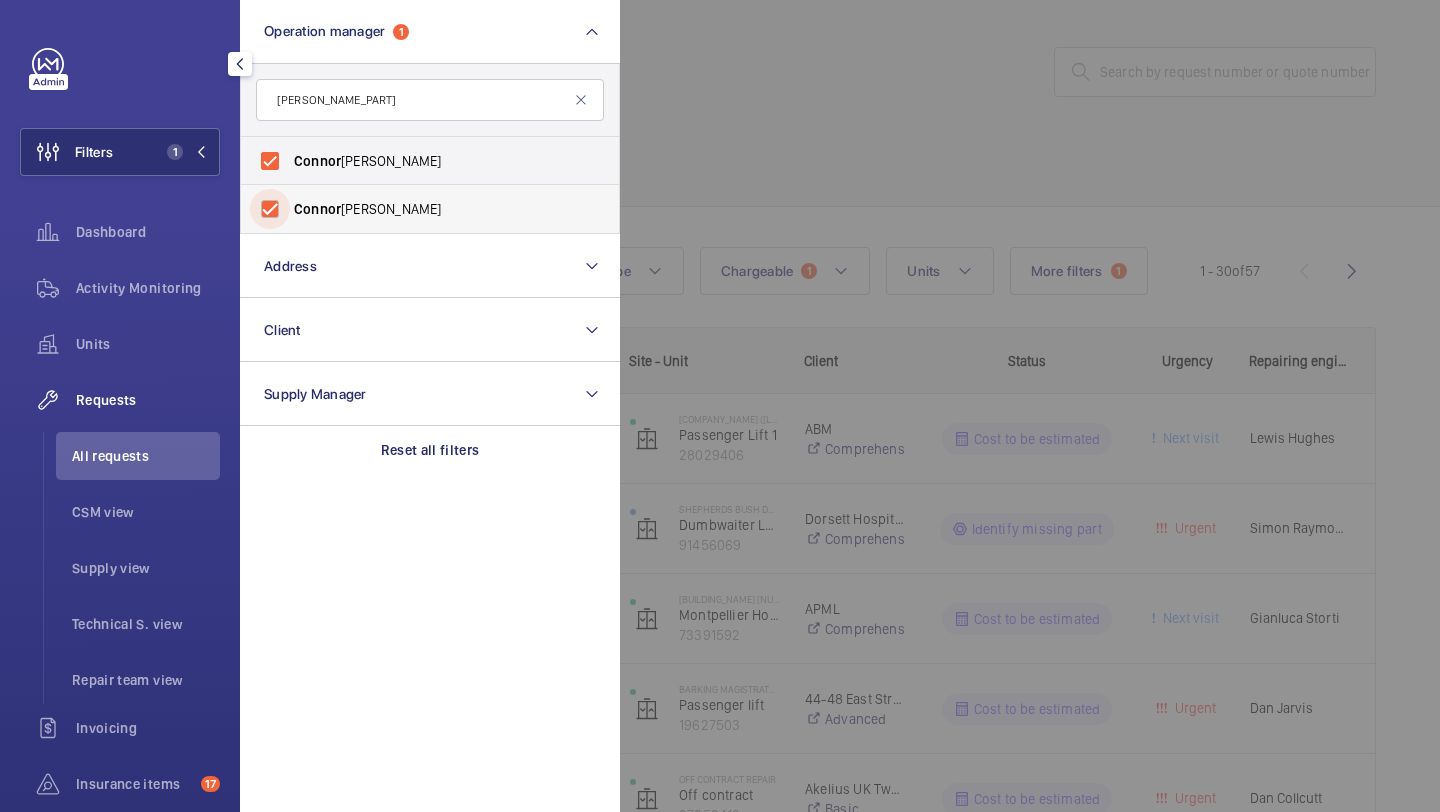 checkbox on "true" 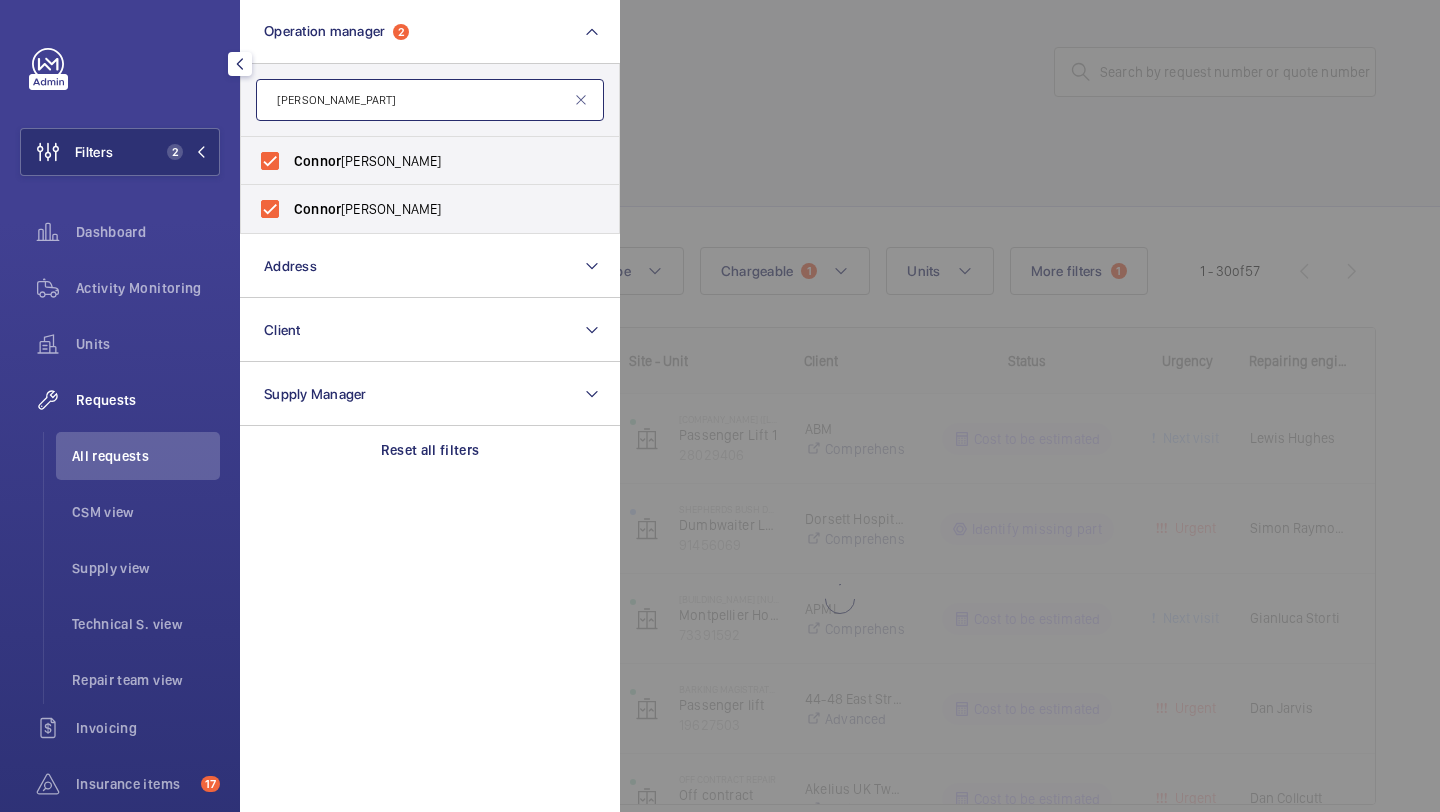 click on "[PERSON_NAME_PART]" 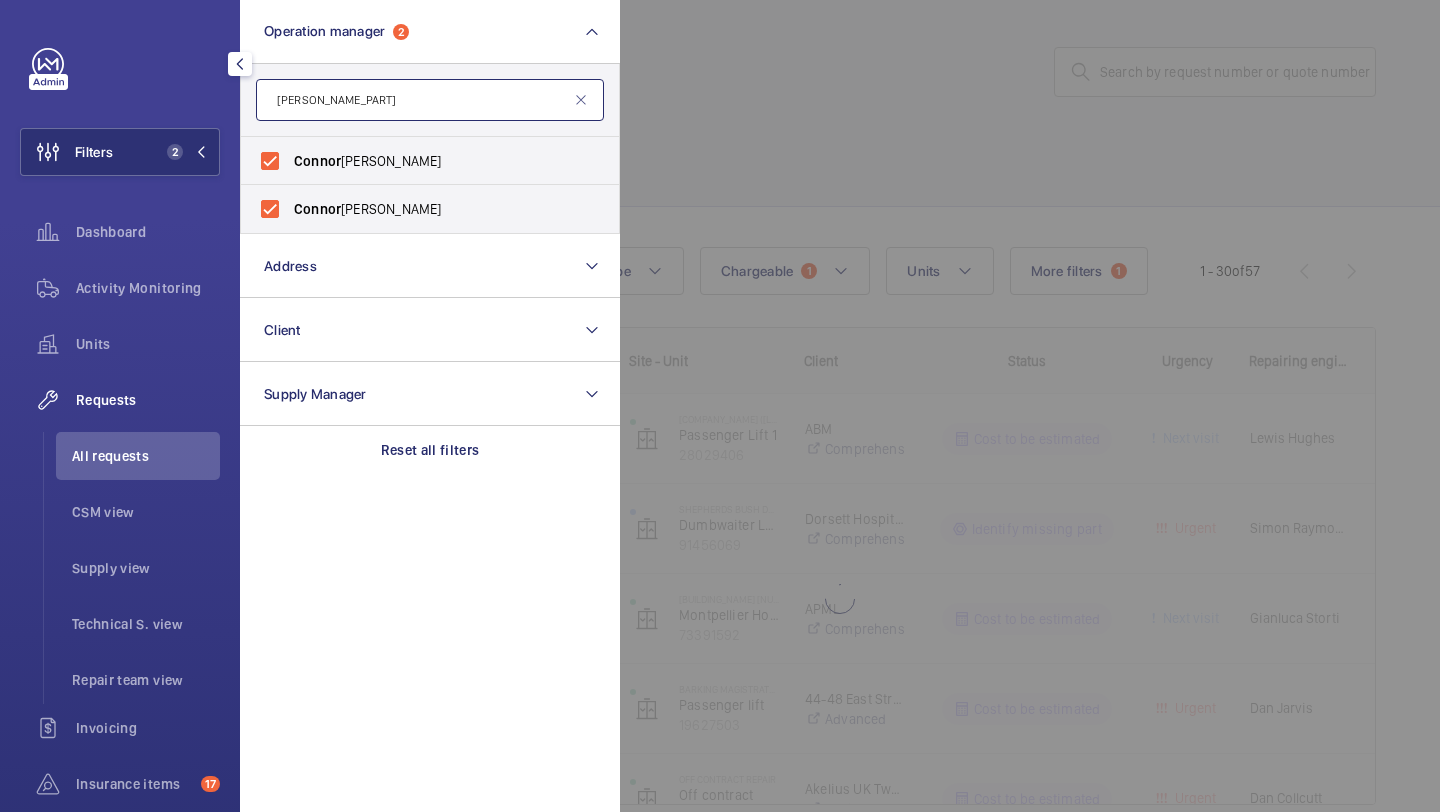 click on "[PERSON_NAME_PART]" 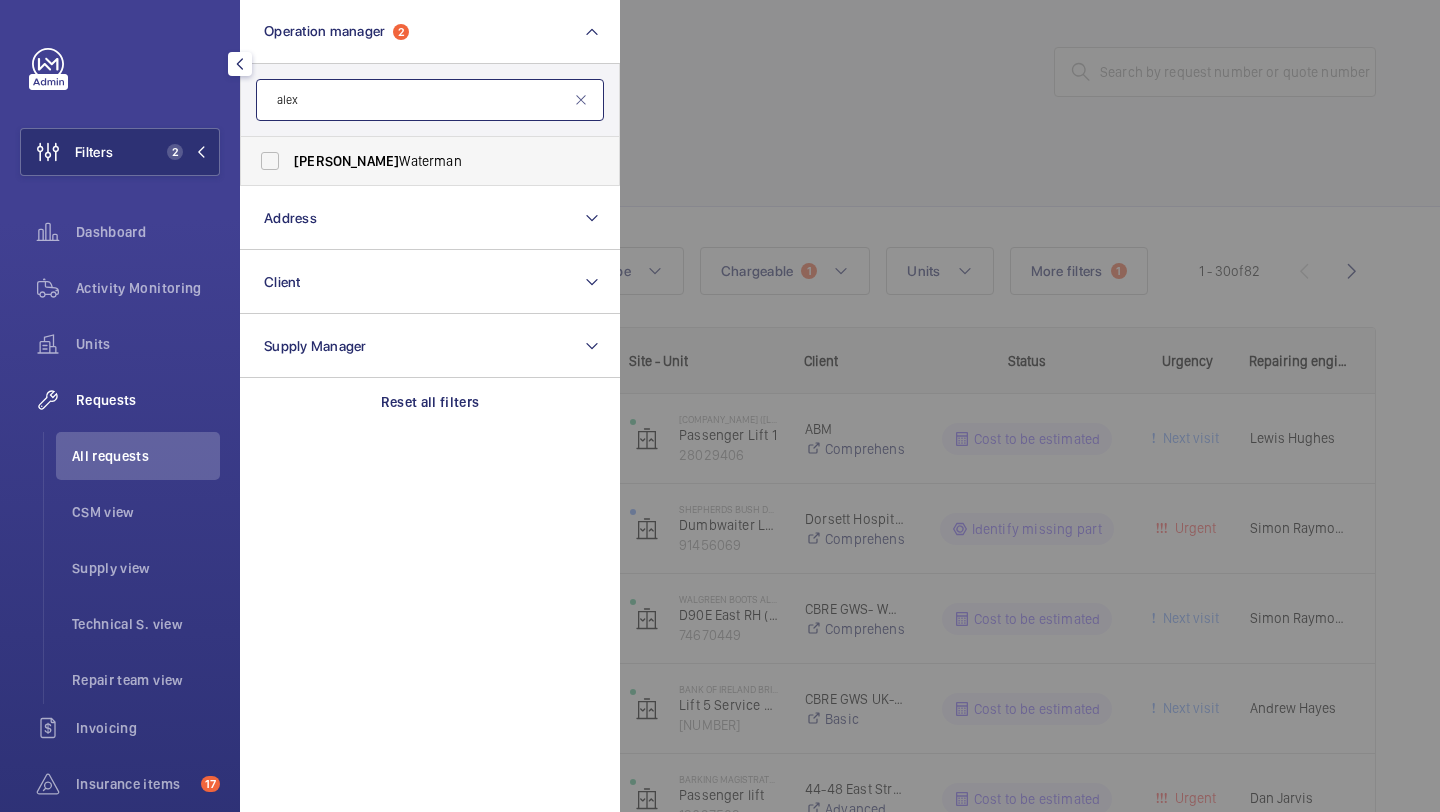 type on "alex" 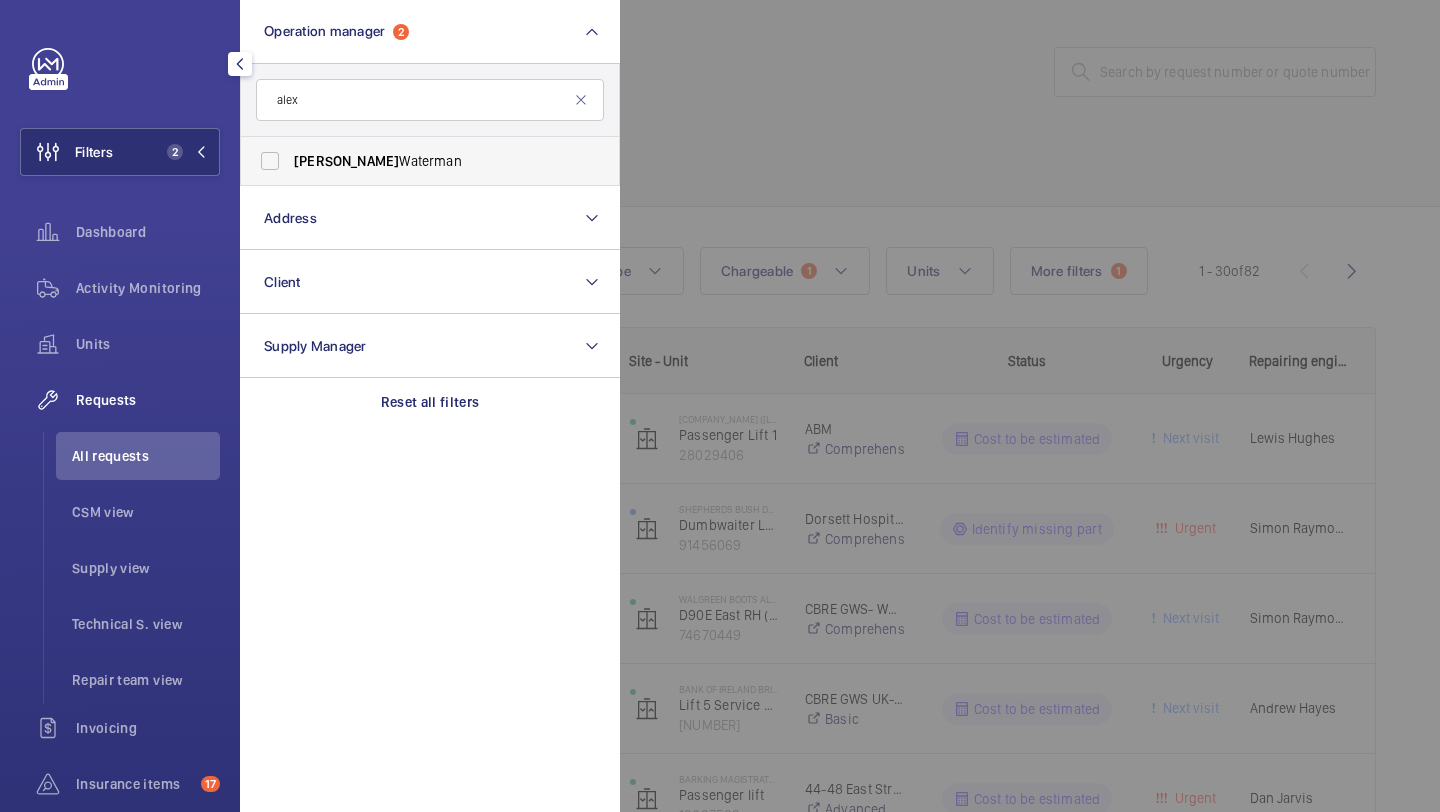 click on "[FIRST] [LAST]" at bounding box center [431, 161] 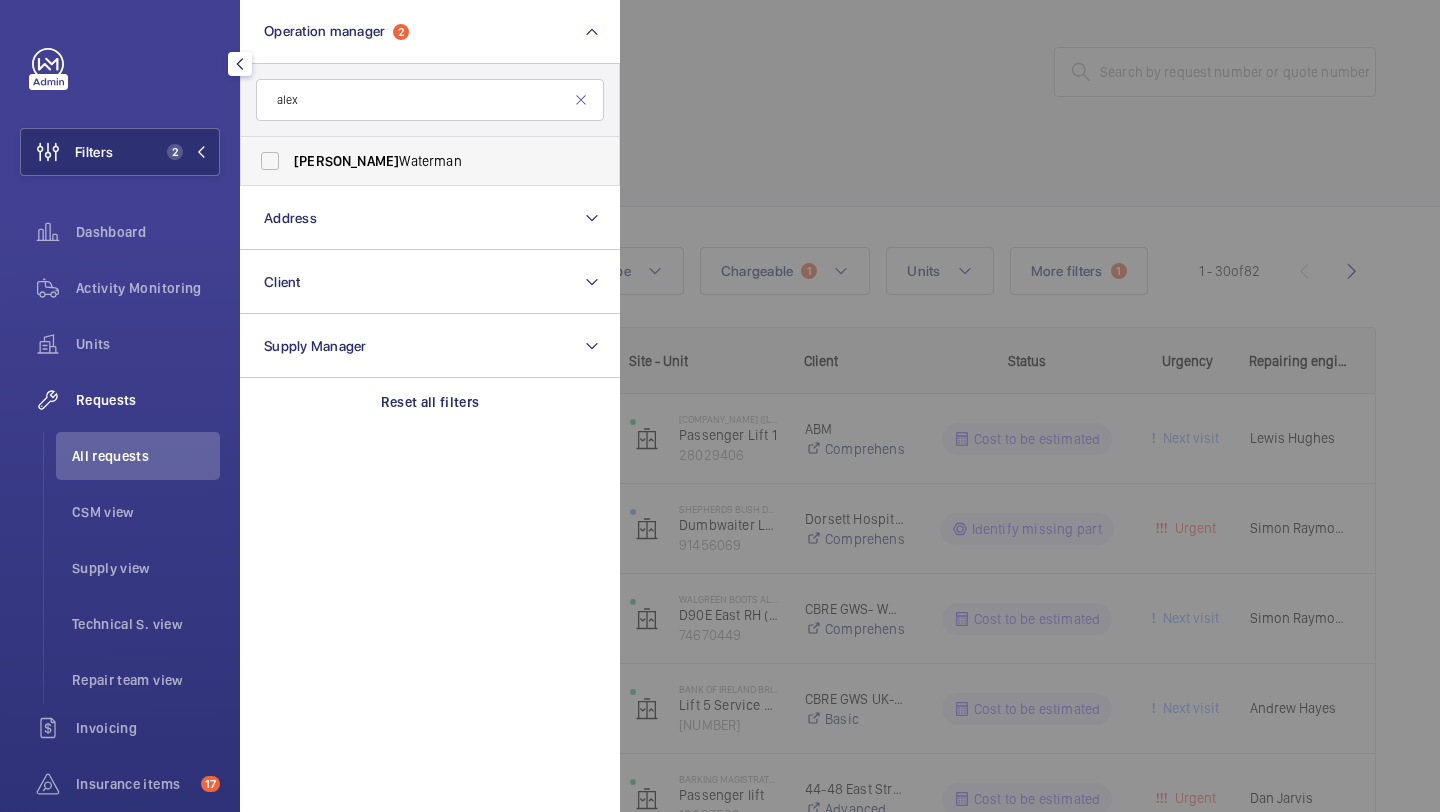 click on "[FIRST] [LAST]" at bounding box center [270, 161] 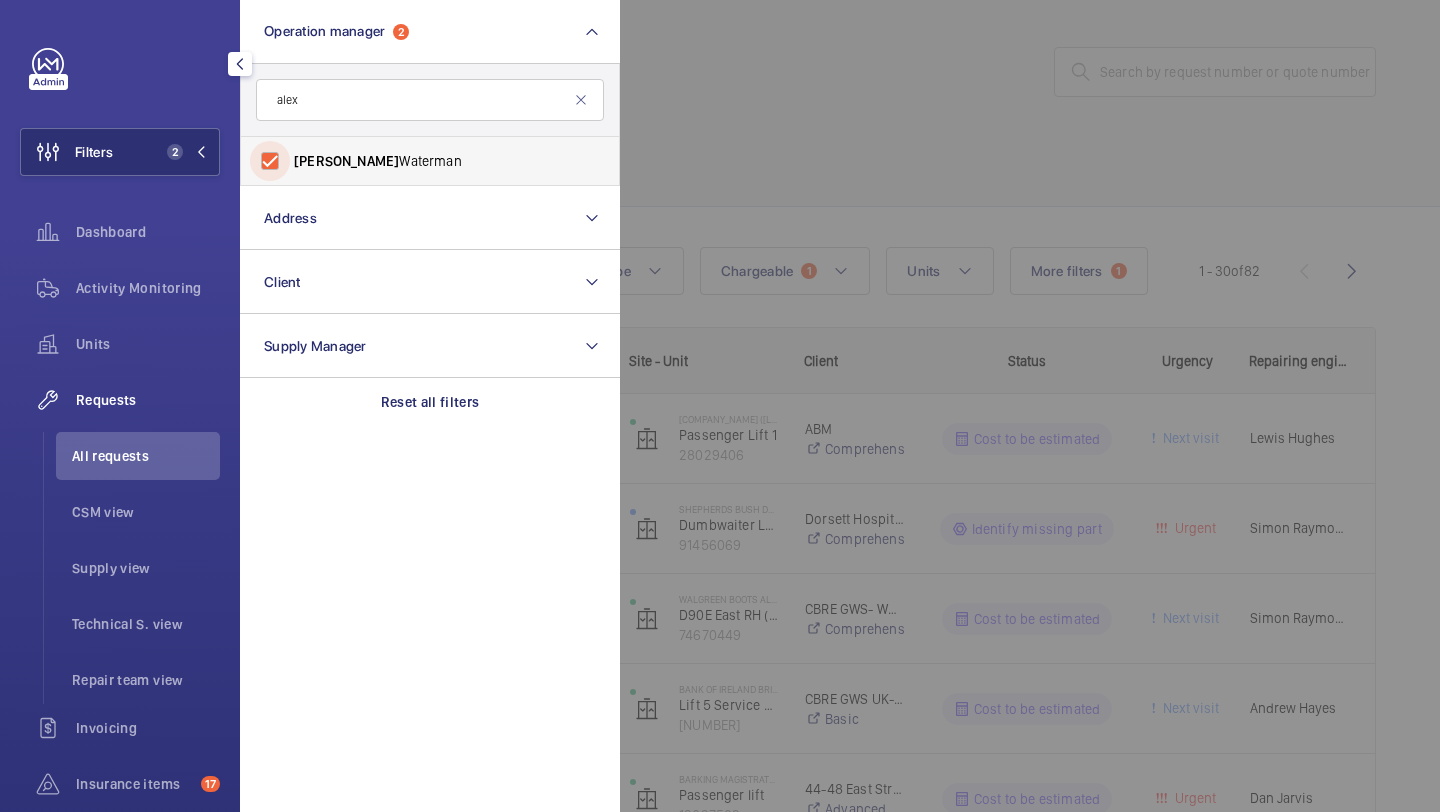 checkbox on "true" 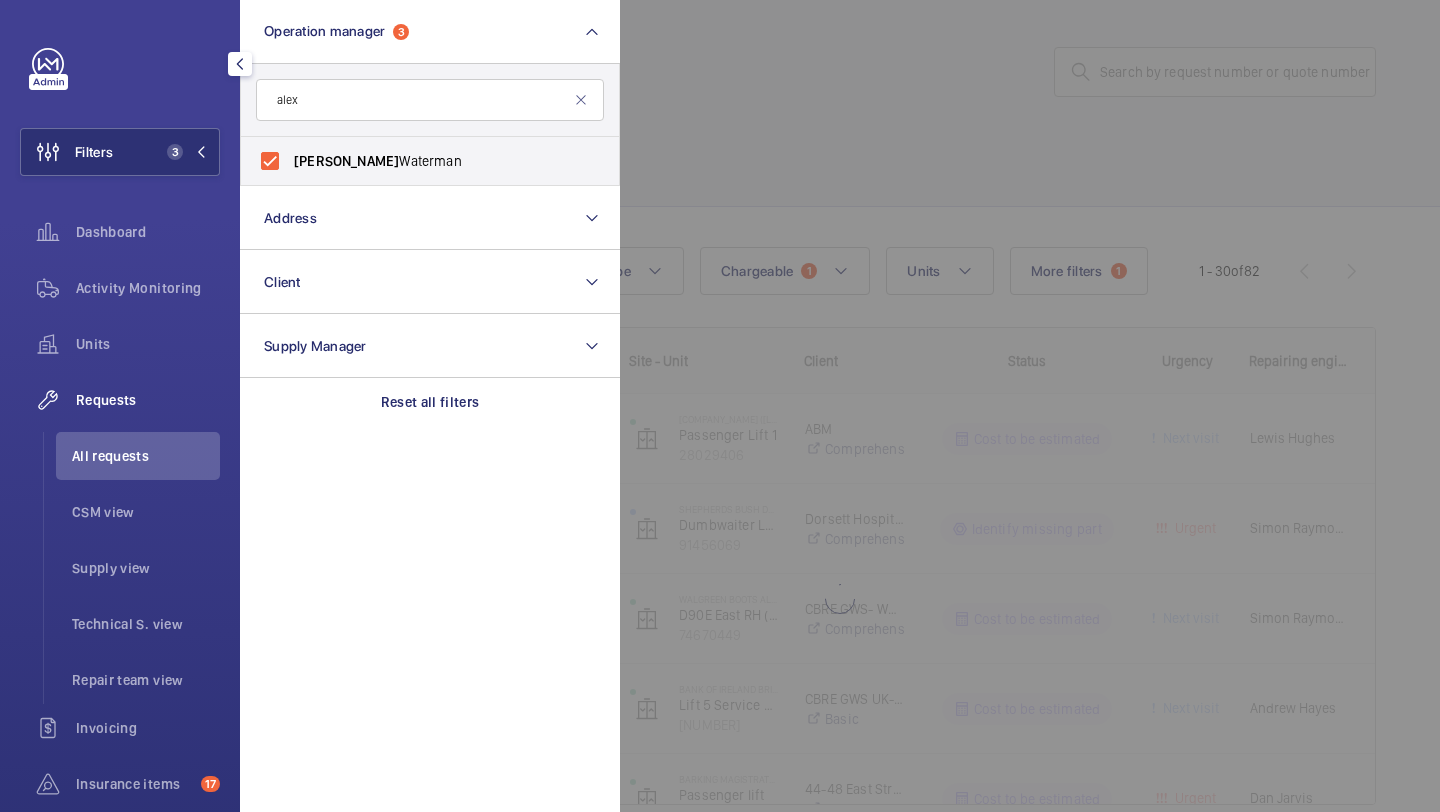 click 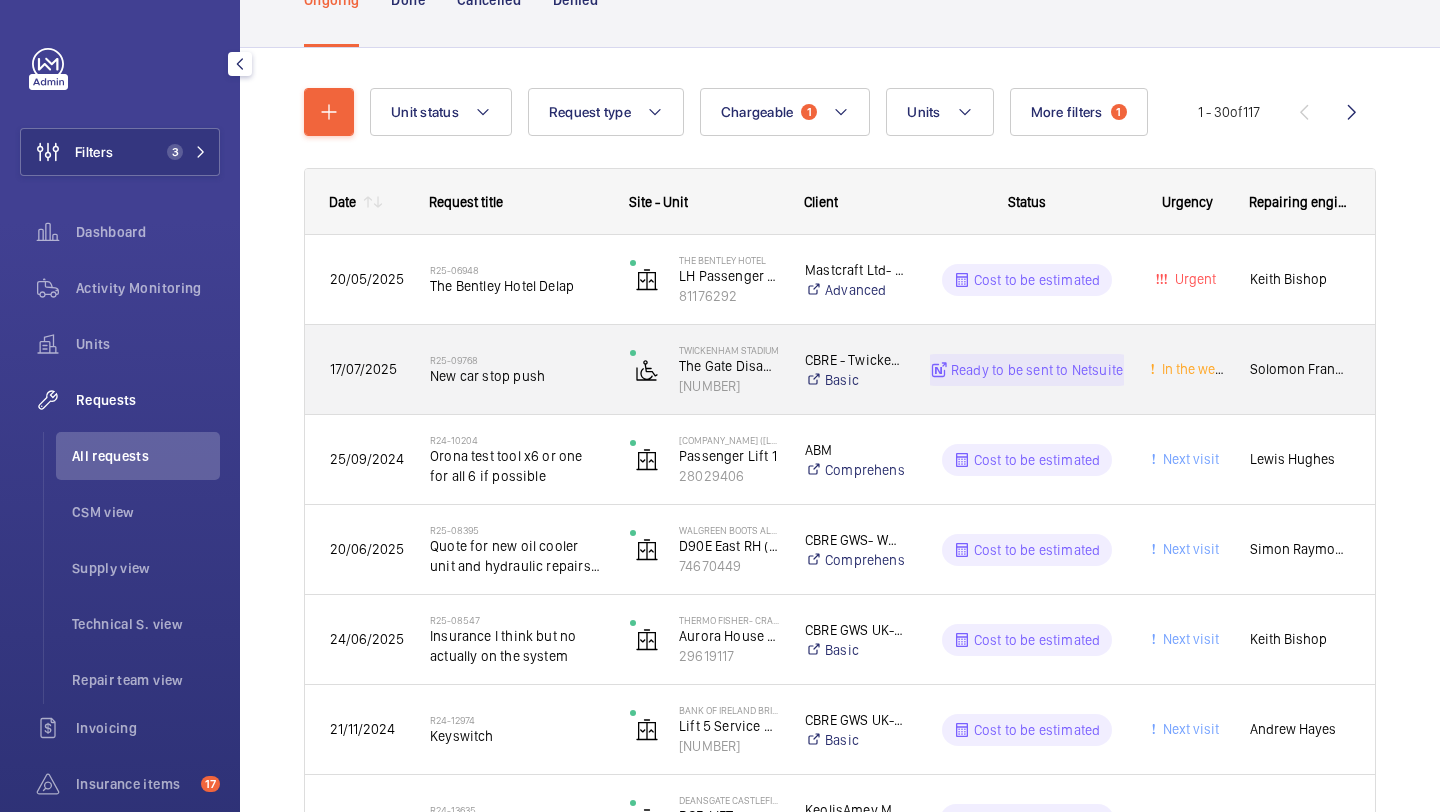 scroll, scrollTop: 157, scrollLeft: 0, axis: vertical 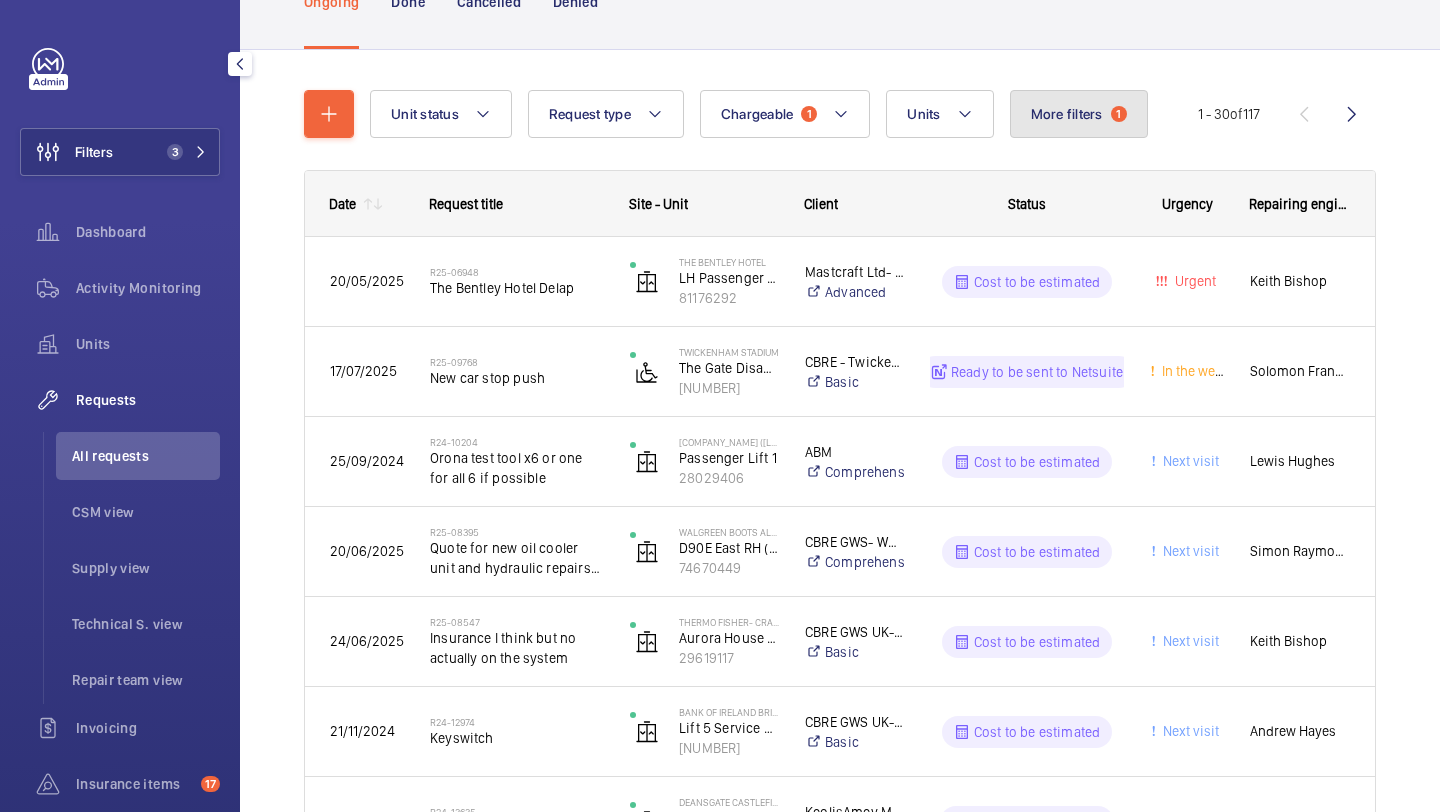 click on "More filters  1" 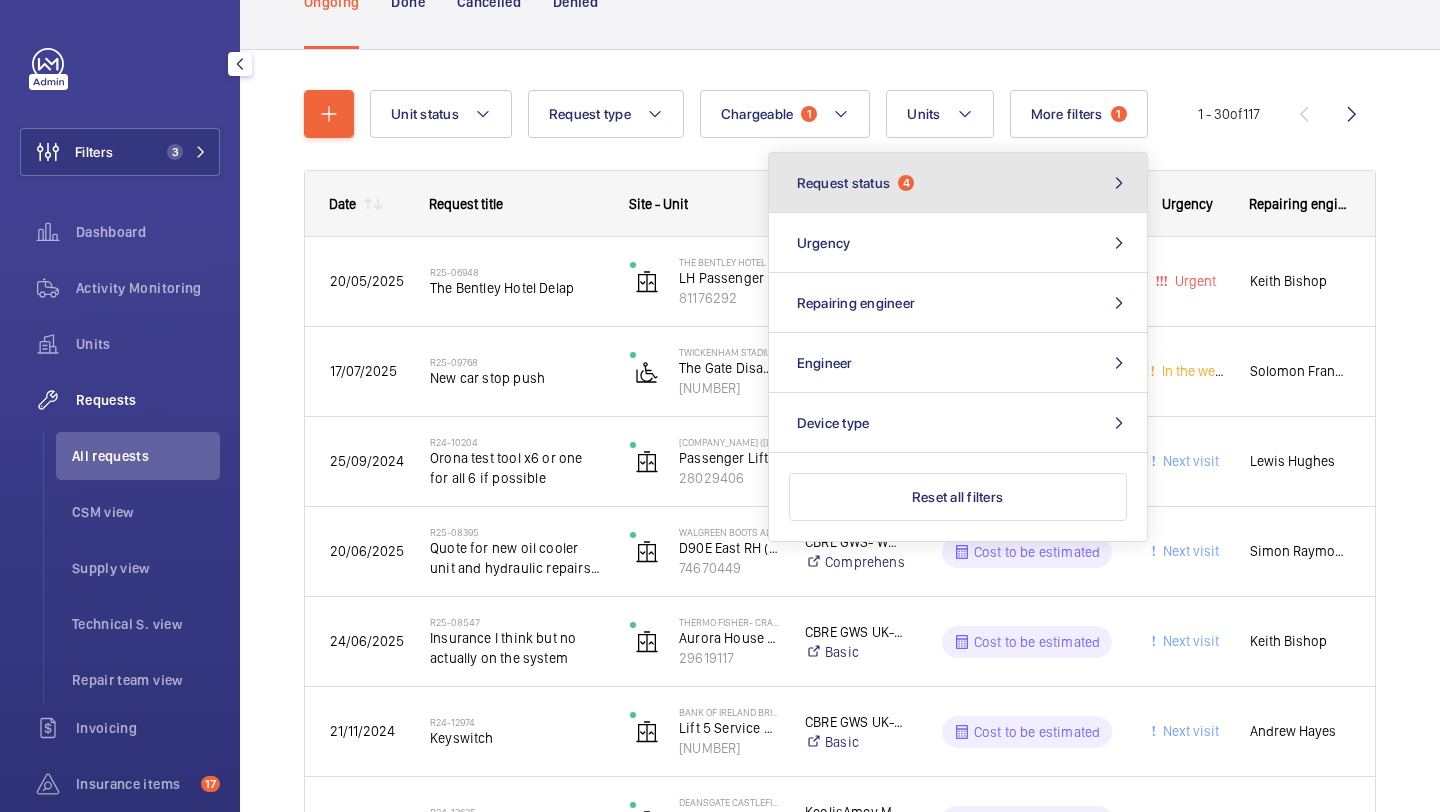 click on "Request status  4" 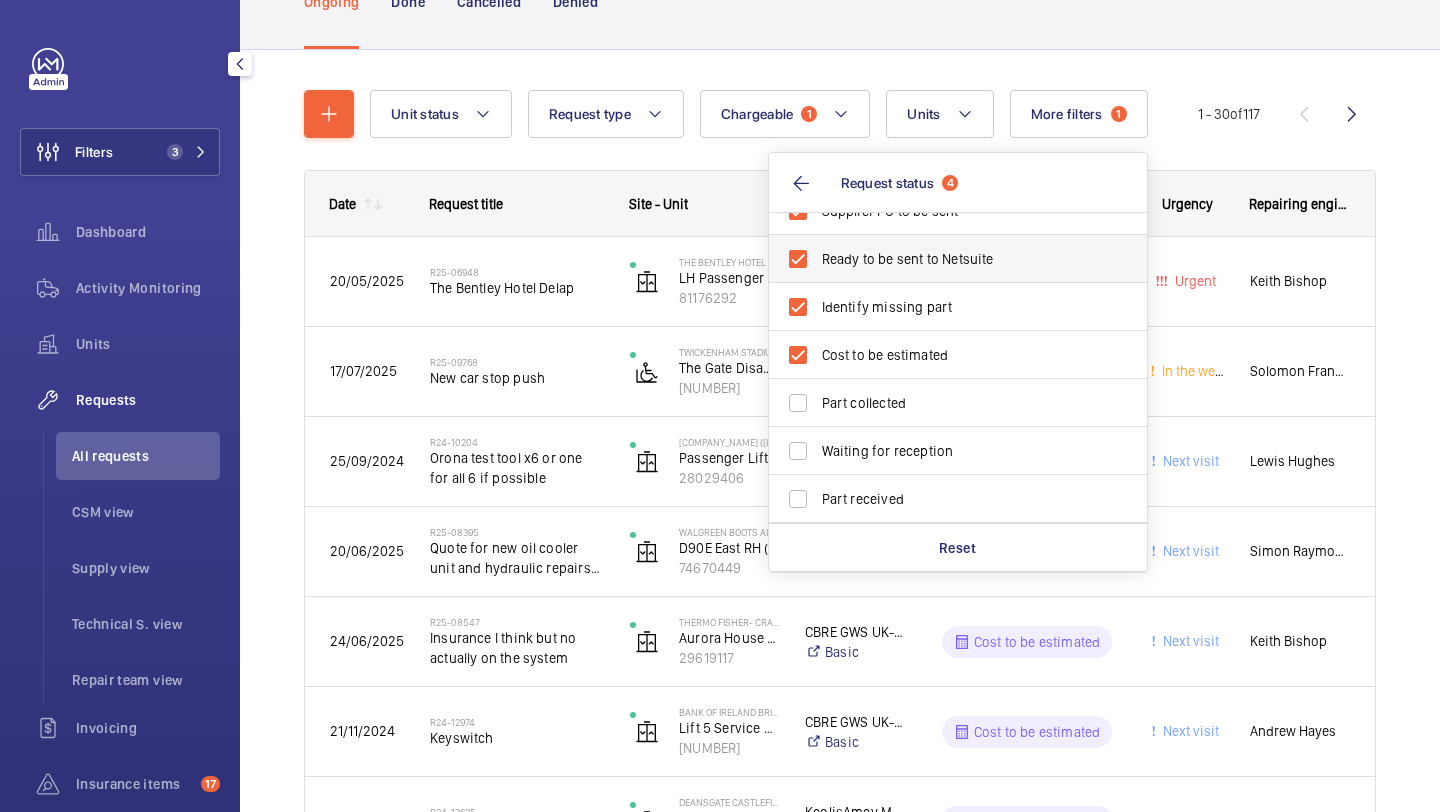 scroll, scrollTop: 0, scrollLeft: 0, axis: both 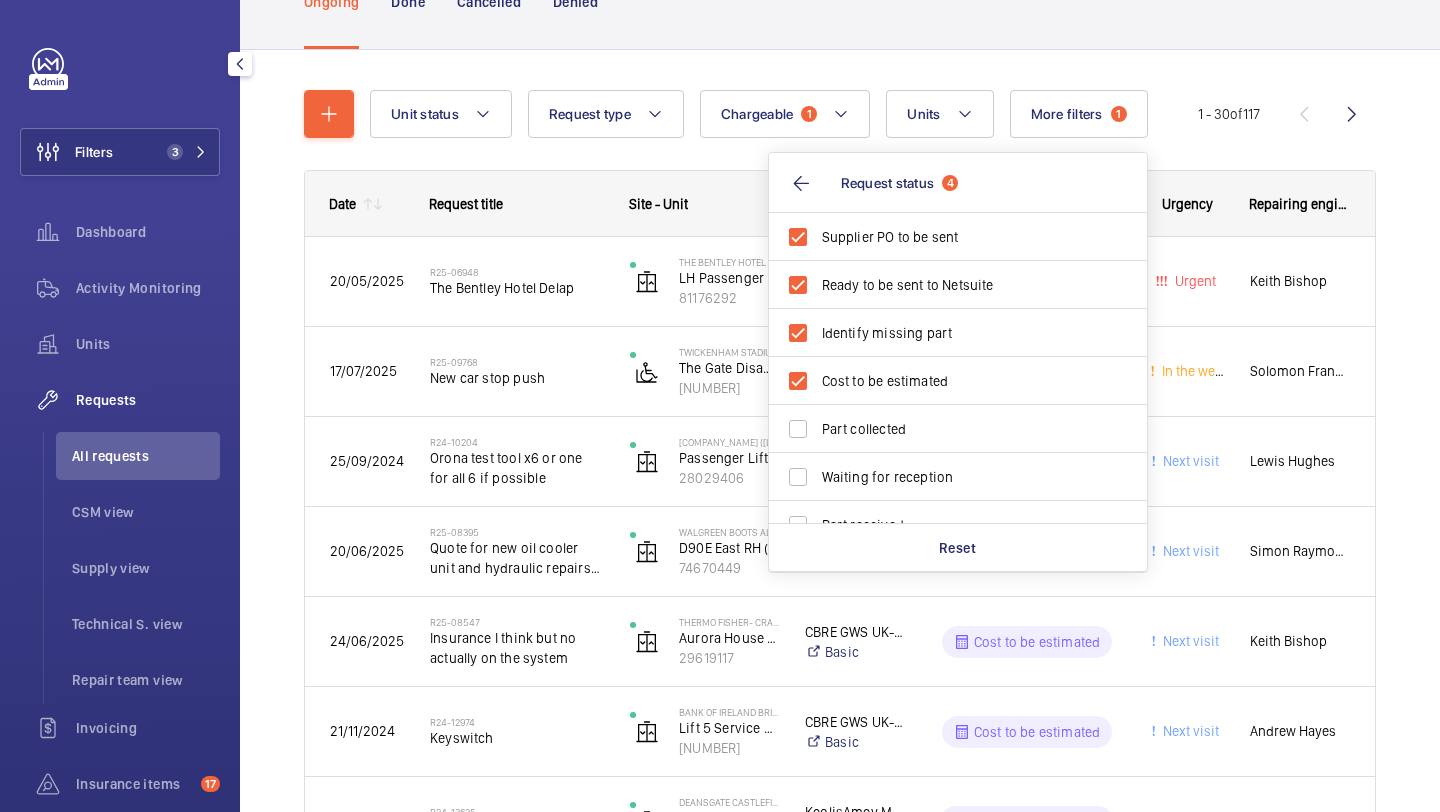 click on "Unit status Request type  Chargeable 1 Units More filters  1  Request status  4 Supplier PO to be sent Ready to be sent to Netsuite Identify missing part Cost to be estimated Part collected Waiting for reception Part received Quote to be sent Quote sent Verify client PO Visit to be done Visit to be verified Reset Urgency Repairing engineer Engineer Device type 1 - 30  of  117
Date
Request title
Site - Unit" 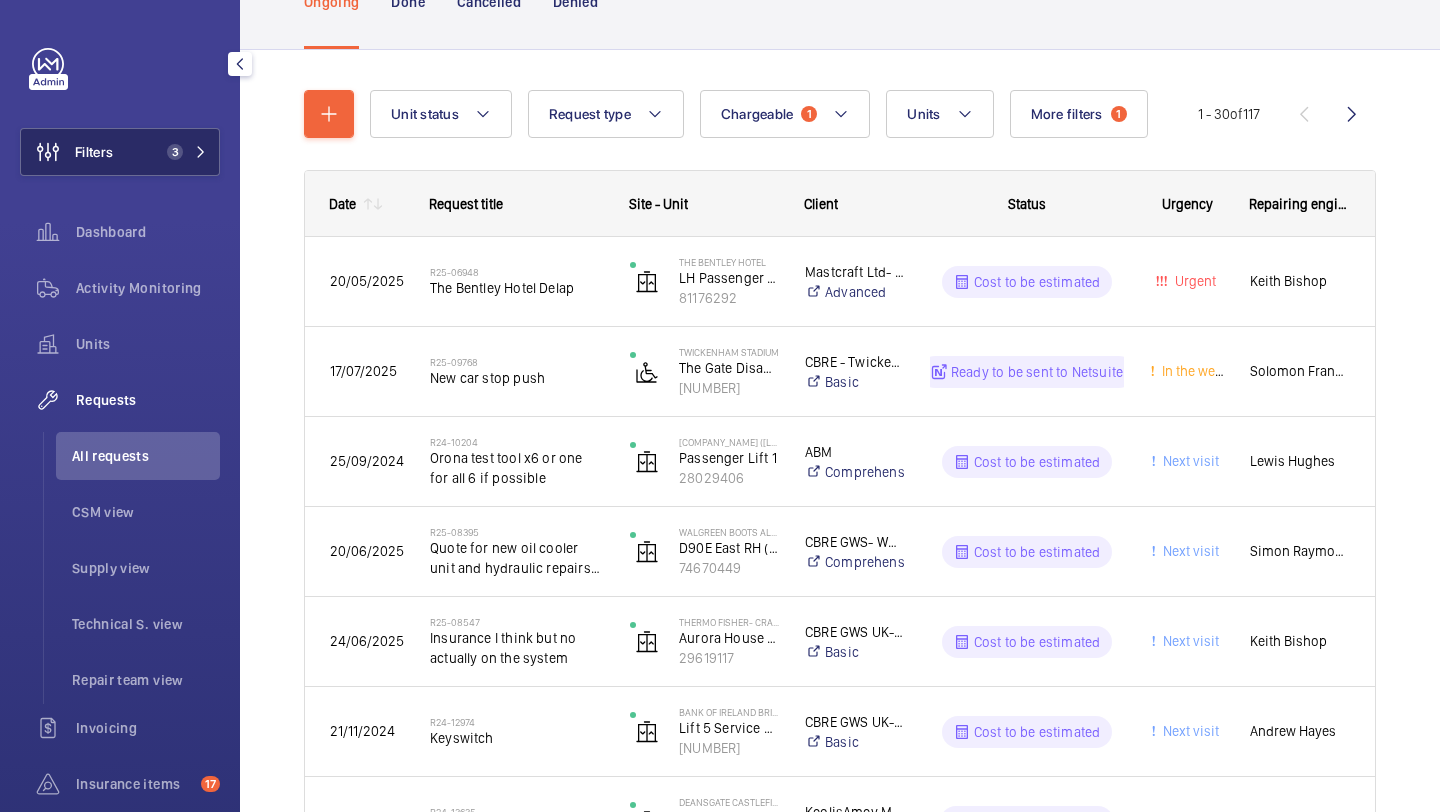 click on "3" 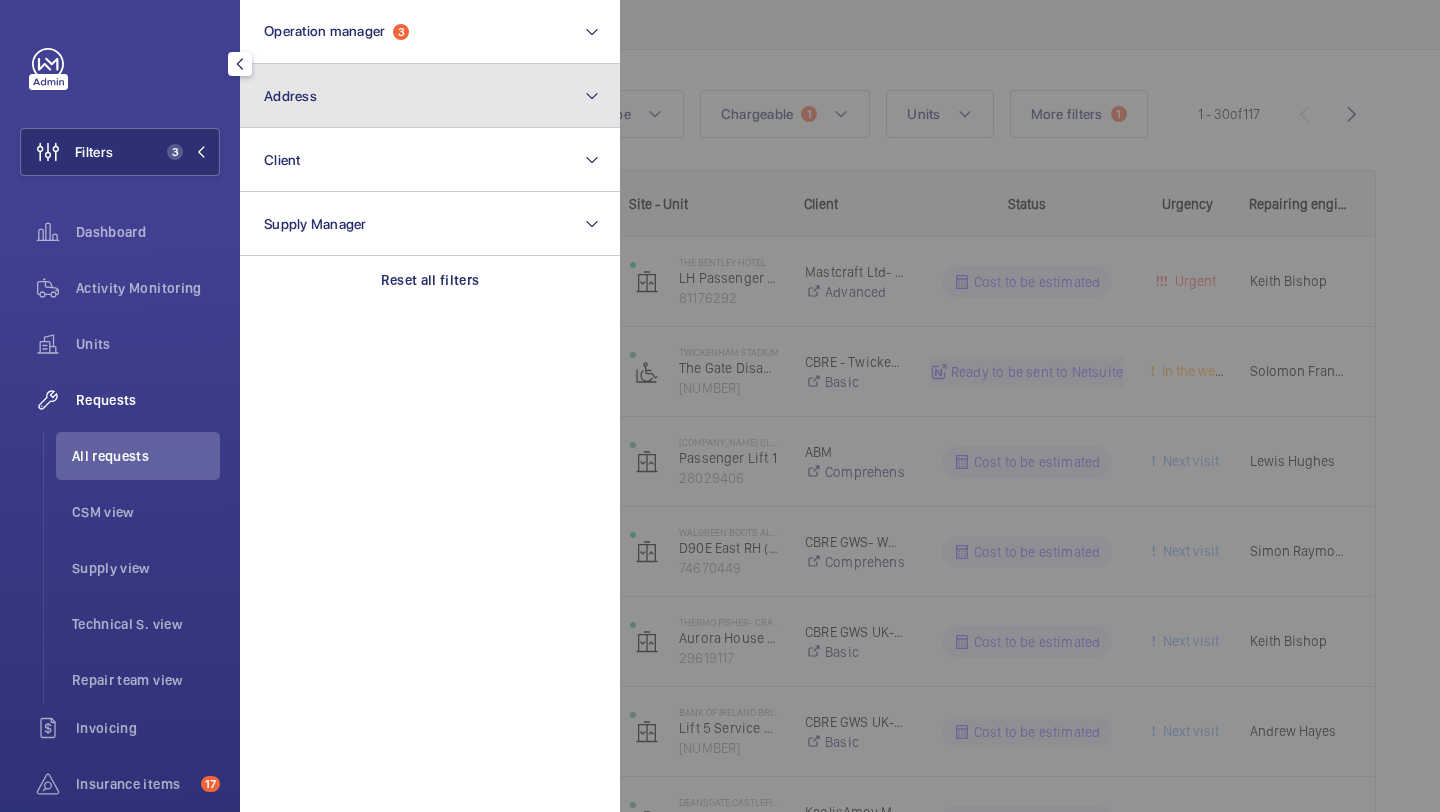 click on "Address" 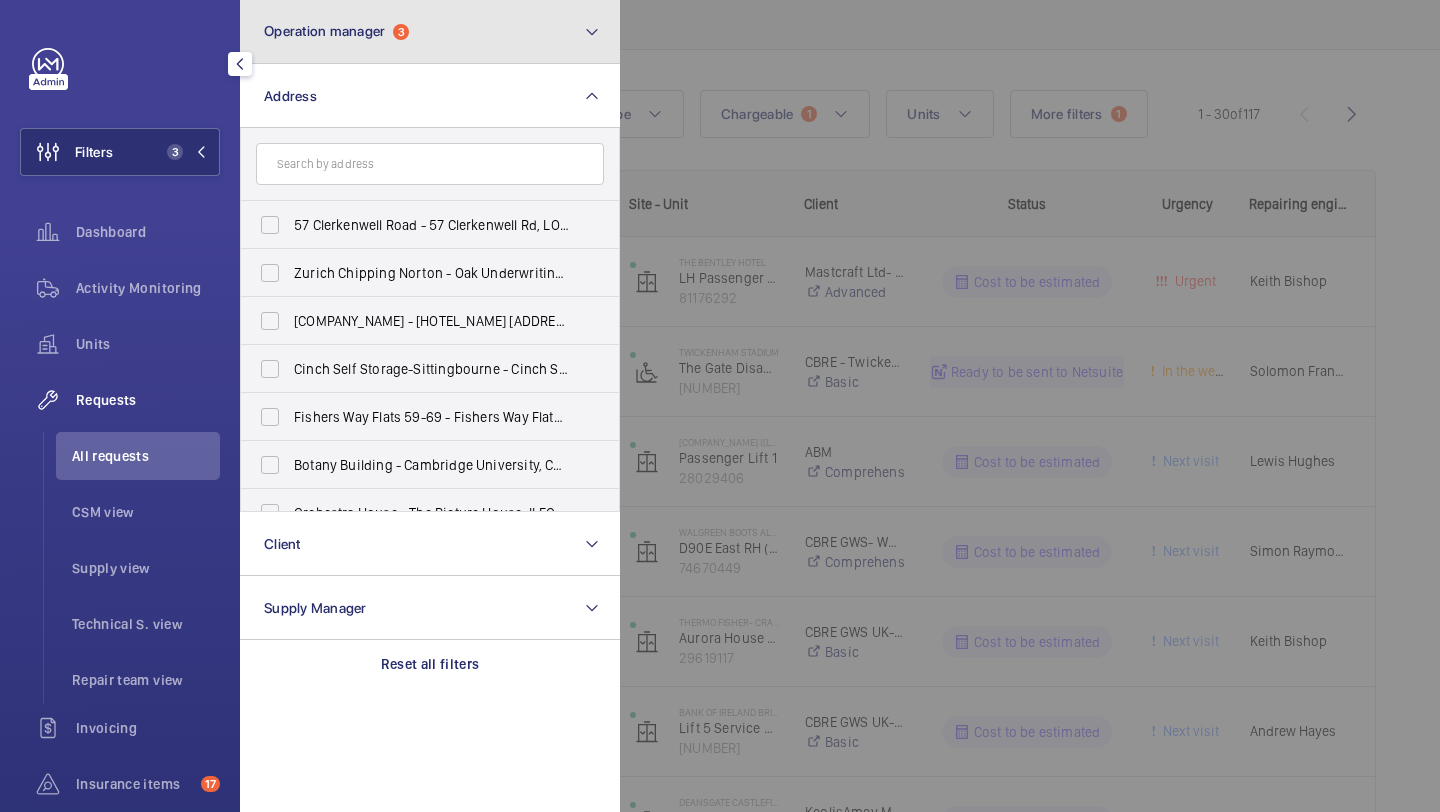 click on "Operation manager" 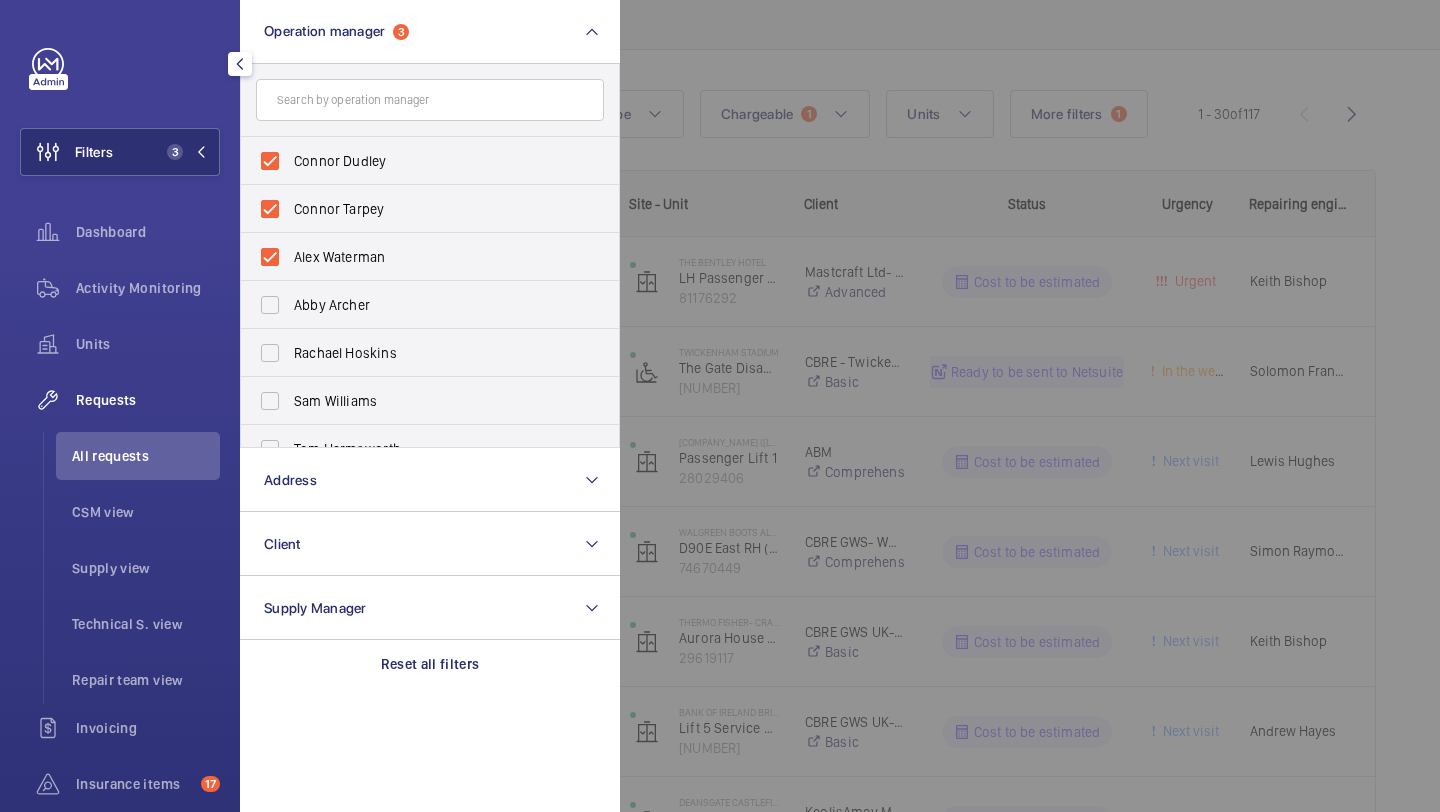 click 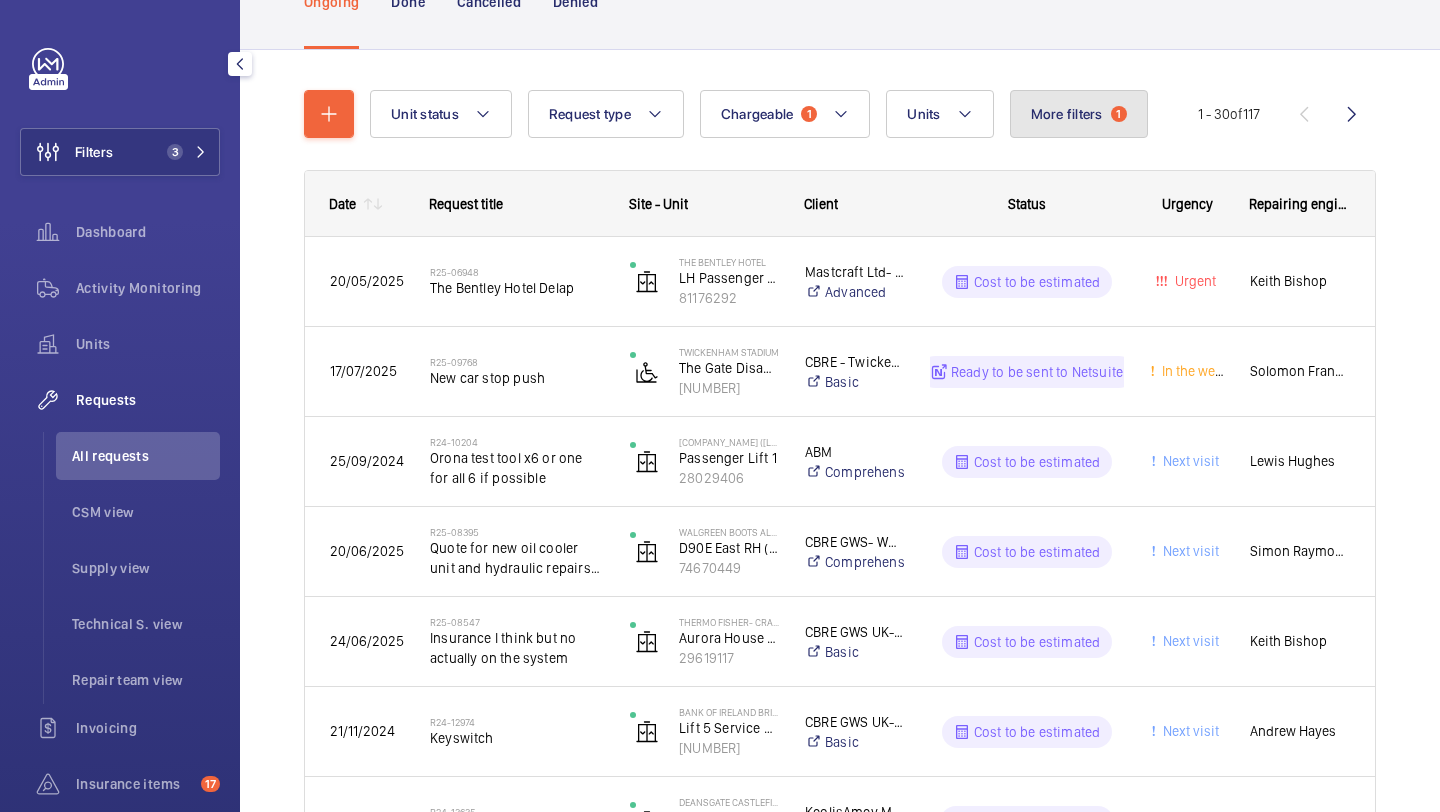 click on "More filters" 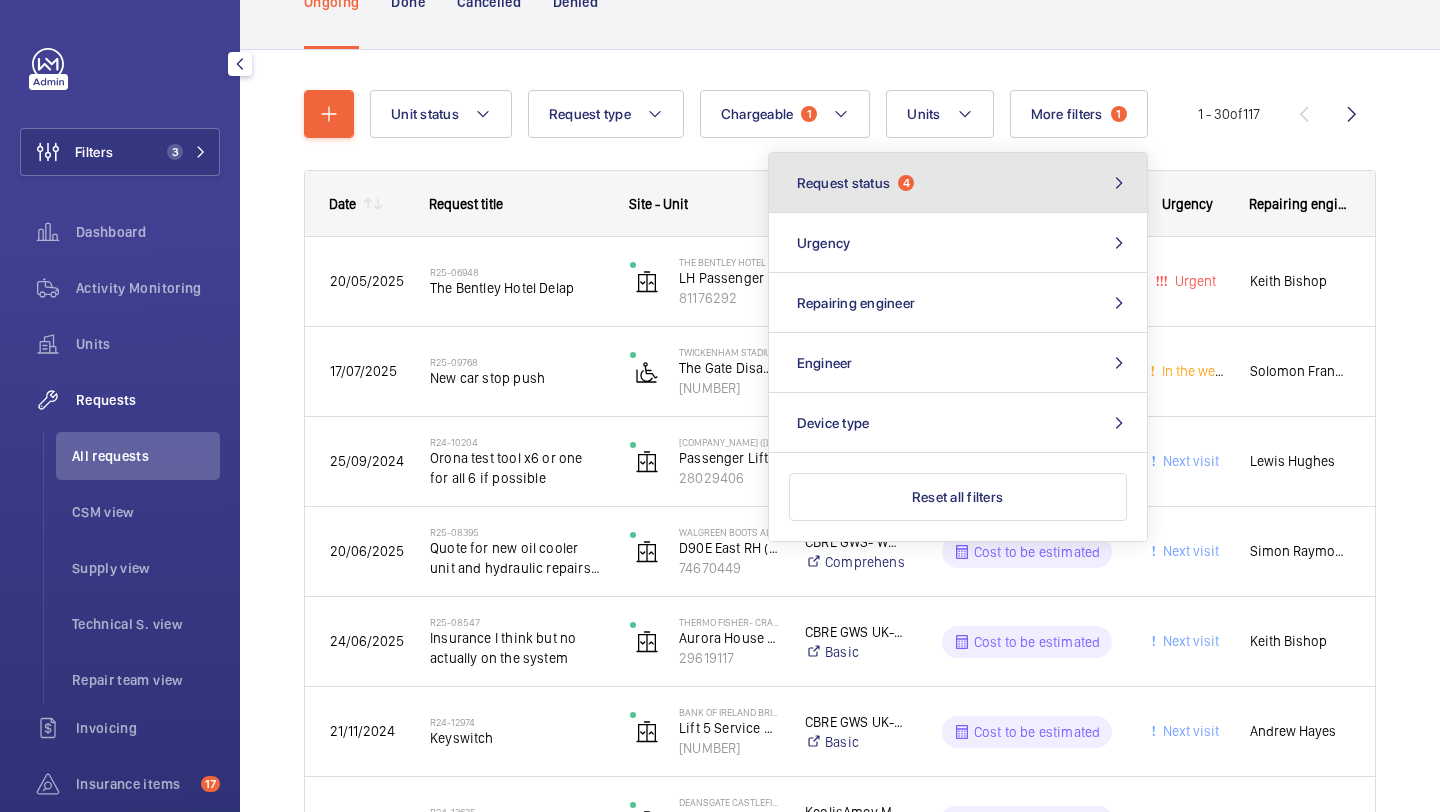 click on "Request status  4" 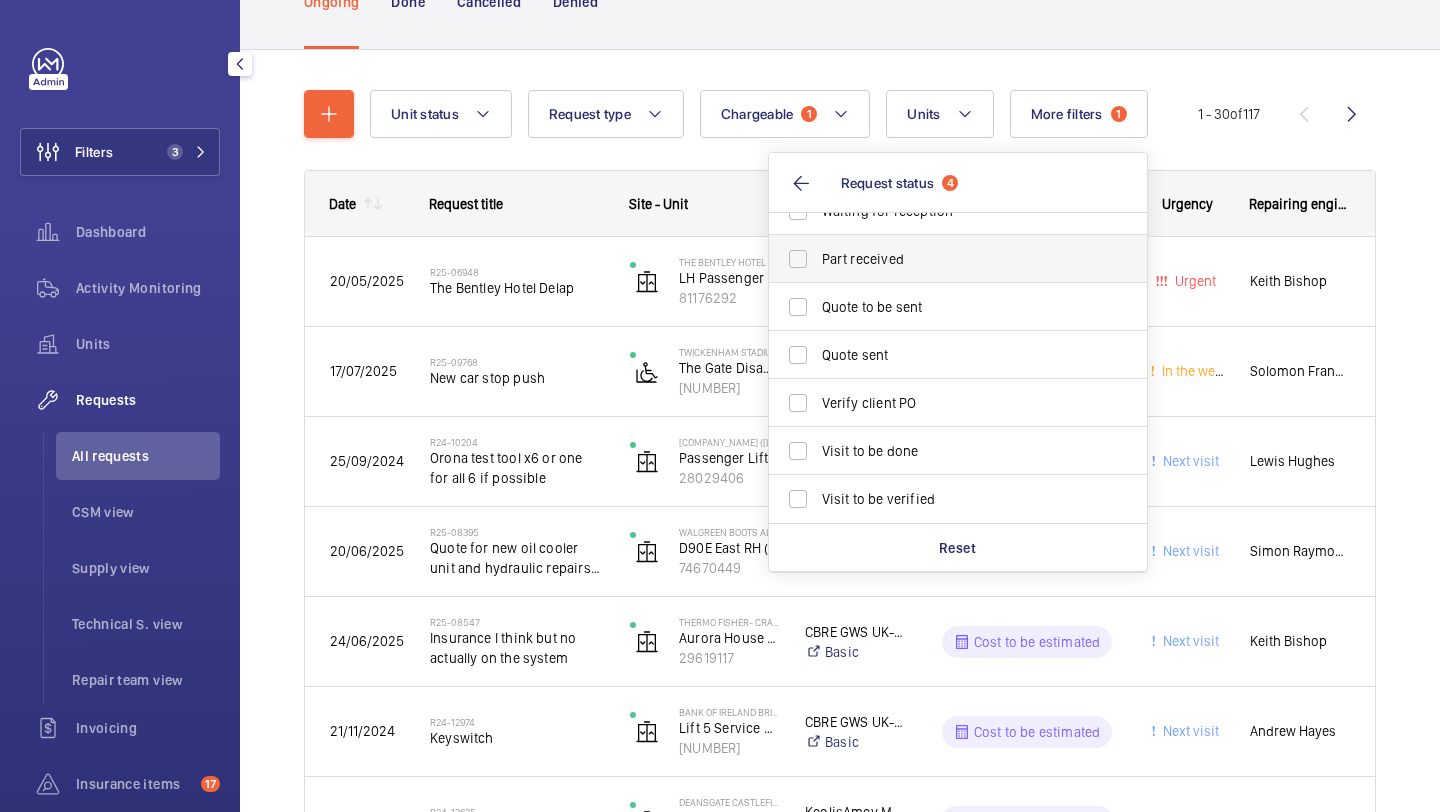 scroll, scrollTop: 255, scrollLeft: 0, axis: vertical 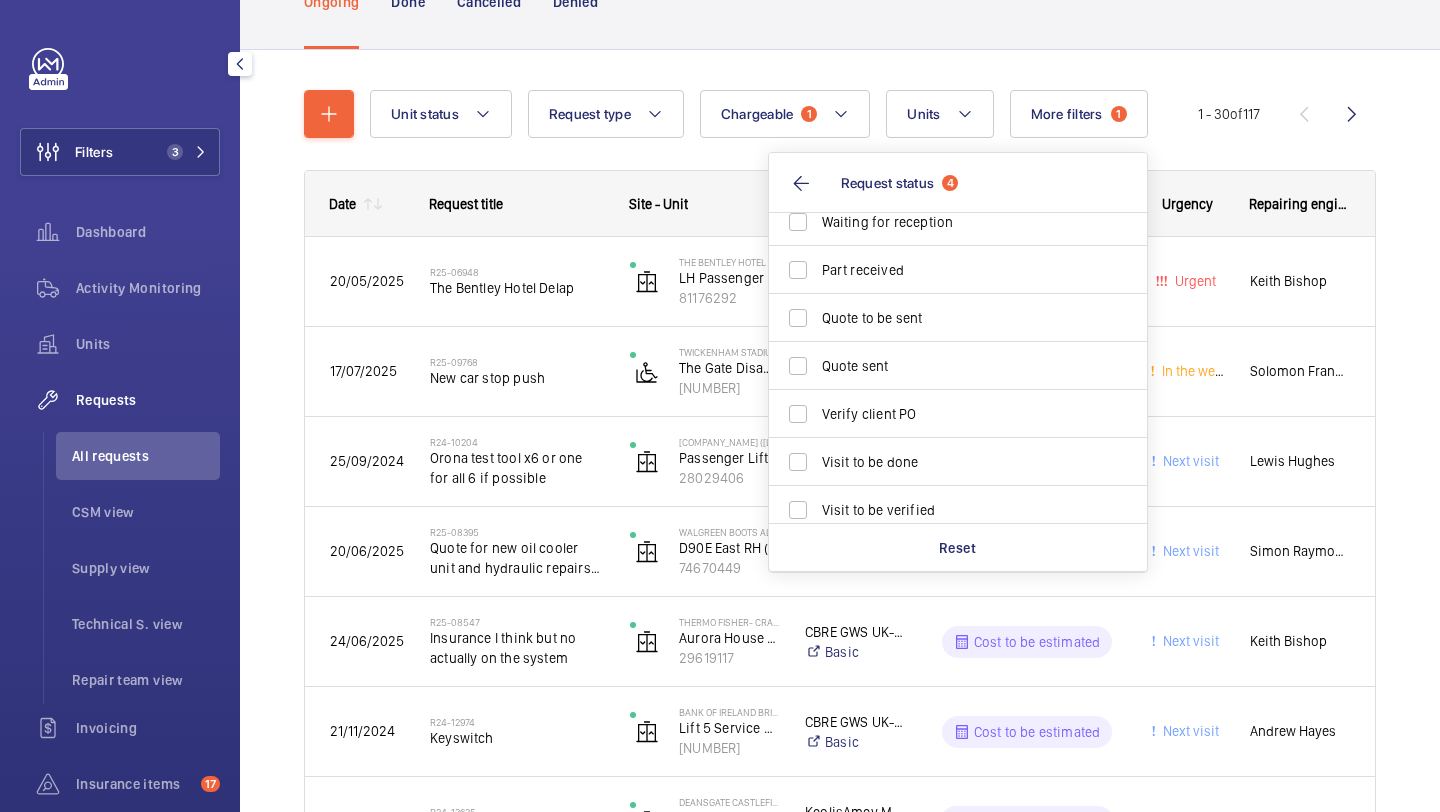 click on "Repairing engineer" 